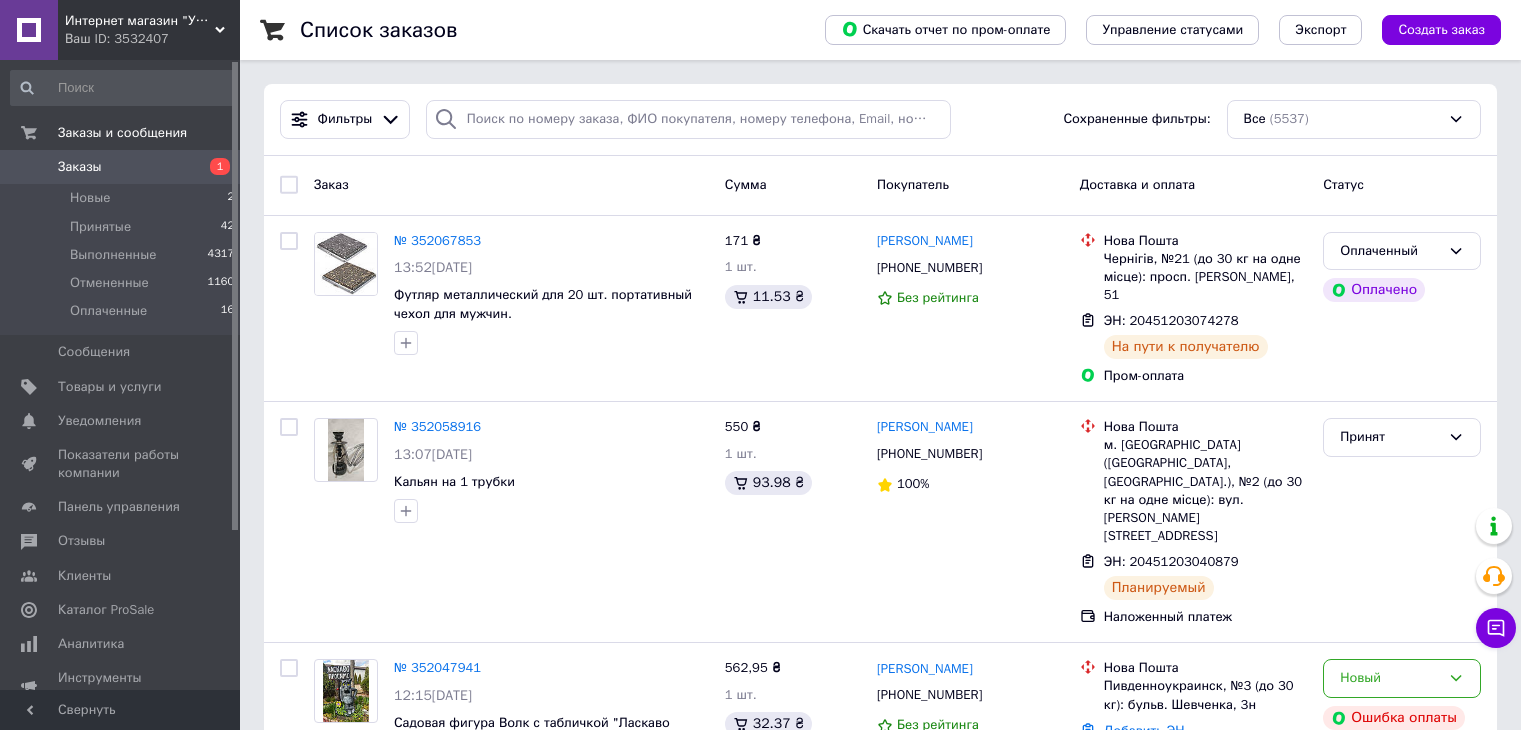 scroll, scrollTop: 0, scrollLeft: 0, axis: both 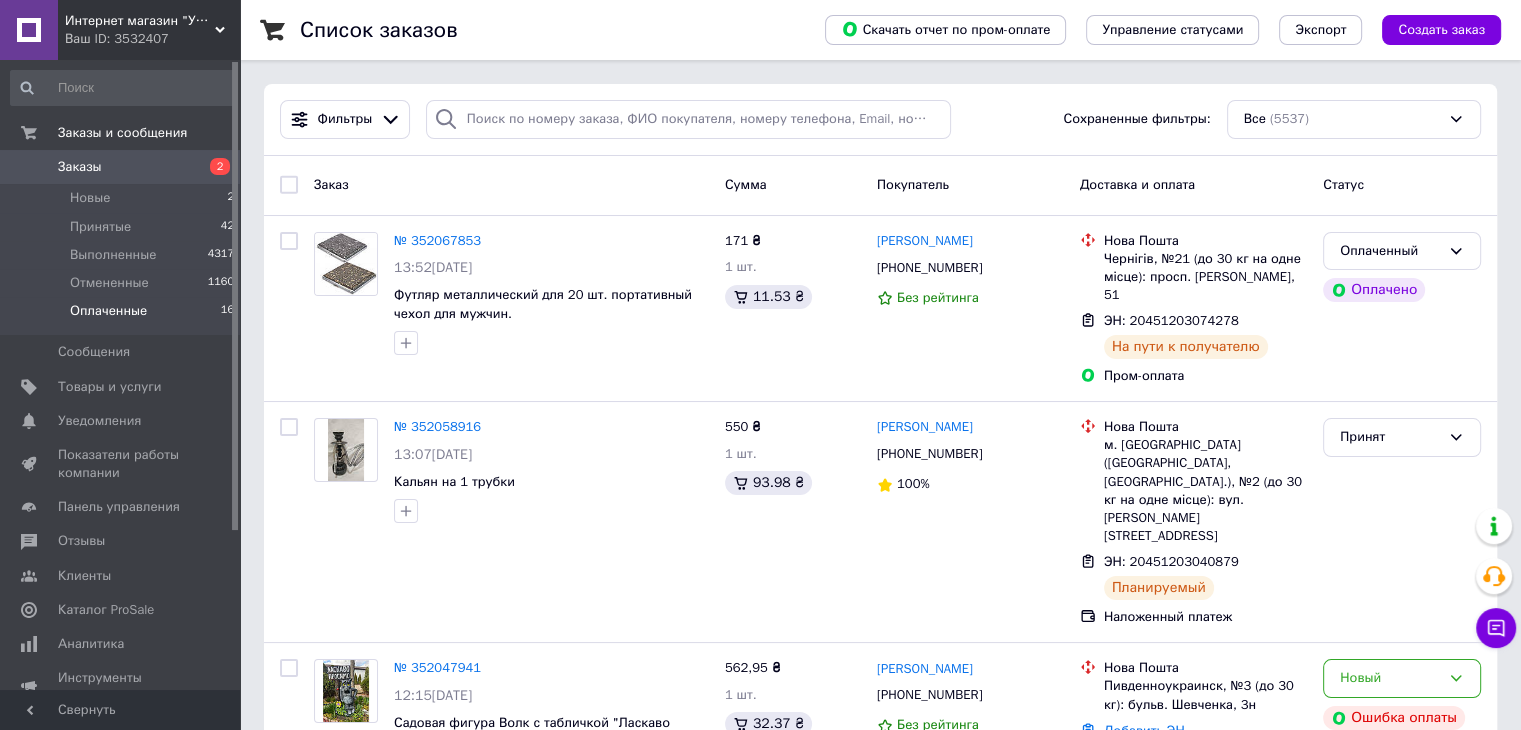 click on "Оплаченные" at bounding box center [108, 311] 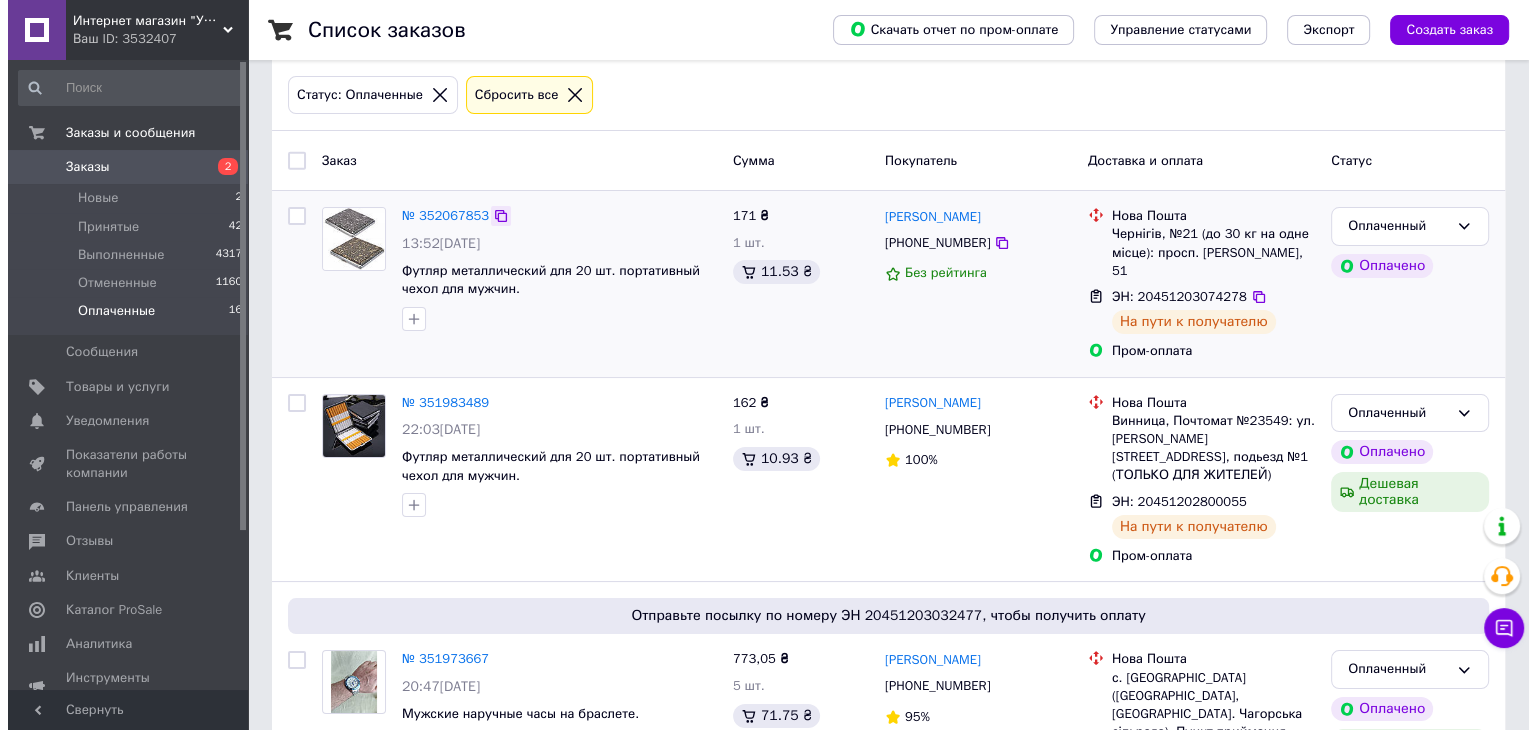 scroll, scrollTop: 0, scrollLeft: 0, axis: both 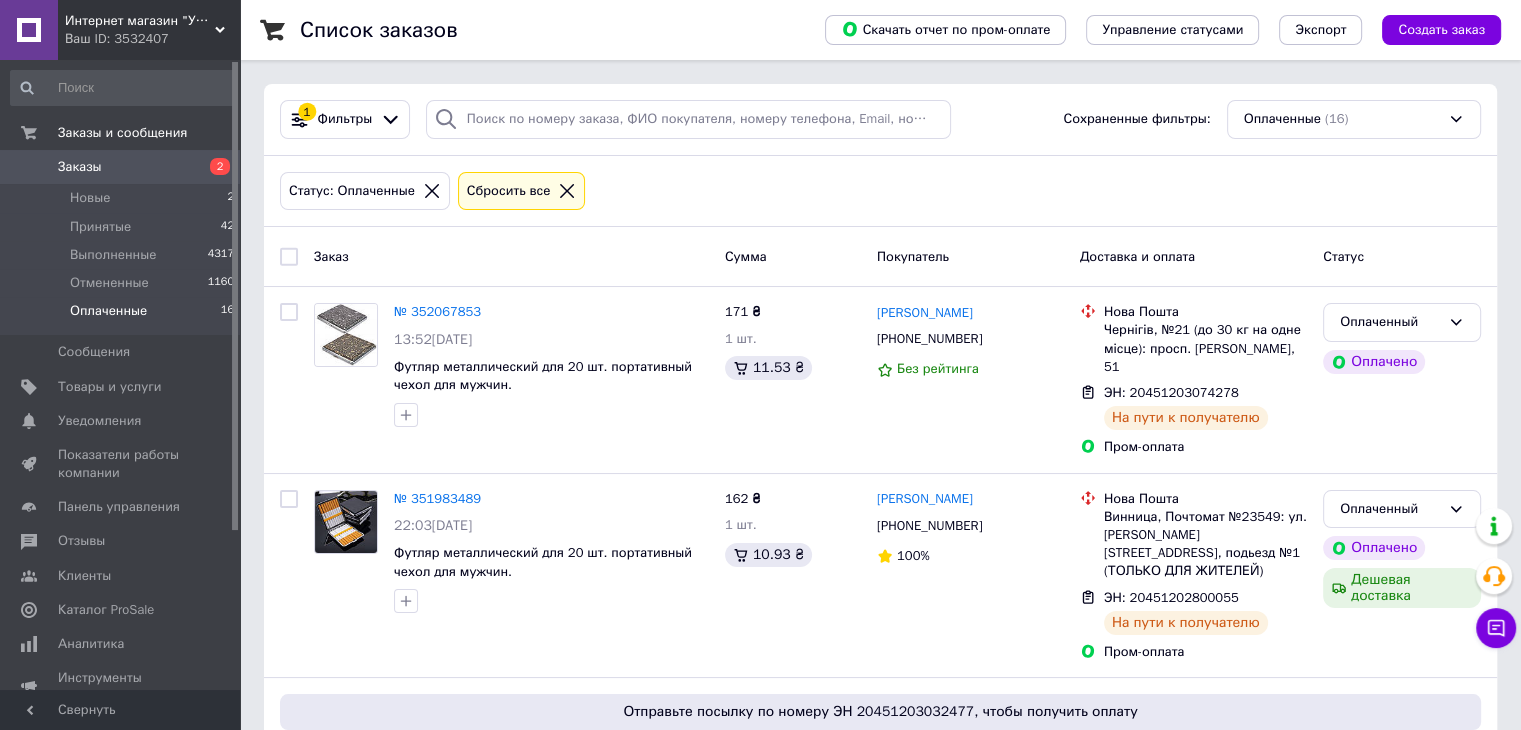 click on "Заказы" at bounding box center [121, 167] 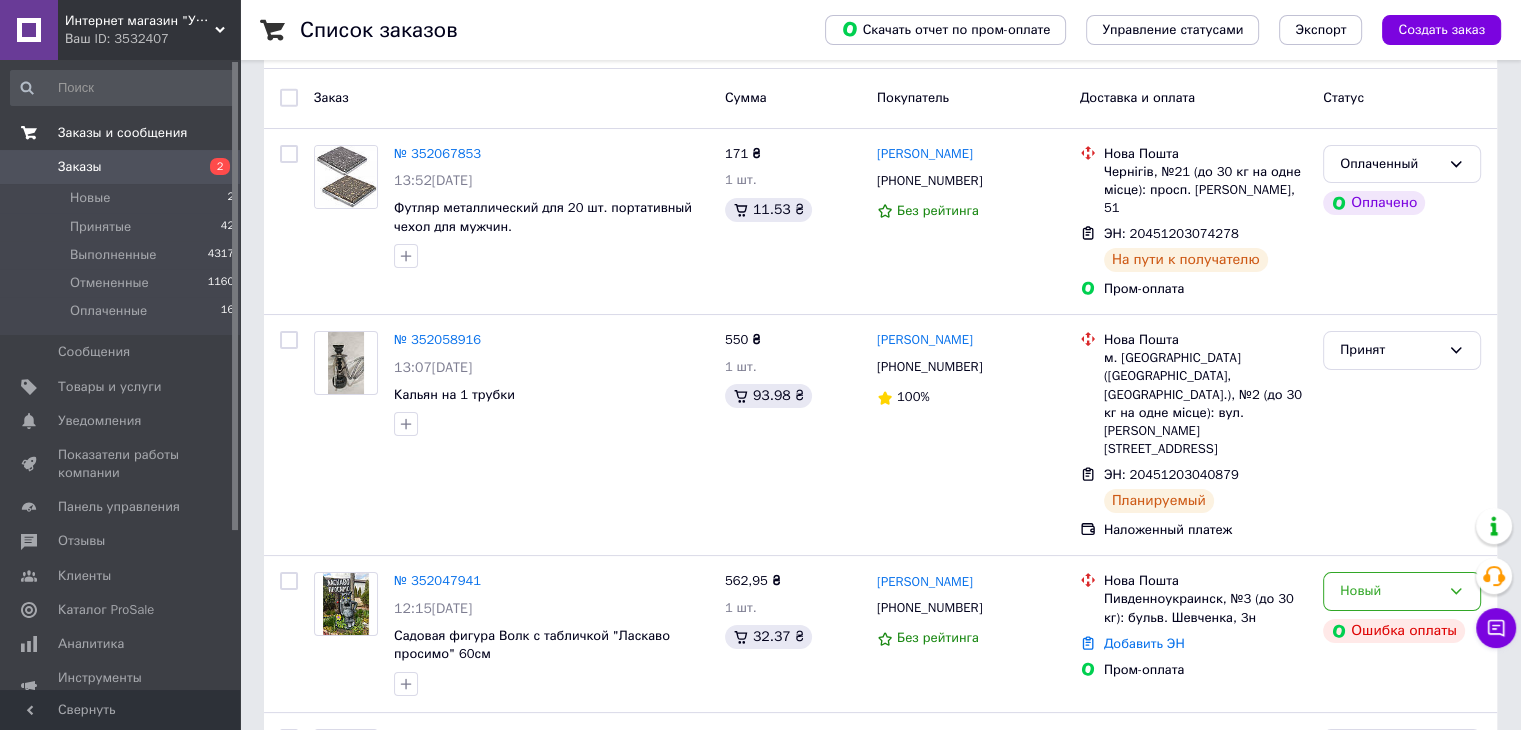 scroll, scrollTop: 0, scrollLeft: 0, axis: both 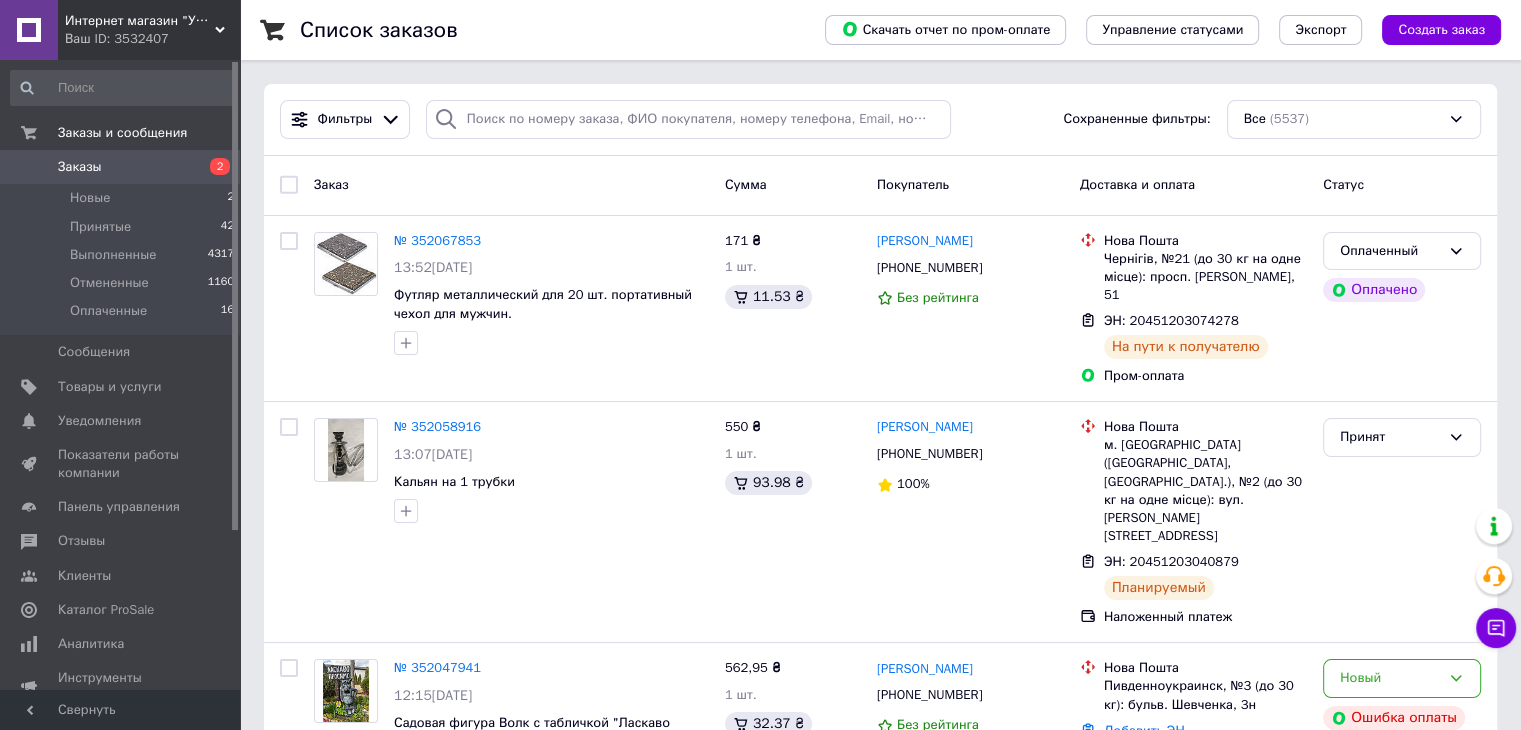 click on "Заказы" at bounding box center [80, 167] 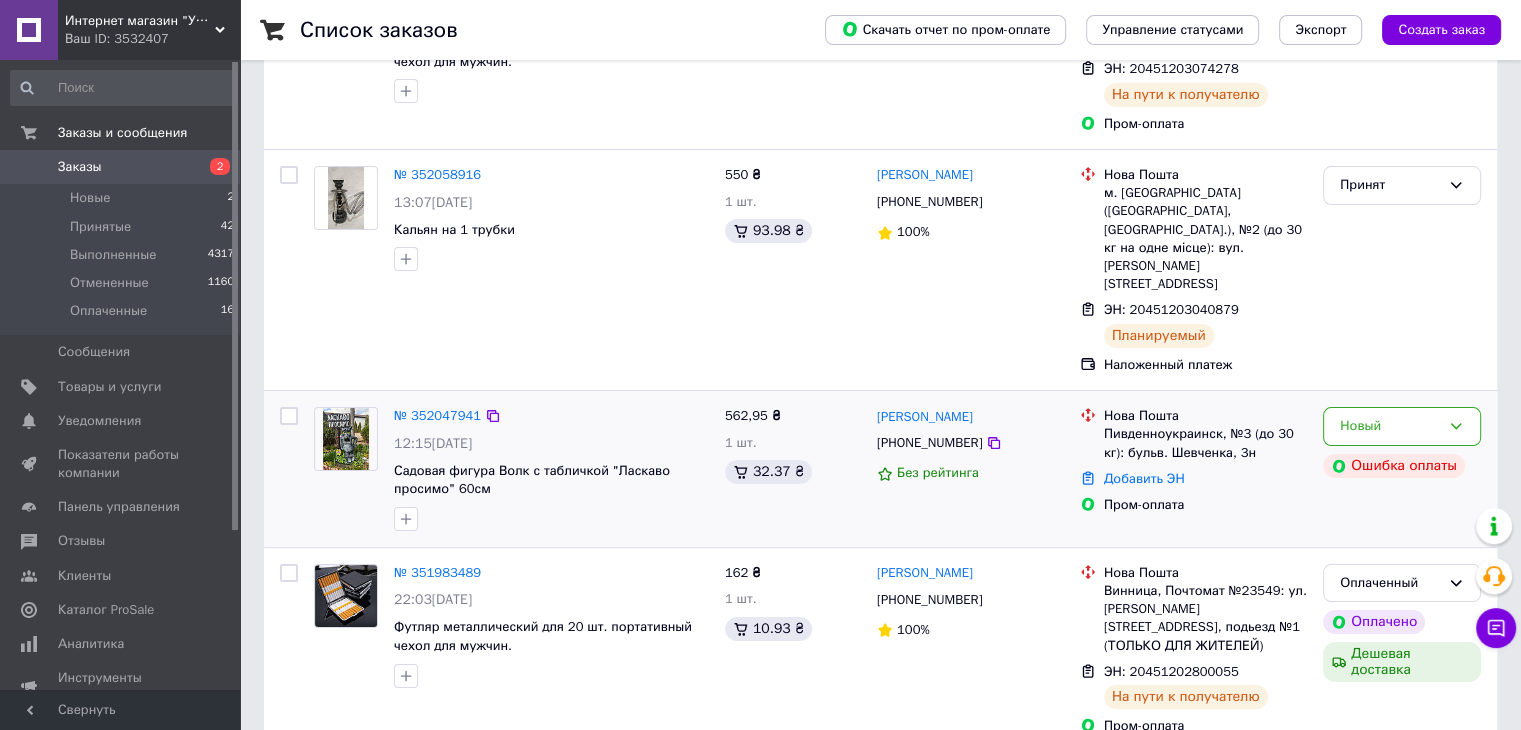 scroll, scrollTop: 300, scrollLeft: 0, axis: vertical 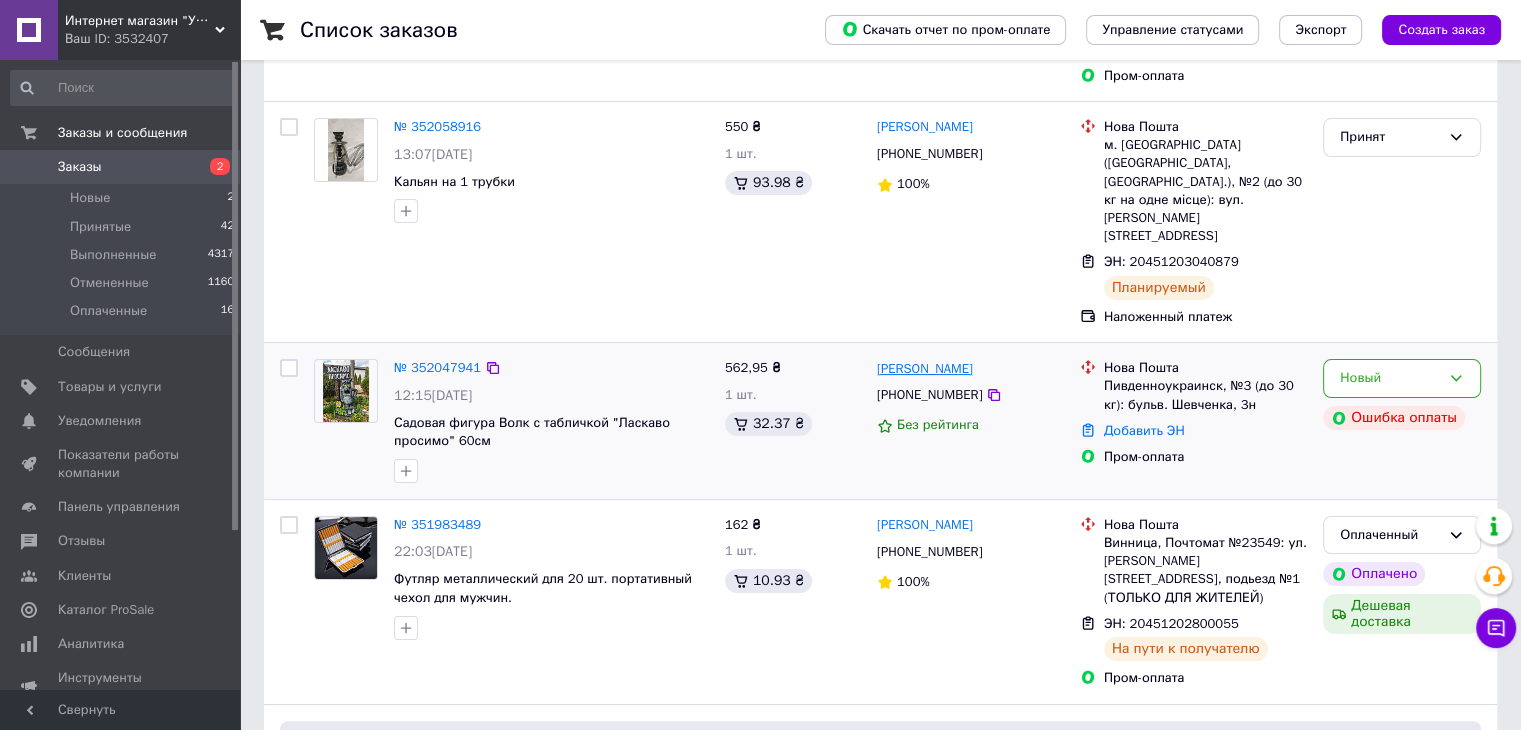 click on "[PERSON_NAME]" at bounding box center [925, 369] 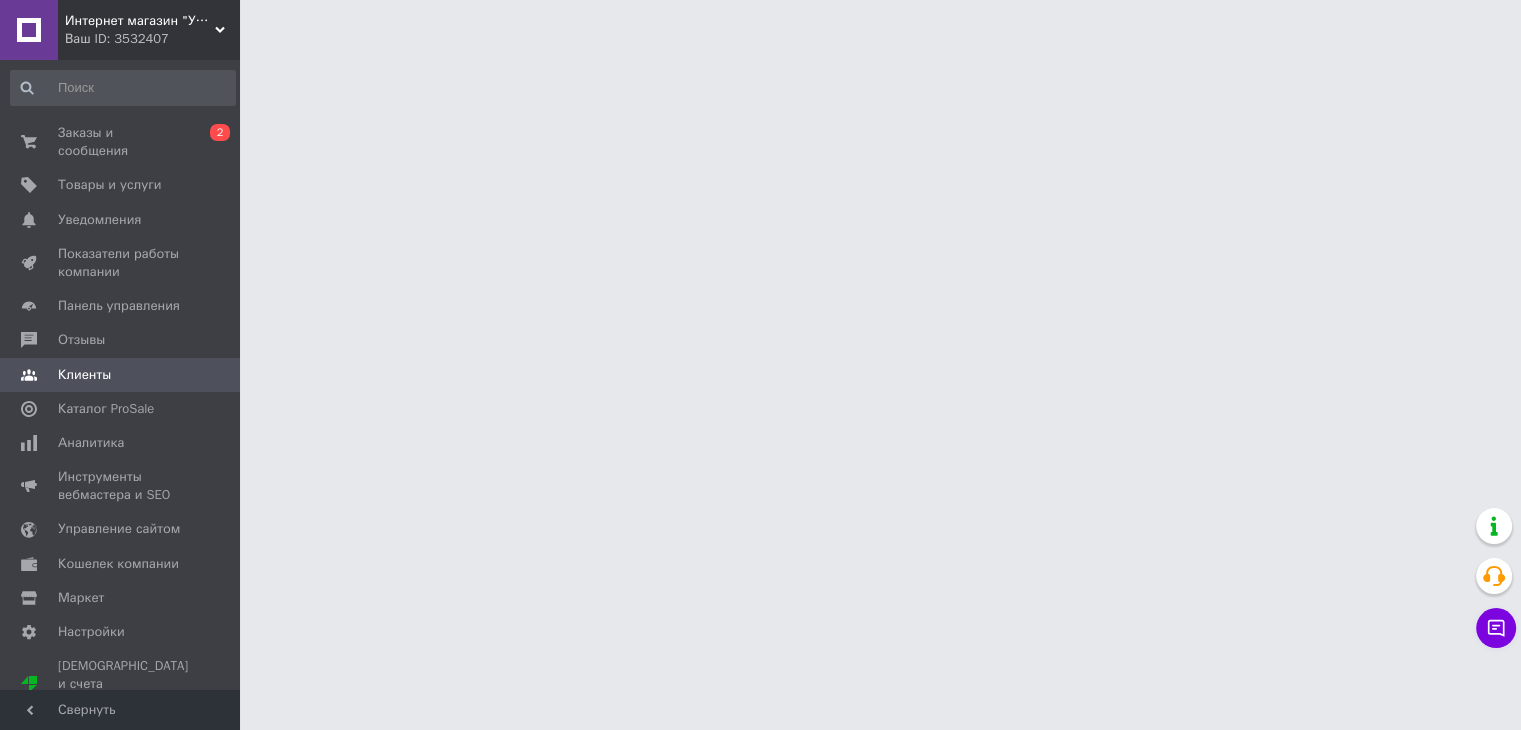 scroll, scrollTop: 0, scrollLeft: 0, axis: both 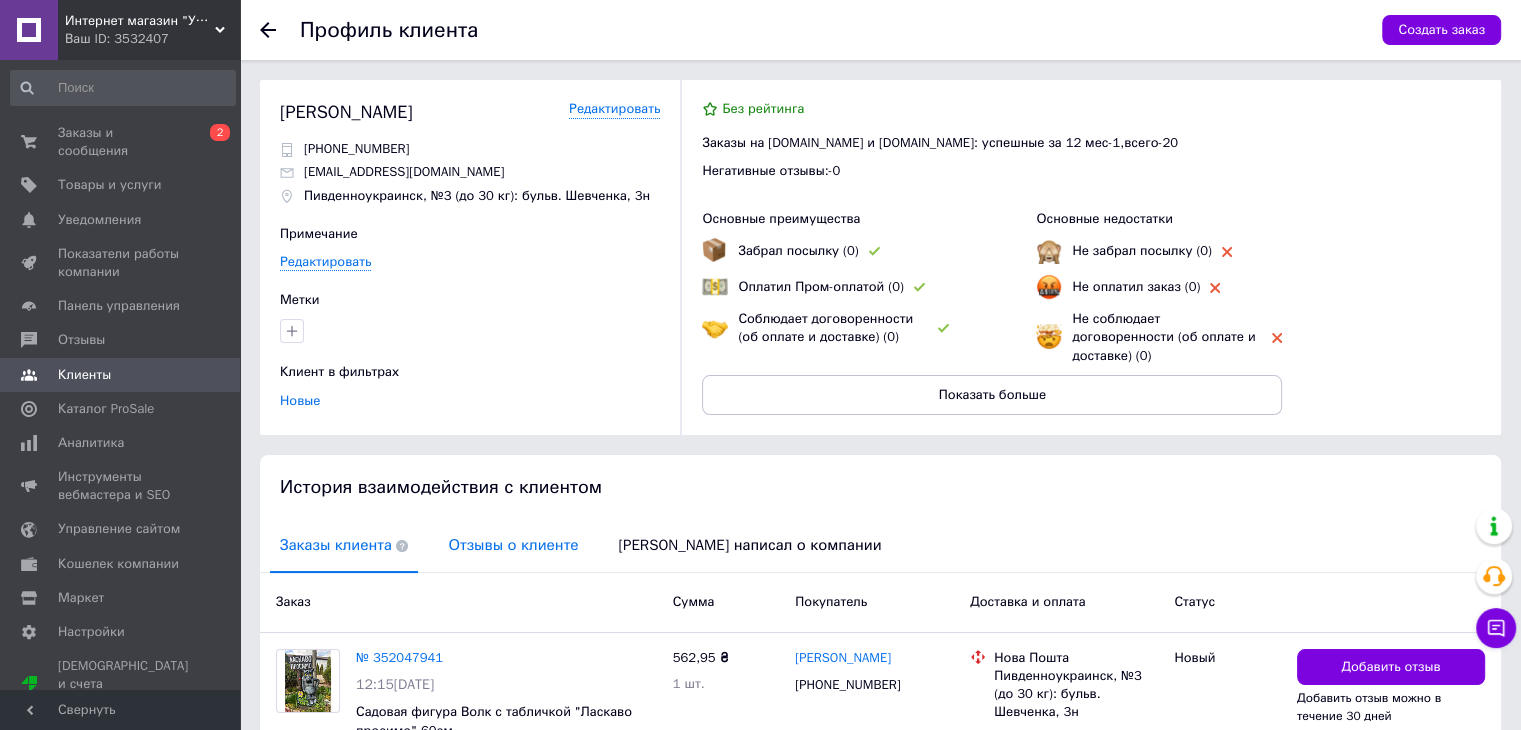click on "Отзывы о клиенте" at bounding box center (513, 545) 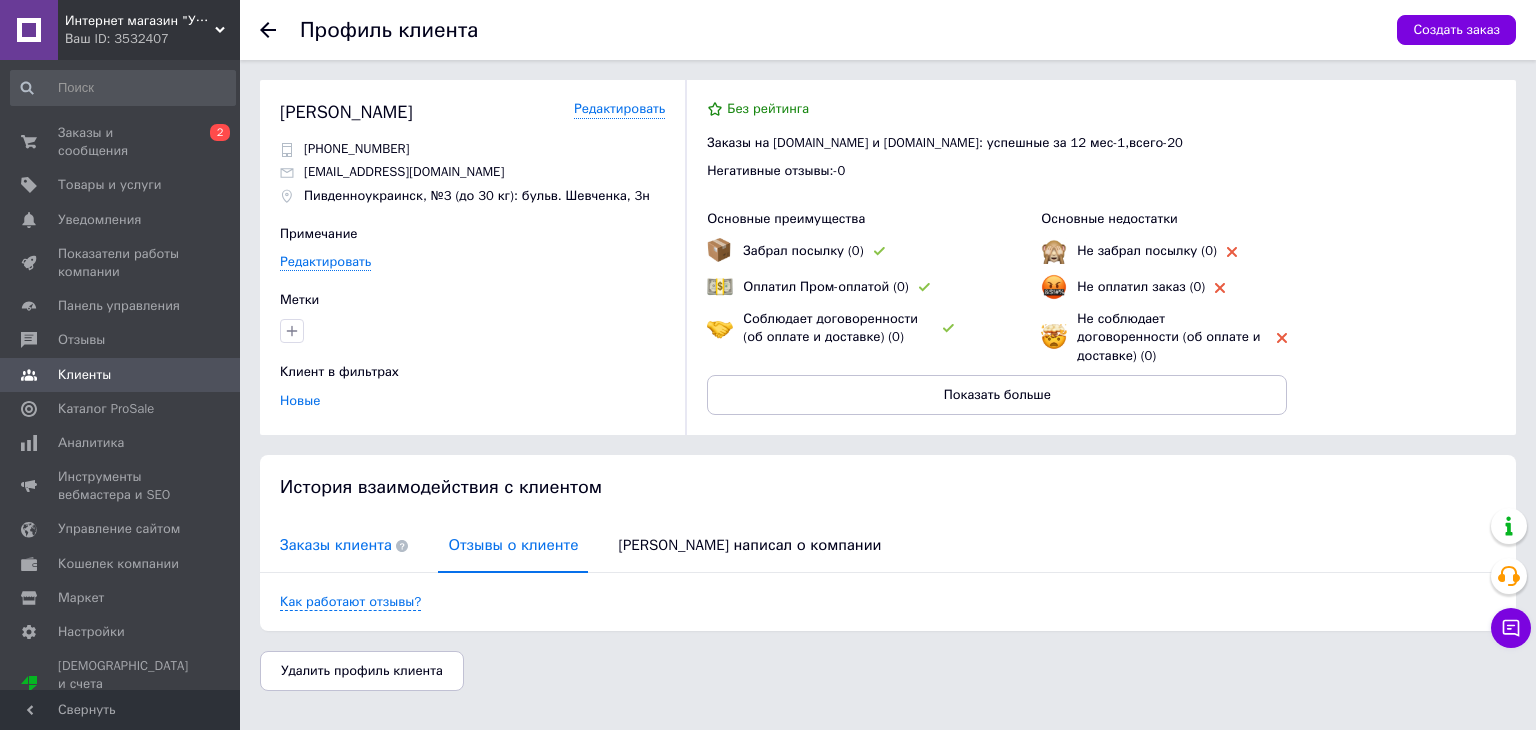 click on "Заказы клиента" at bounding box center [344, 545] 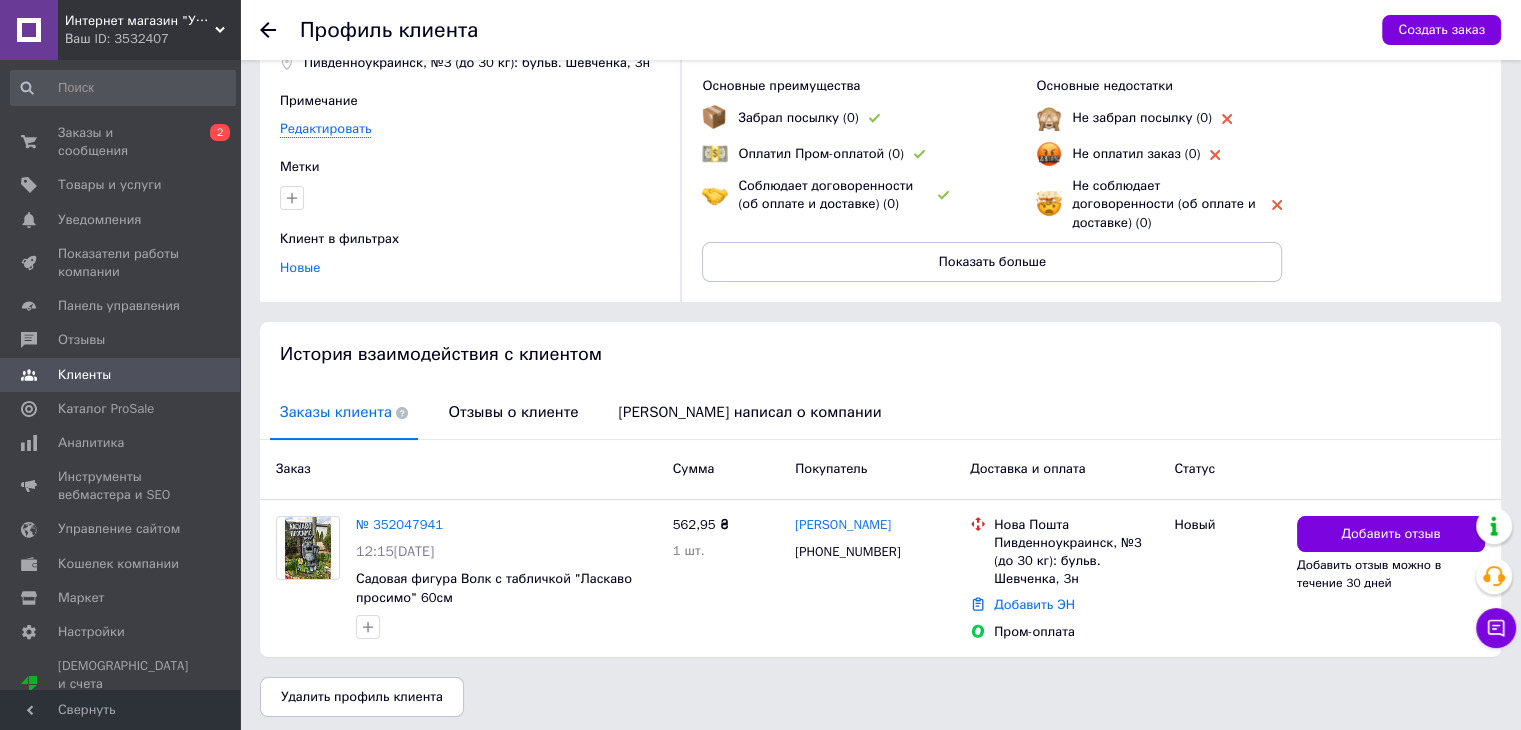 scroll, scrollTop: 134, scrollLeft: 0, axis: vertical 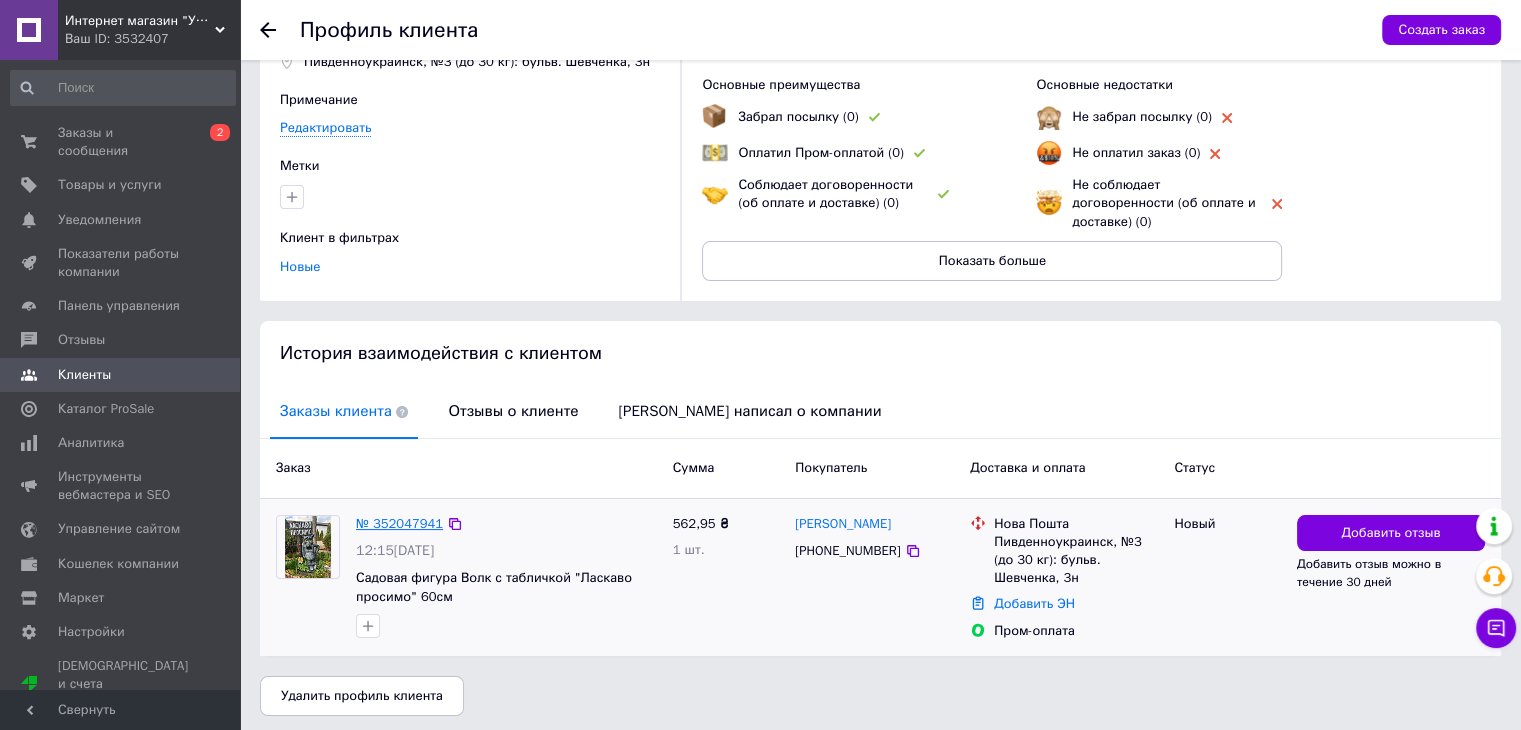 click on "№ 352047941" at bounding box center [399, 523] 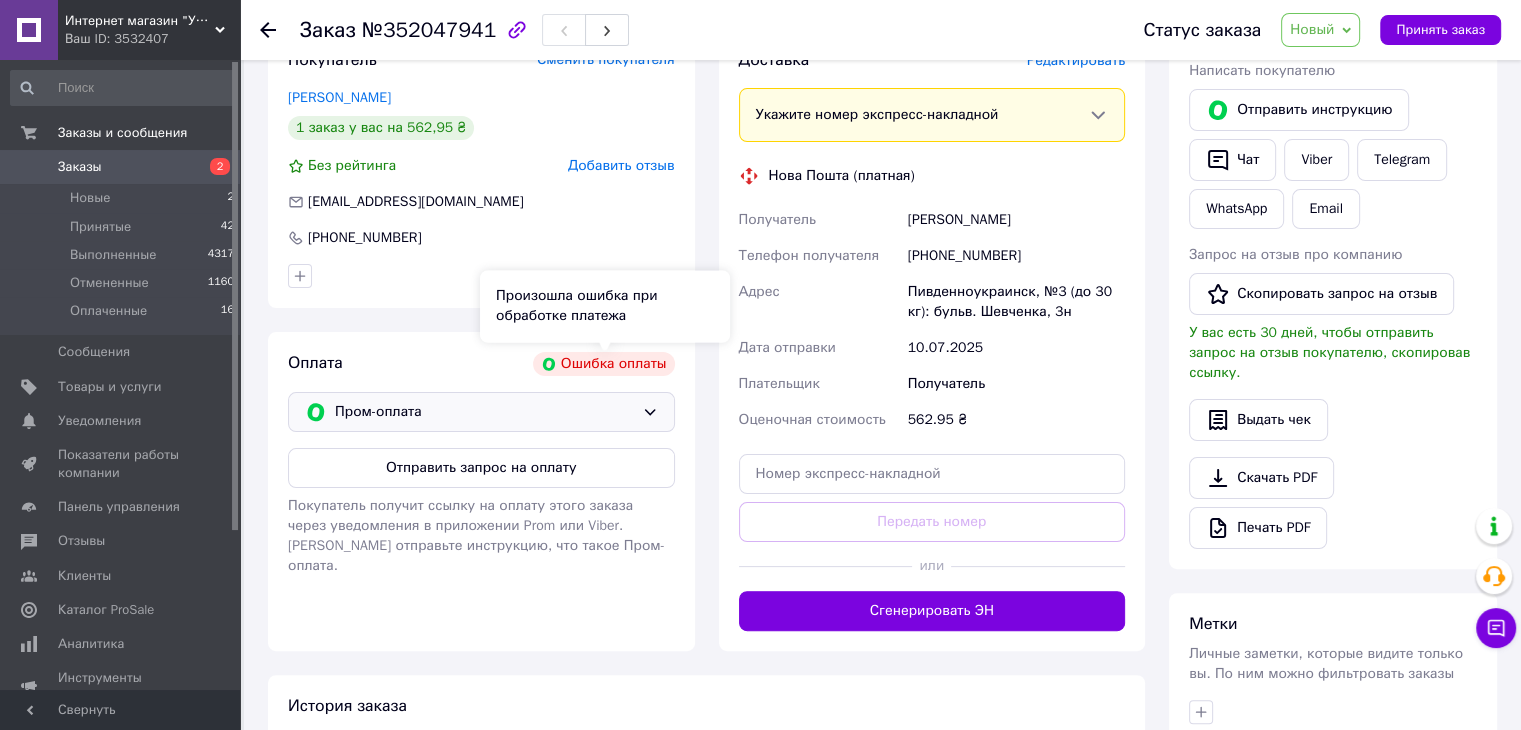 scroll, scrollTop: 400, scrollLeft: 0, axis: vertical 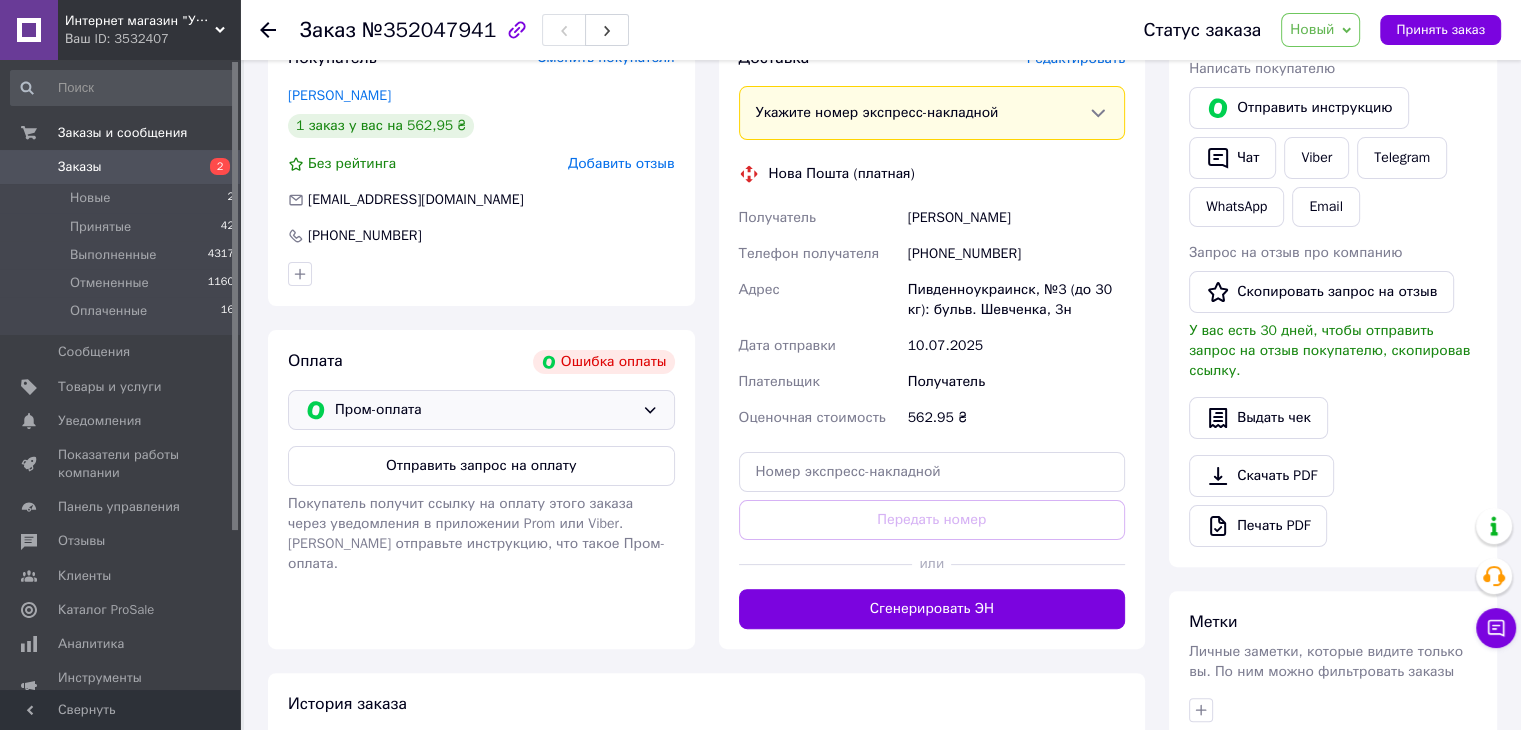 click on "Пром-оплата" at bounding box center [484, 410] 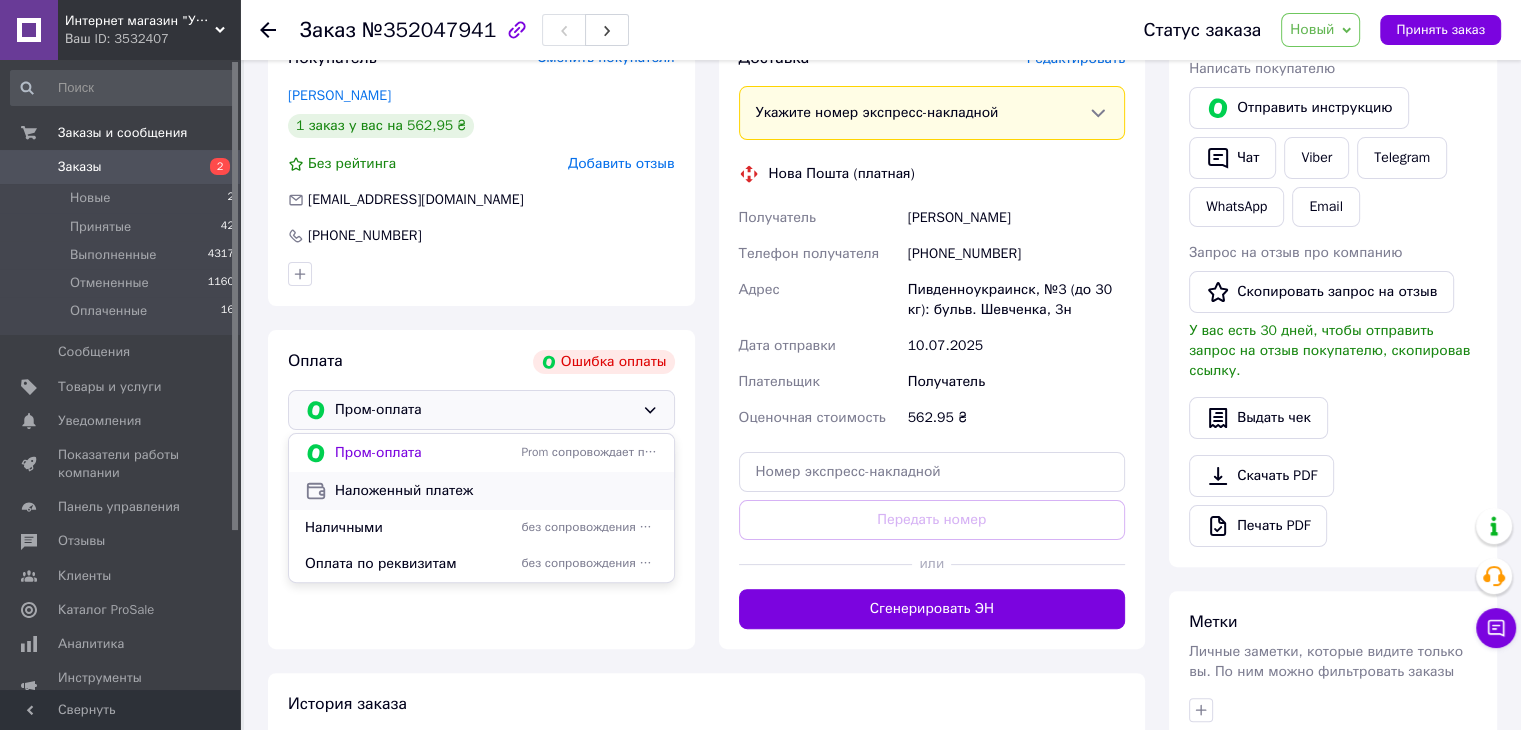 click on "Наложенный платеж" at bounding box center (496, 491) 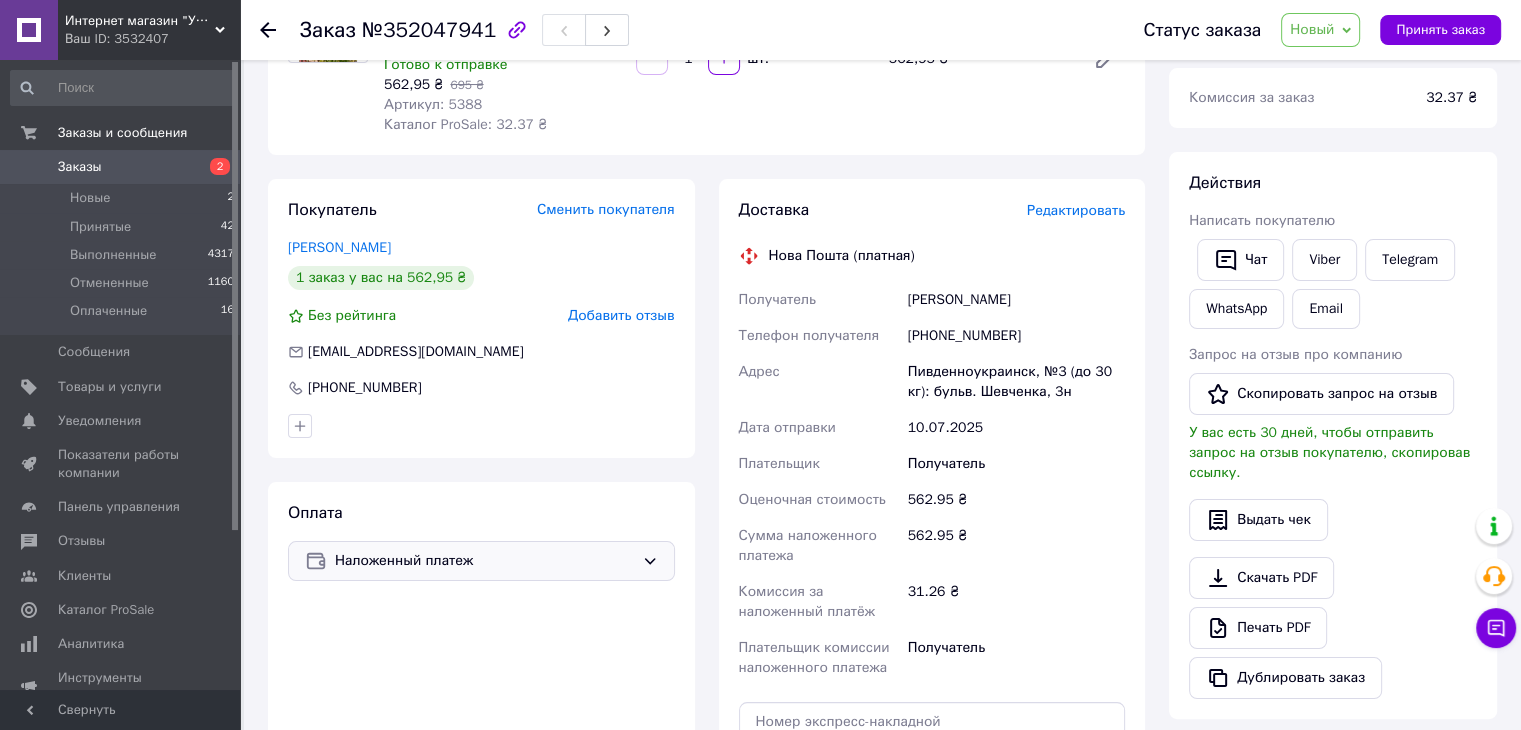 scroll, scrollTop: 200, scrollLeft: 0, axis: vertical 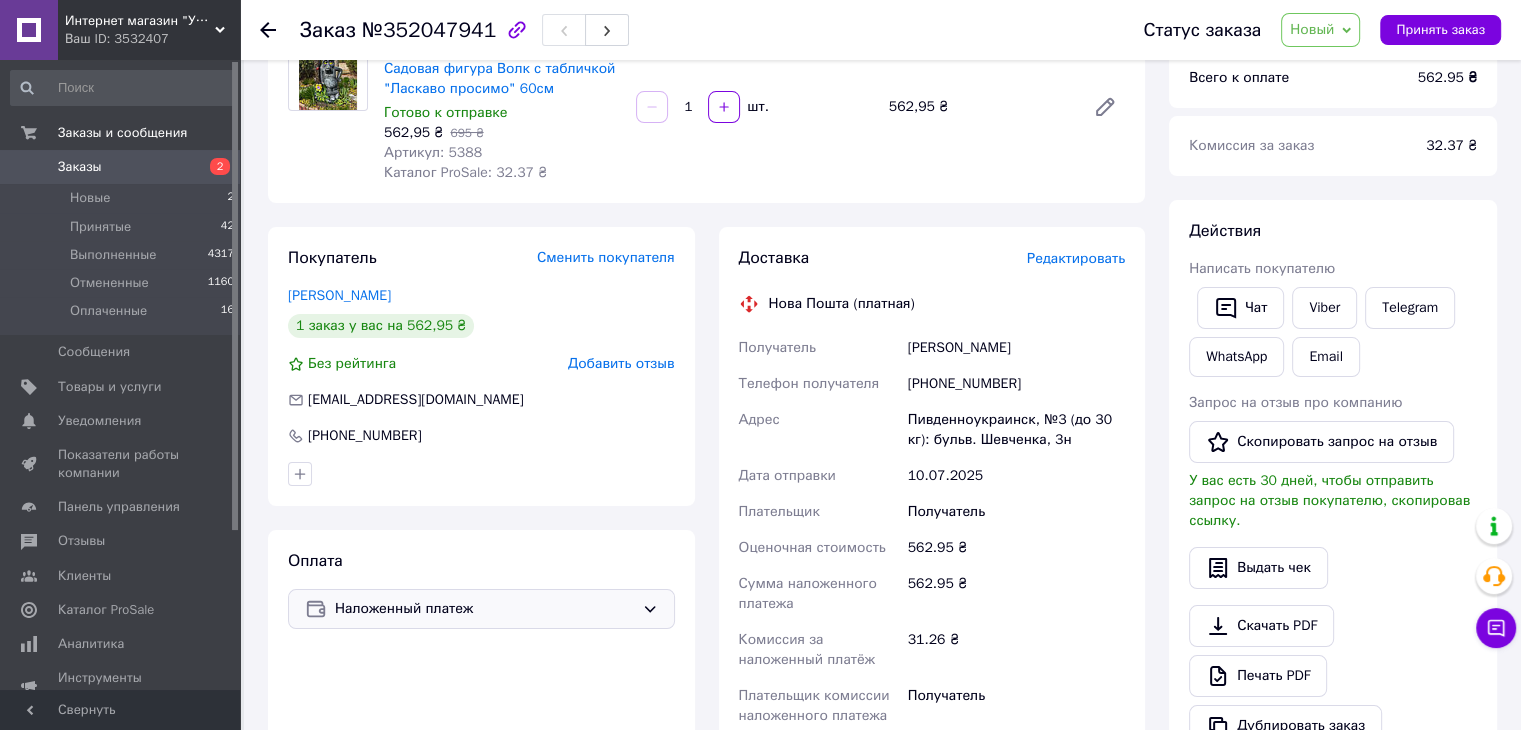 click on "Покупатель Сменить покупателя Ивасюк Надежда 1 заказ у вас на 562,95 ₴ Без рейтинга   Добавить отзыв yur.ivasiuk2013@yandex.ru +380973268608 Оплата Наложенный платеж" at bounding box center [481, 587] 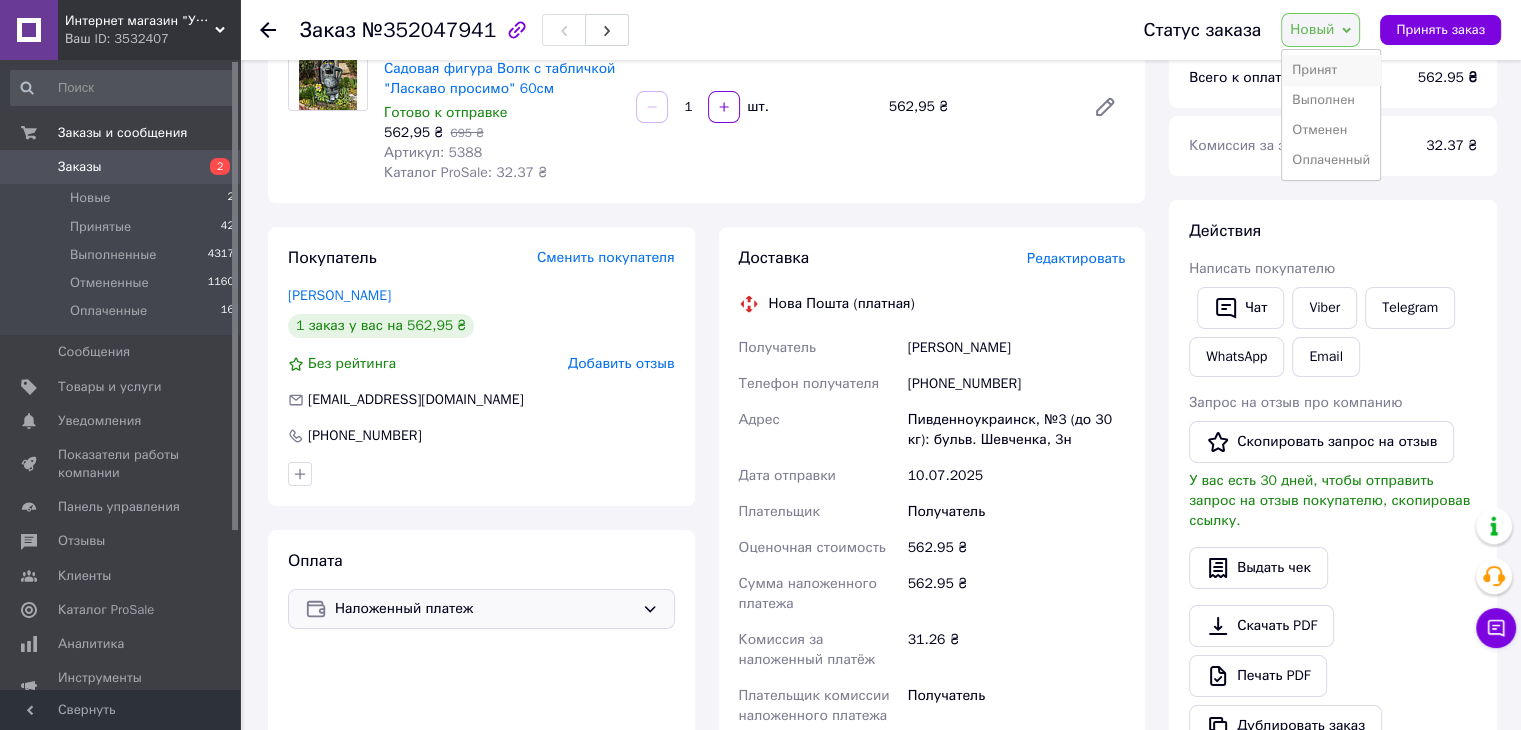 click on "Принят" at bounding box center [1331, 70] 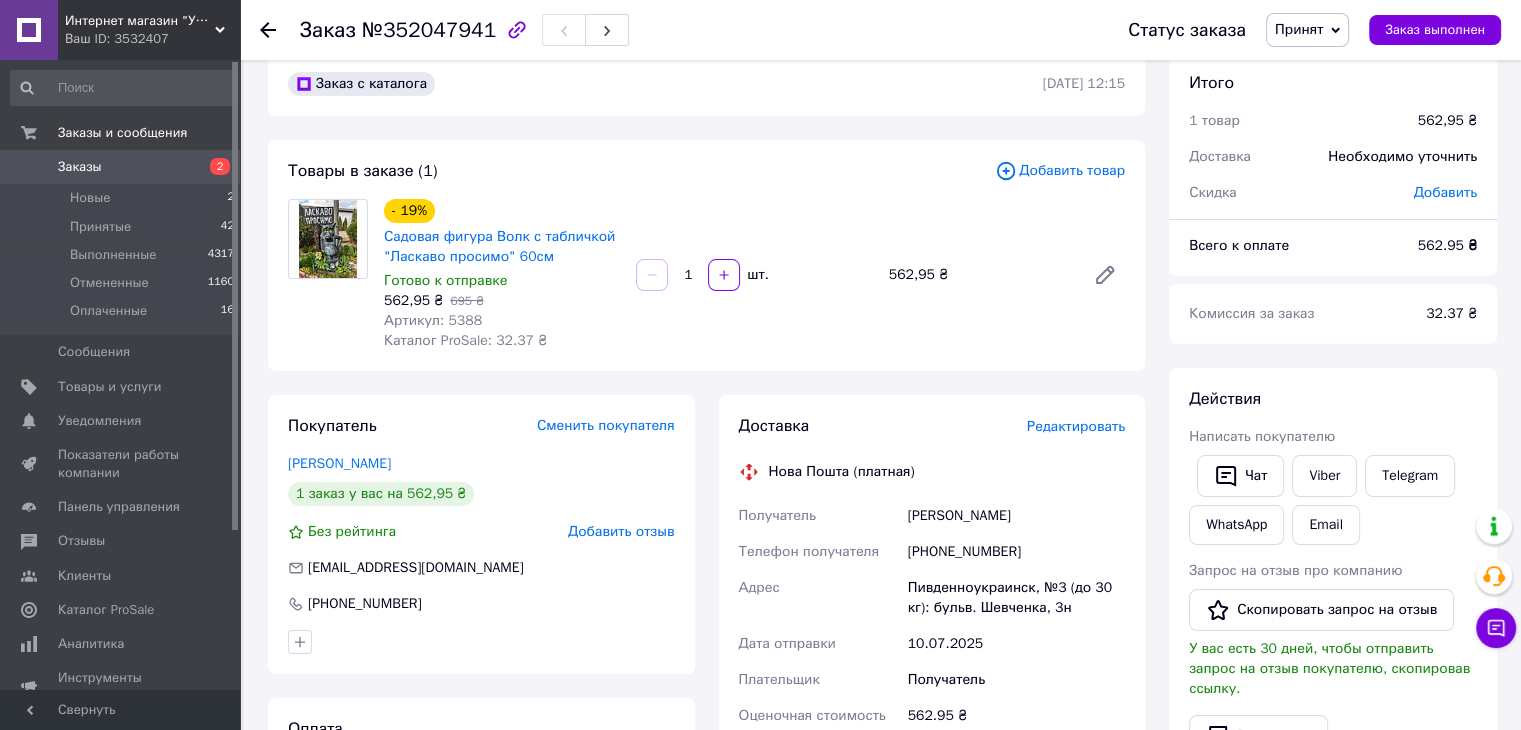 scroll, scrollTop: 0, scrollLeft: 0, axis: both 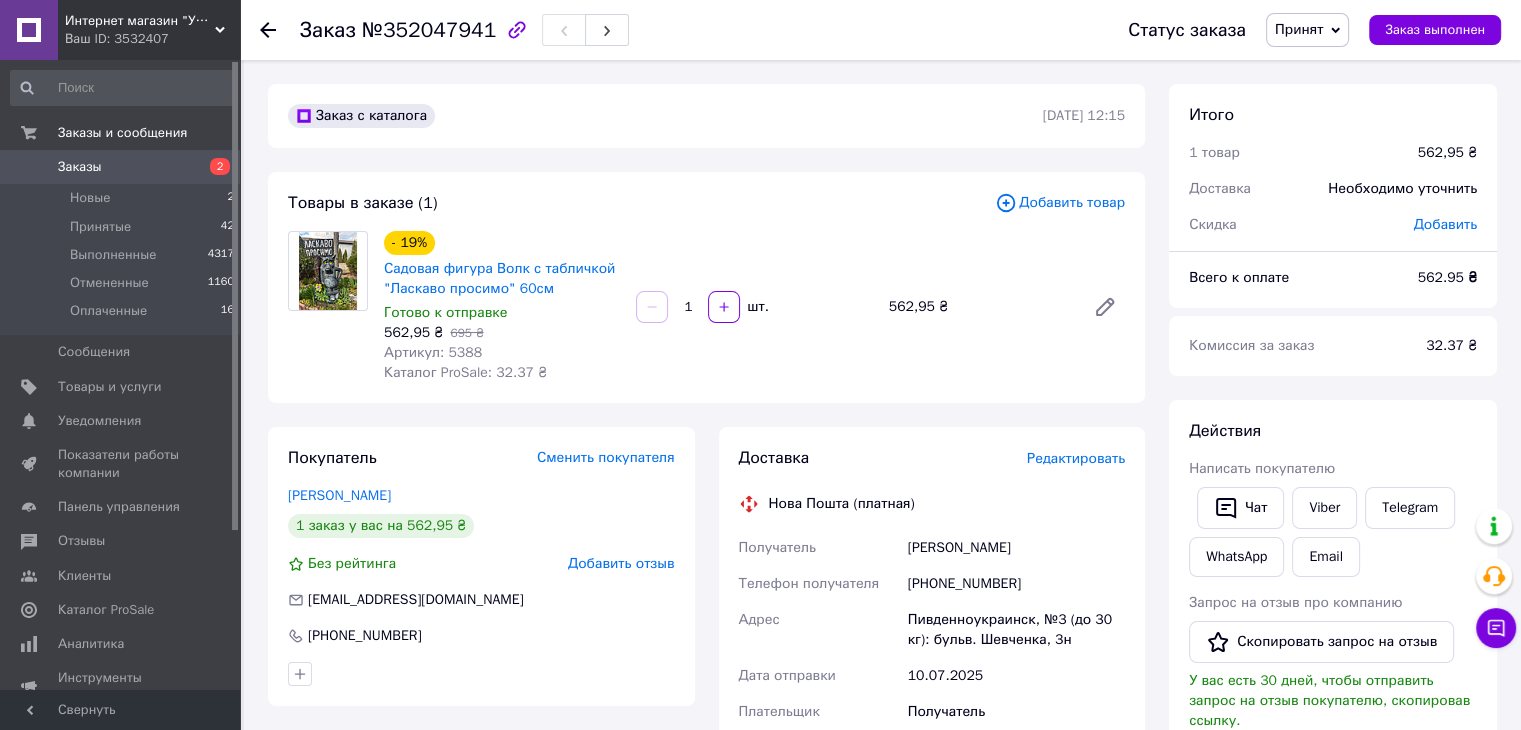 click on "Заказы" at bounding box center [80, 167] 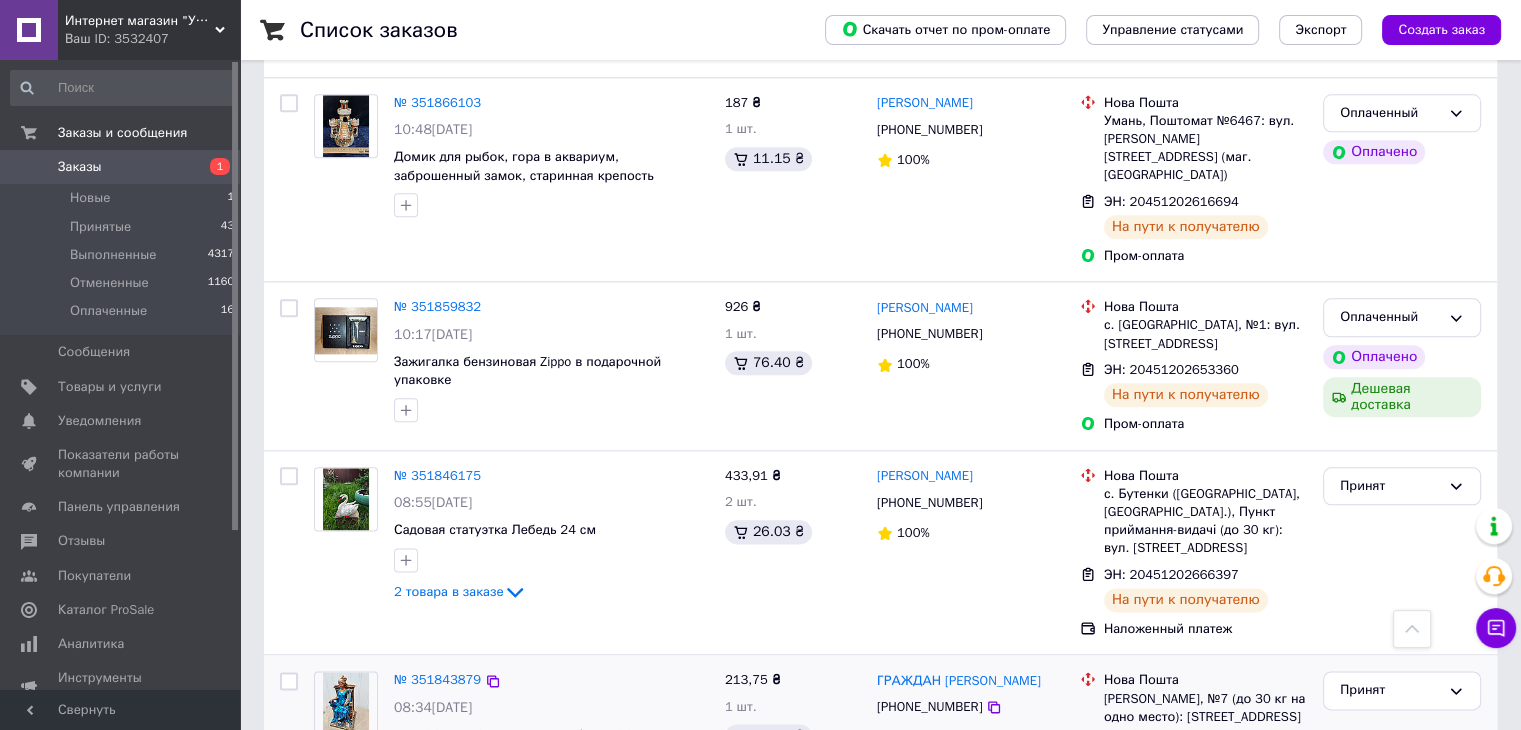 scroll, scrollTop: 2600, scrollLeft: 0, axis: vertical 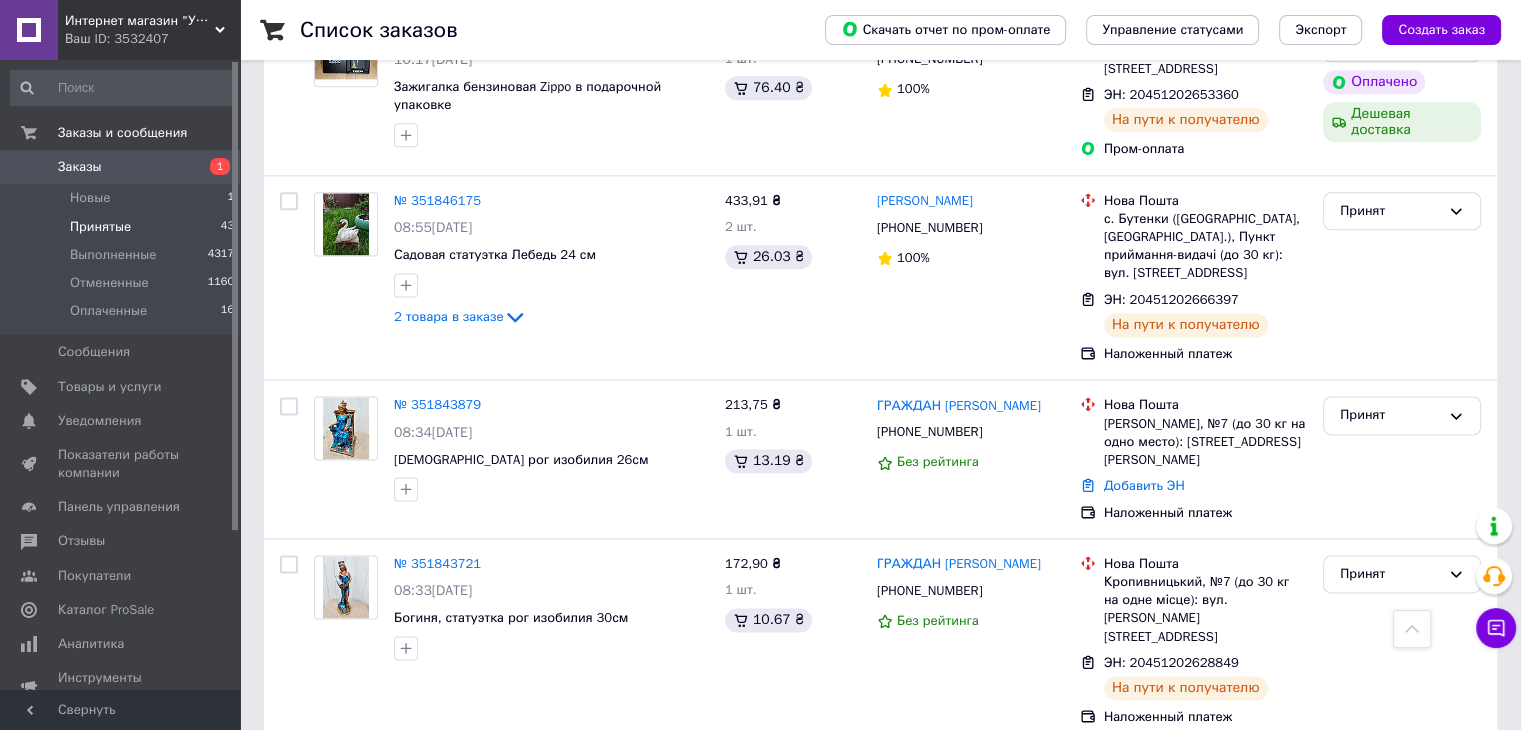 click on "Принятые" at bounding box center [100, 227] 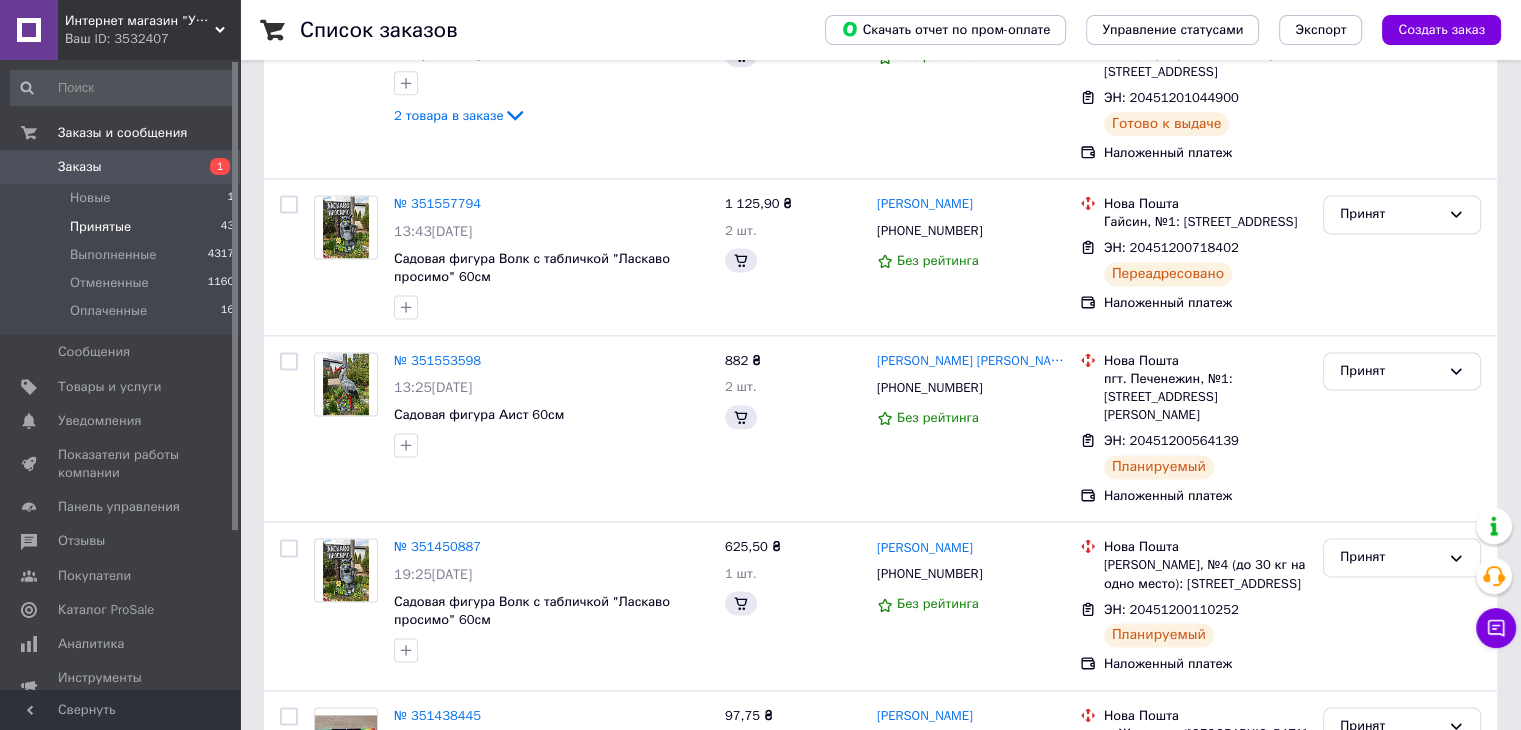 scroll, scrollTop: 0, scrollLeft: 0, axis: both 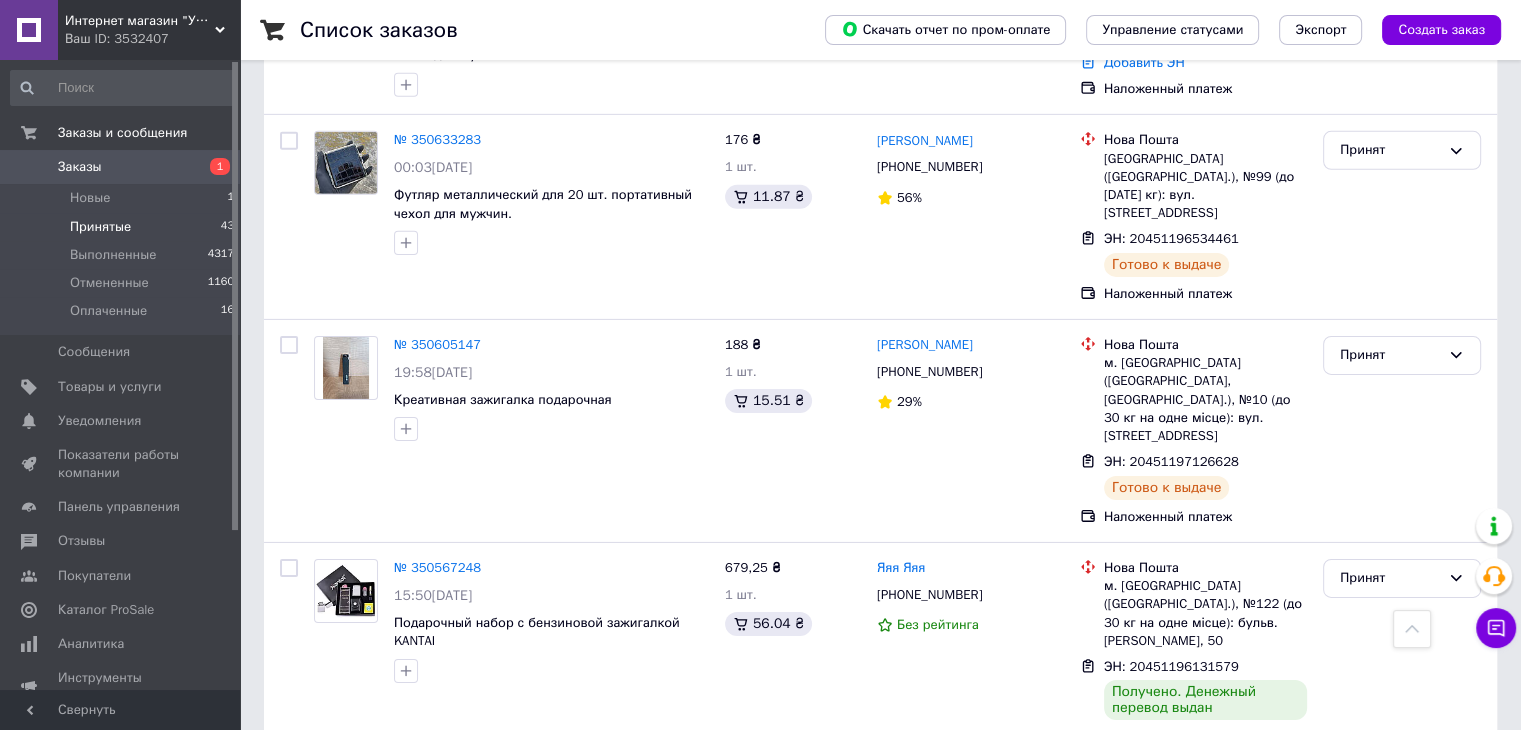 click 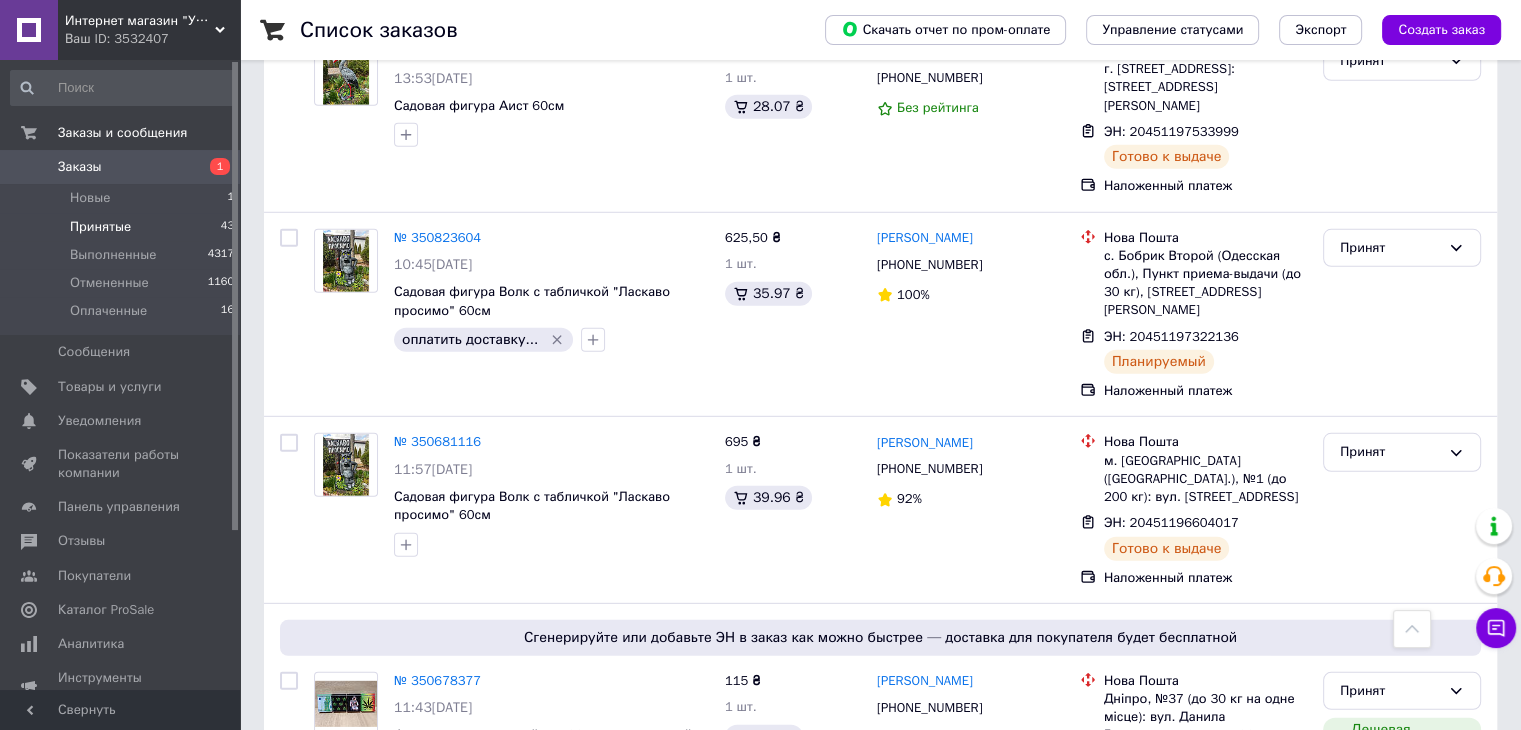 scroll, scrollTop: 5719, scrollLeft: 0, axis: vertical 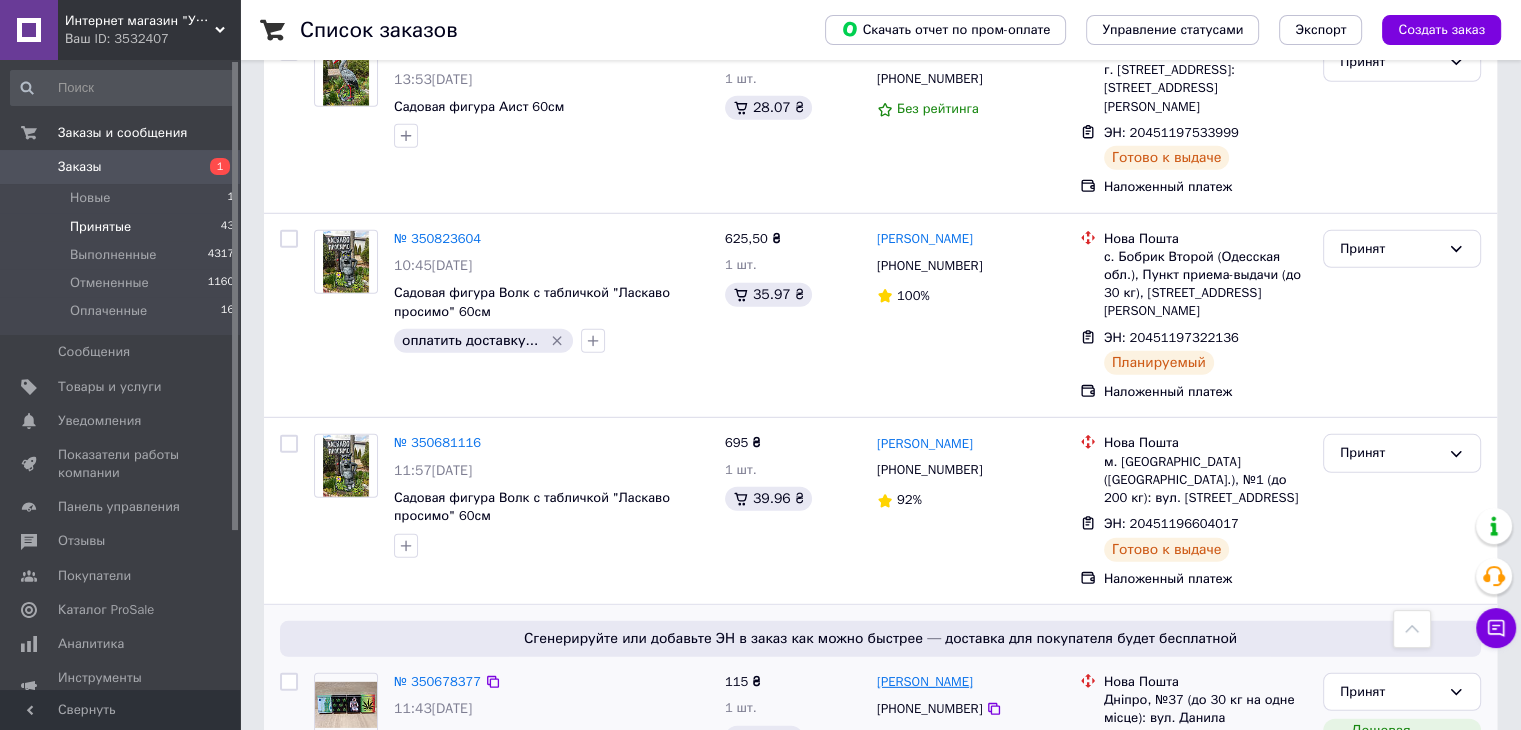 click on "[PERSON_NAME]" at bounding box center (925, 682) 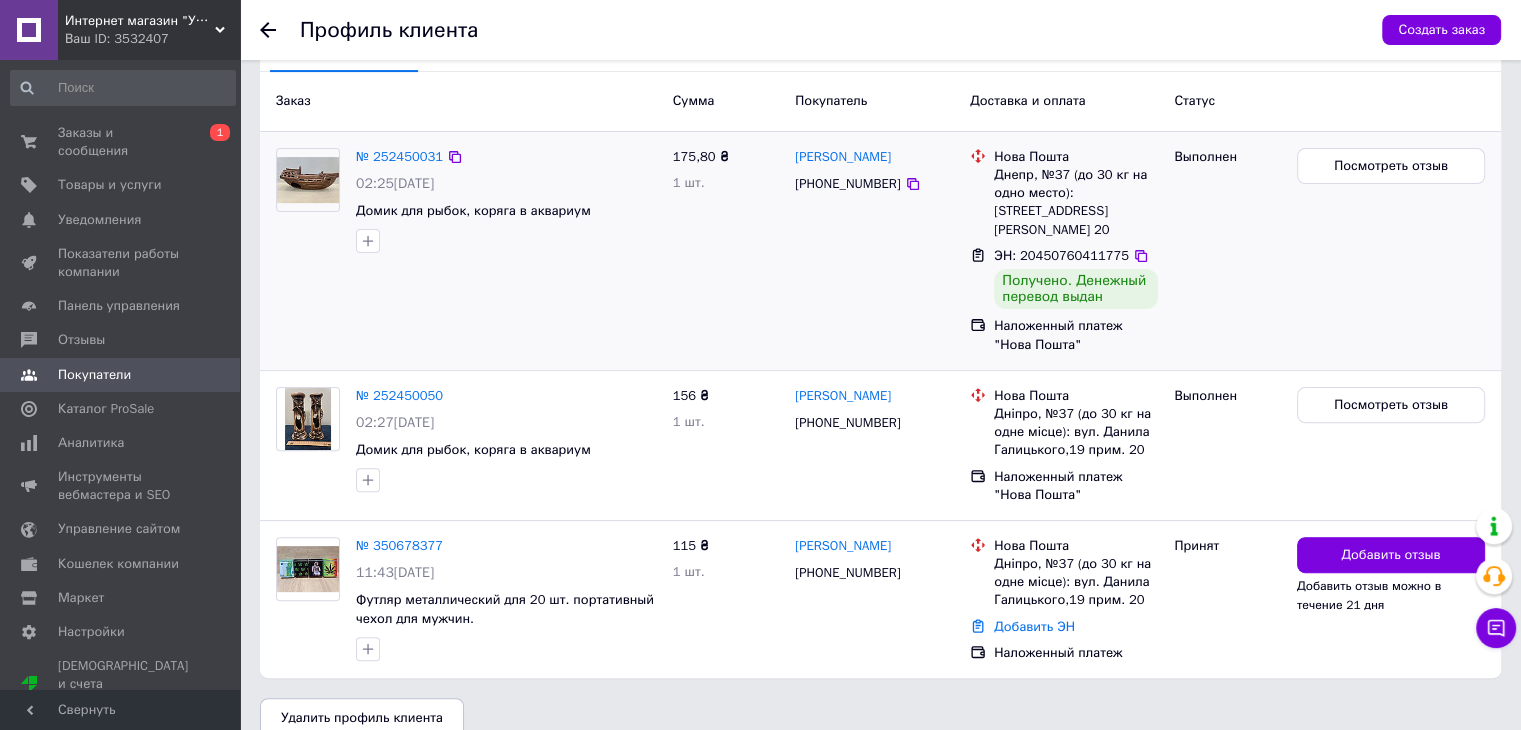 scroll, scrollTop: 541, scrollLeft: 0, axis: vertical 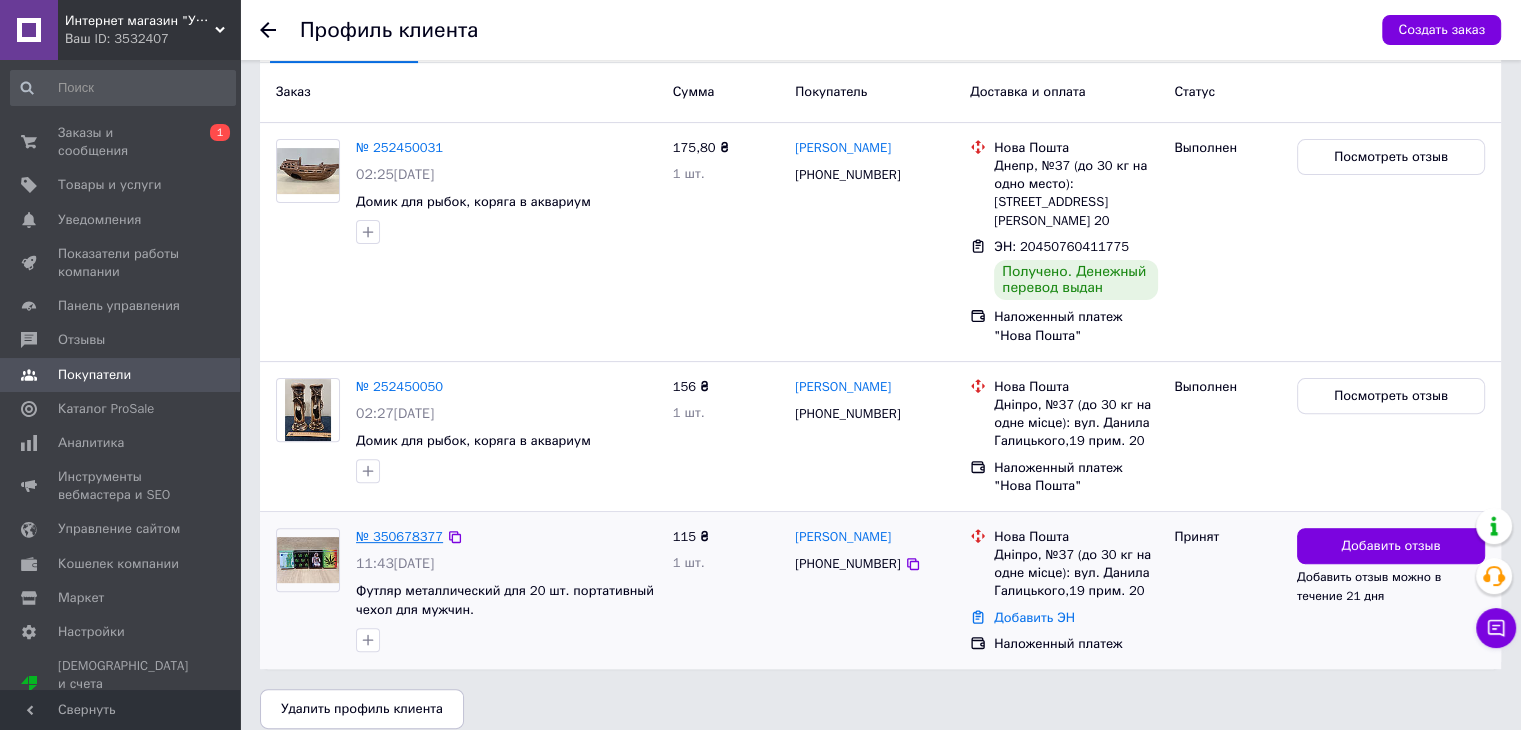 click on "№ 350678377" at bounding box center (399, 536) 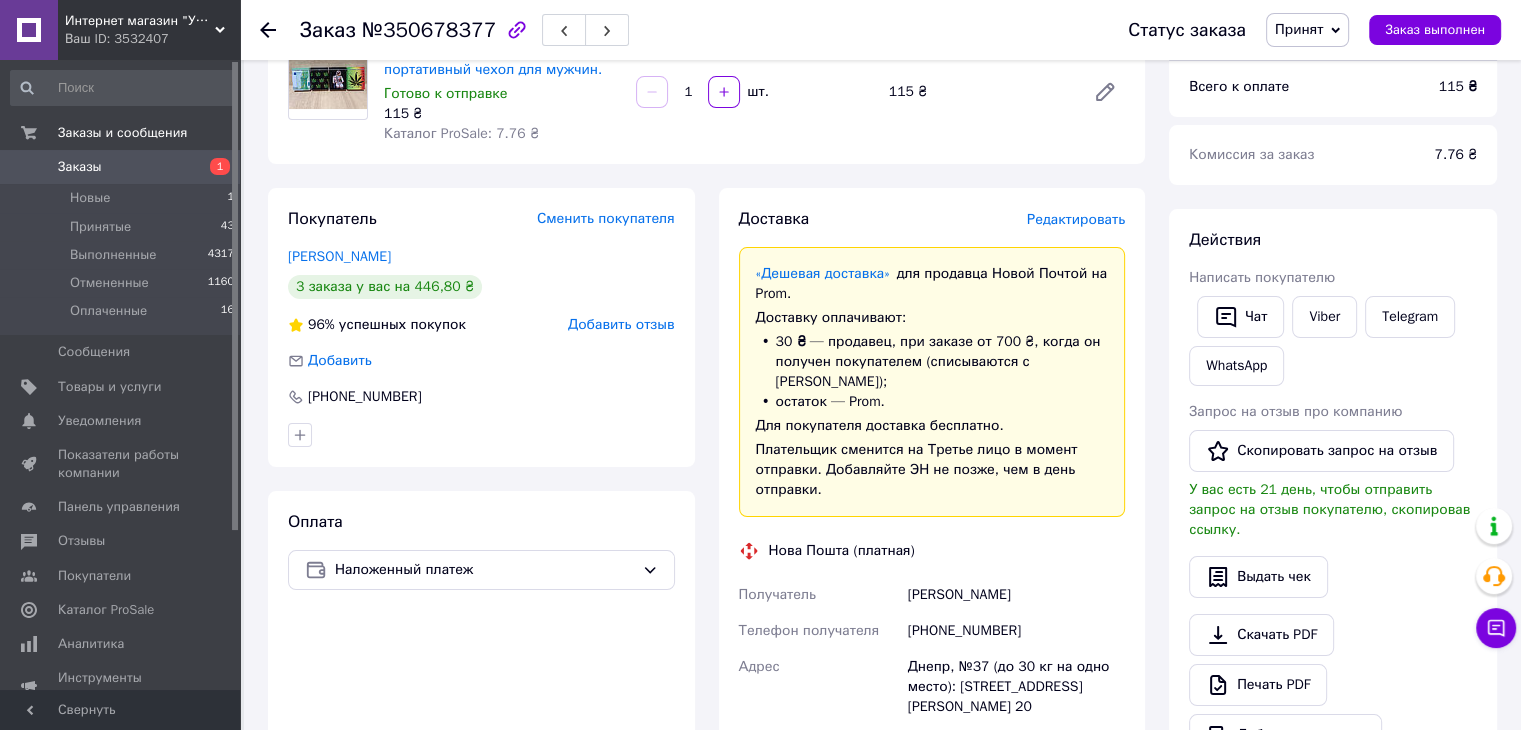 scroll, scrollTop: 0, scrollLeft: 0, axis: both 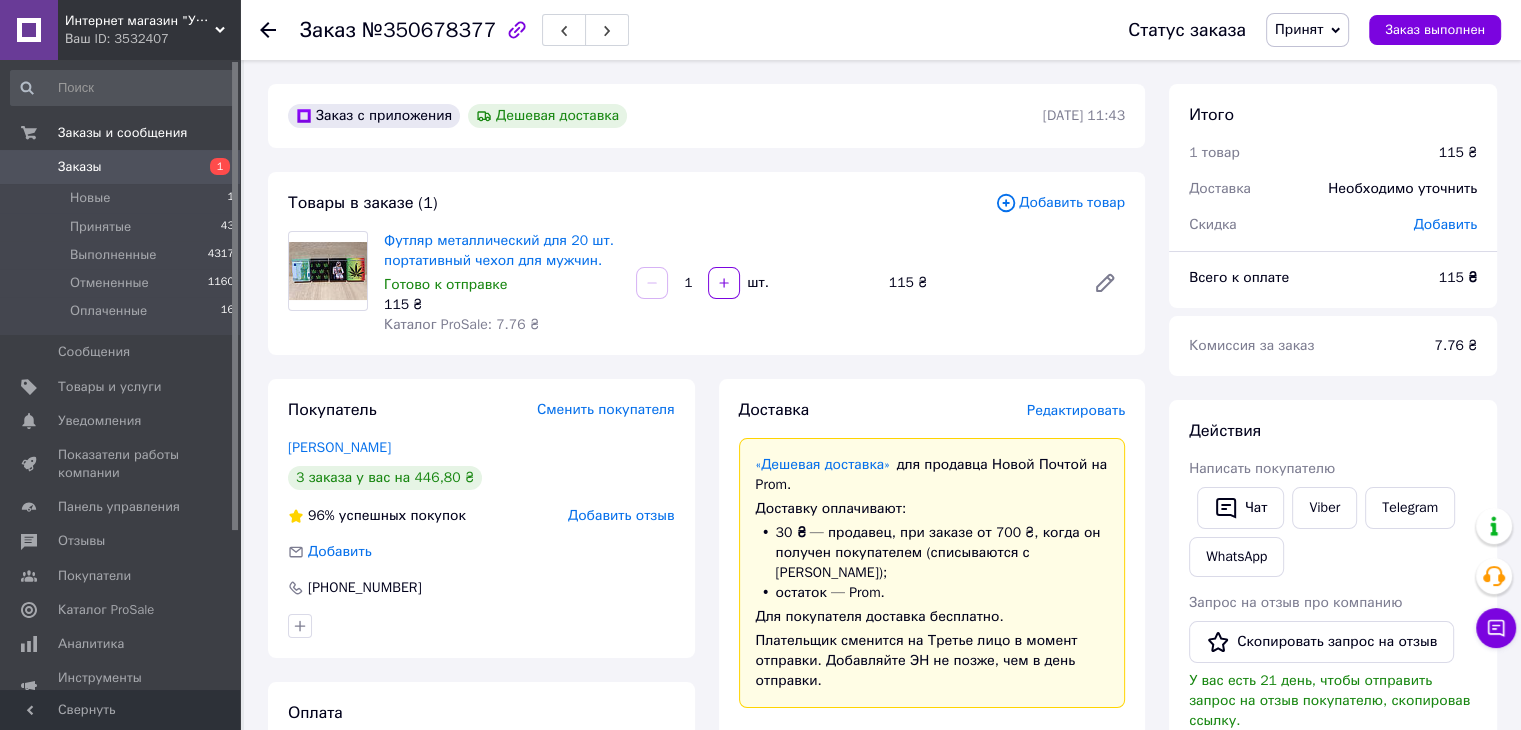 click on "Заказы 1" at bounding box center (123, 167) 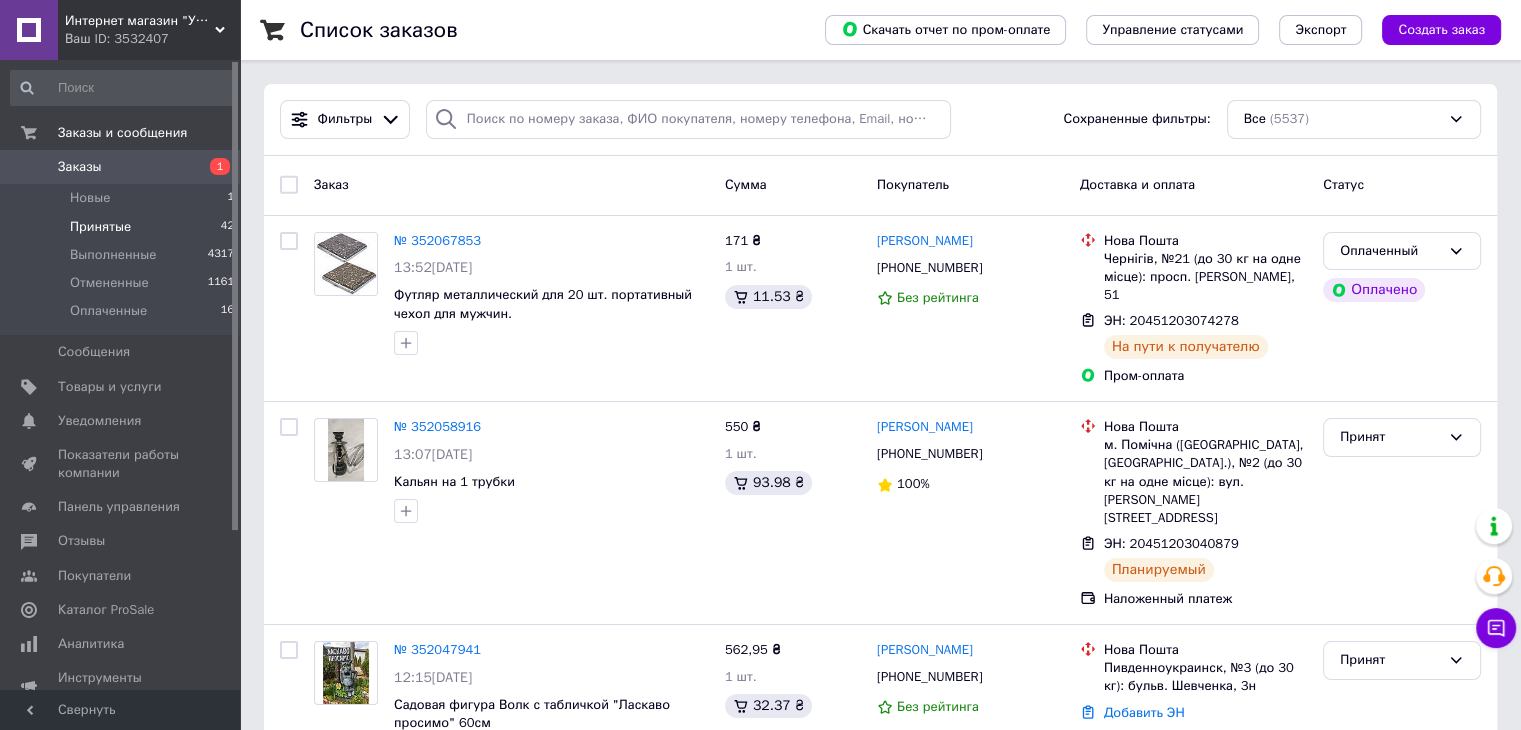 click on "Принятые" at bounding box center (100, 227) 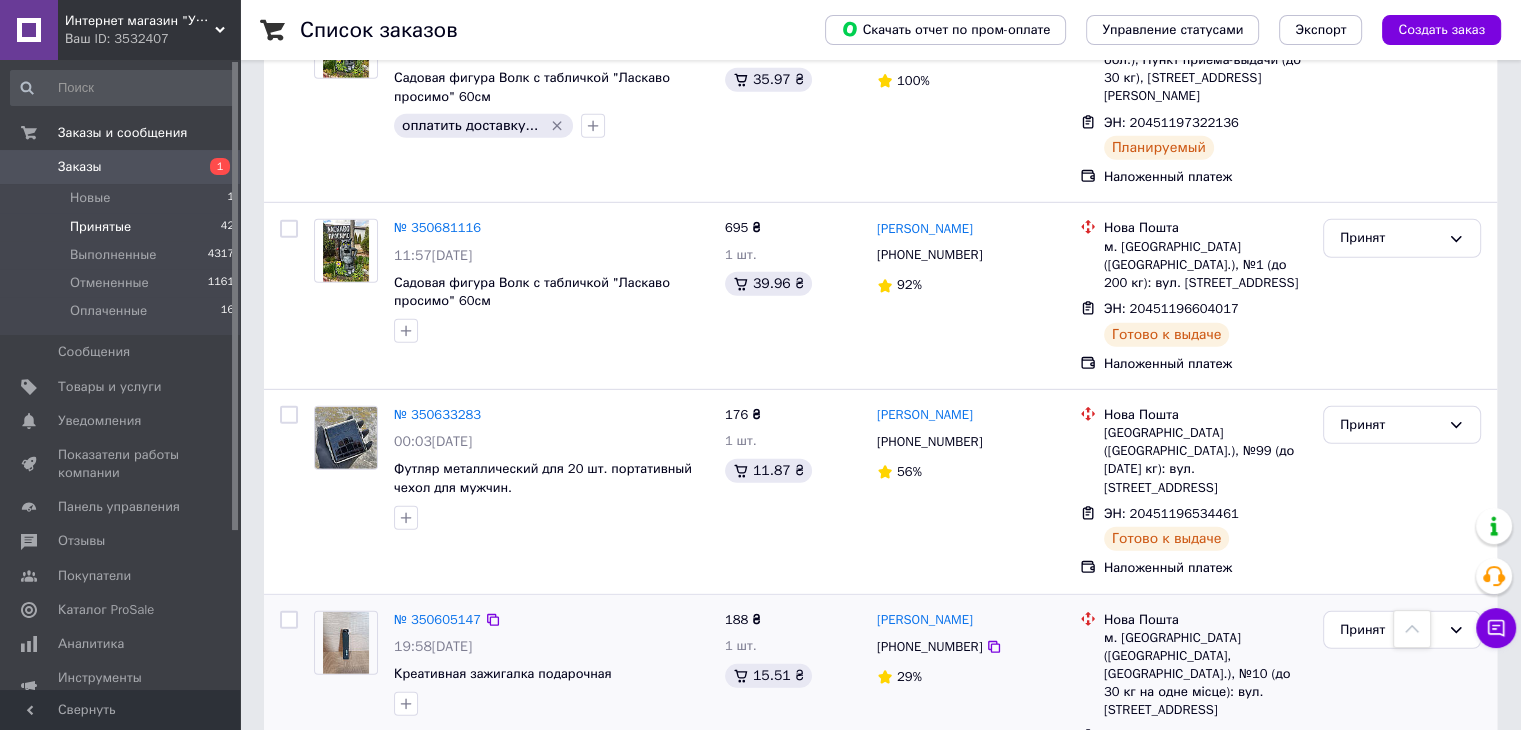 scroll, scrollTop: 5808, scrollLeft: 0, axis: vertical 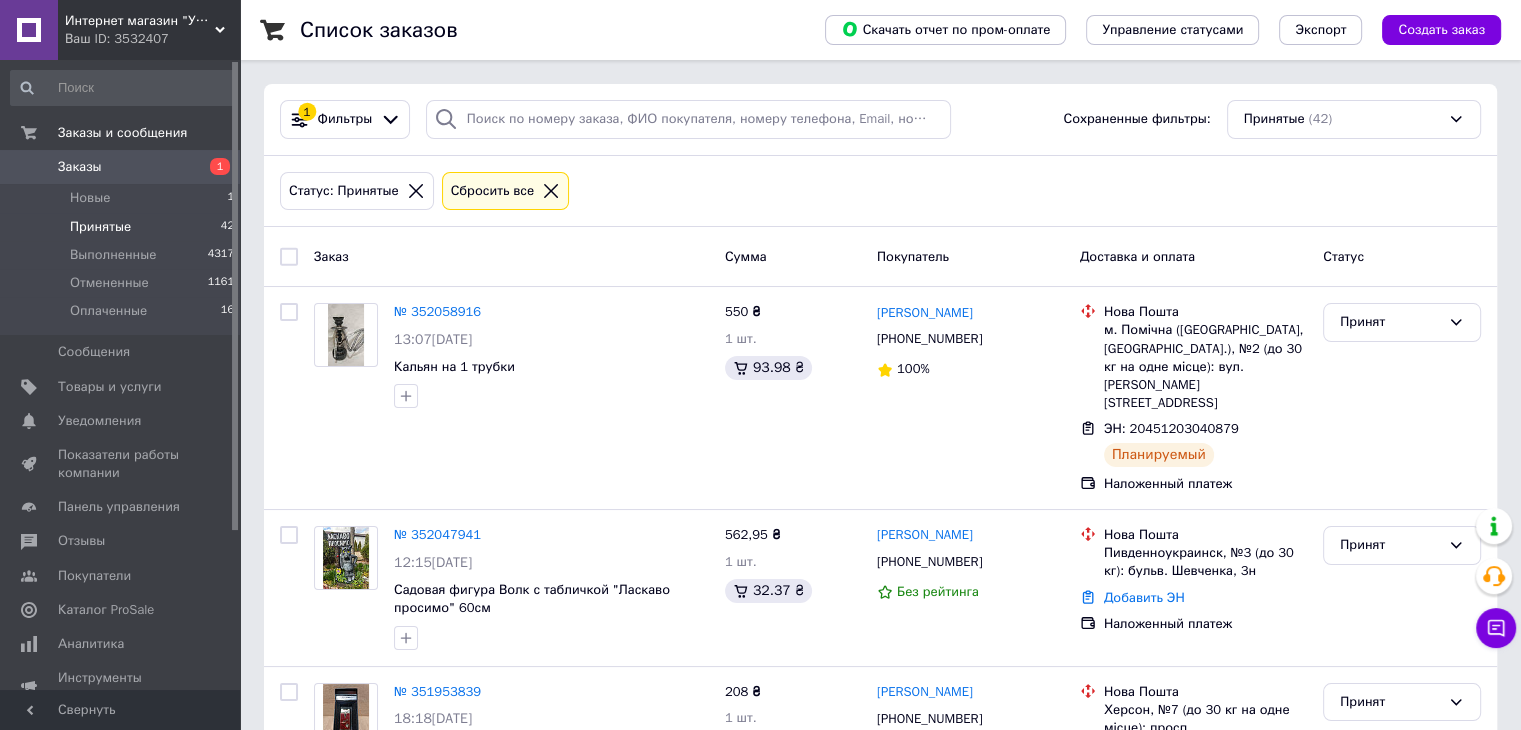 click on "Заказы" at bounding box center [121, 167] 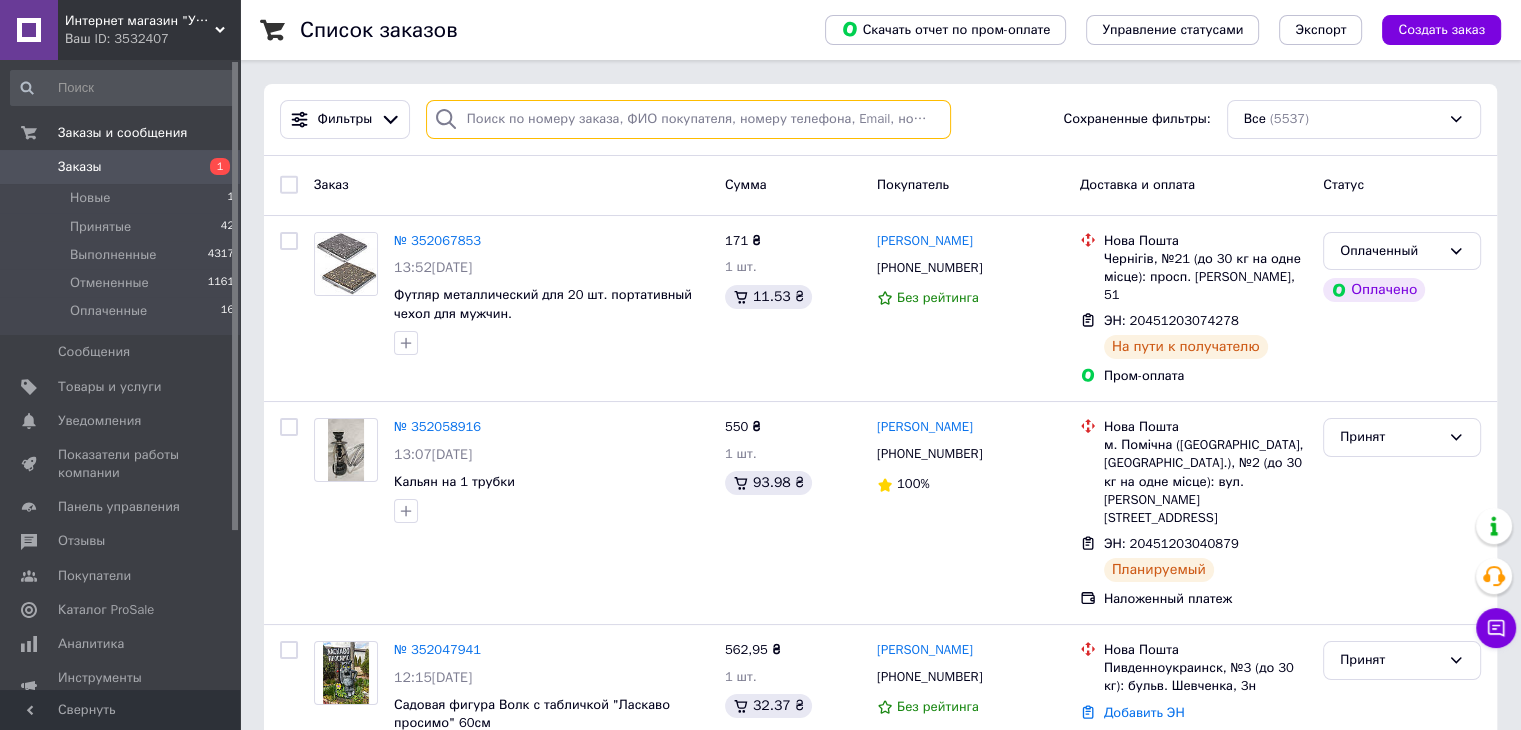 click at bounding box center (688, 119) 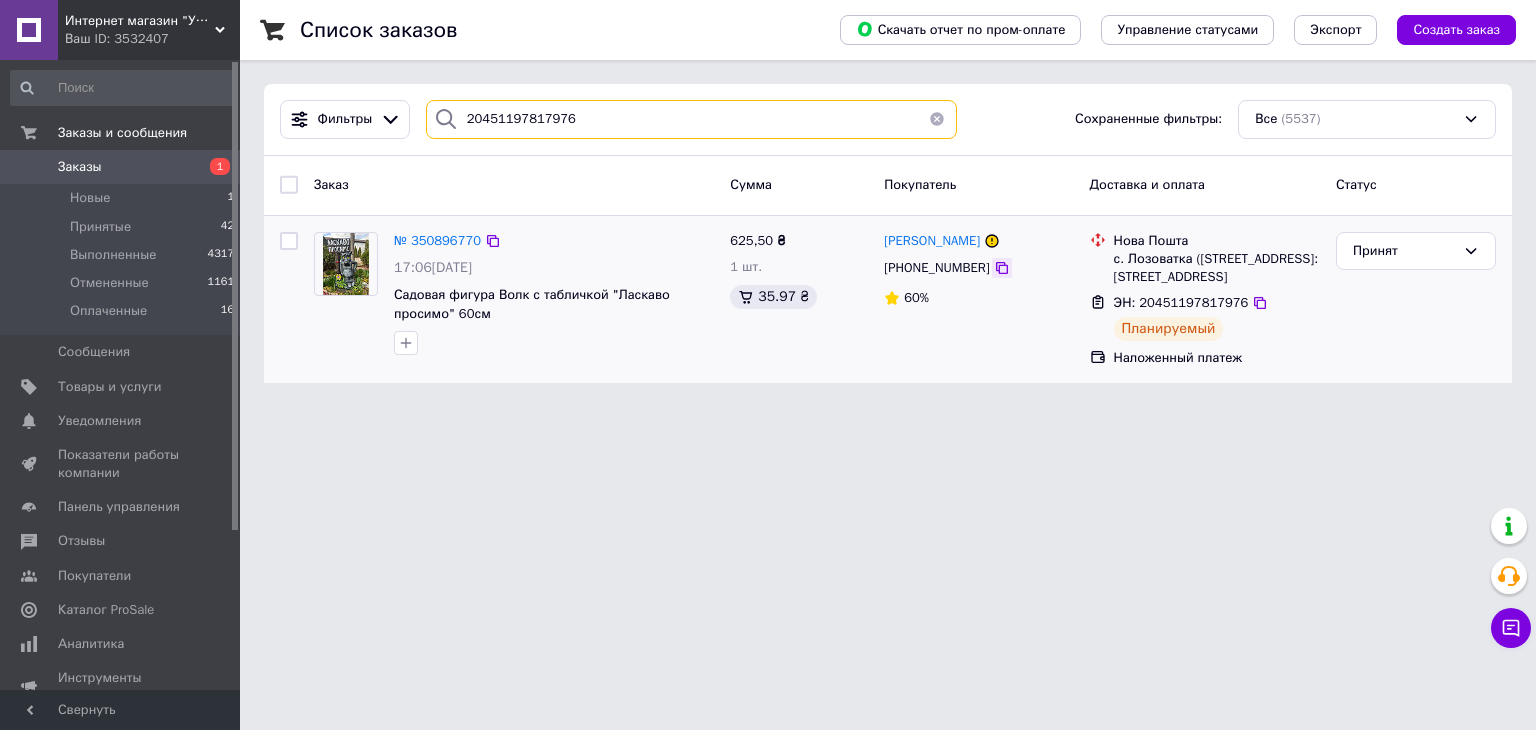 type on "20451197817976" 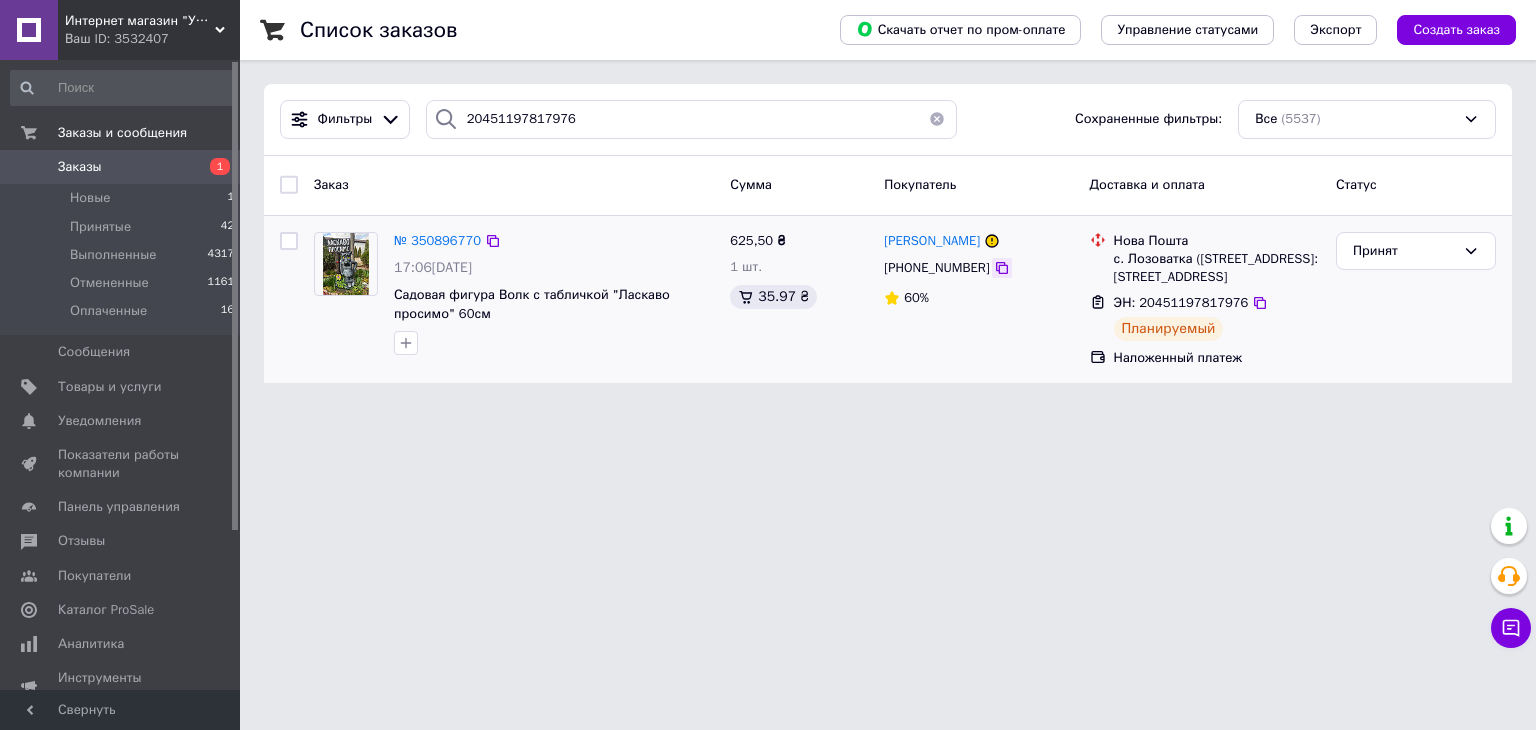 click 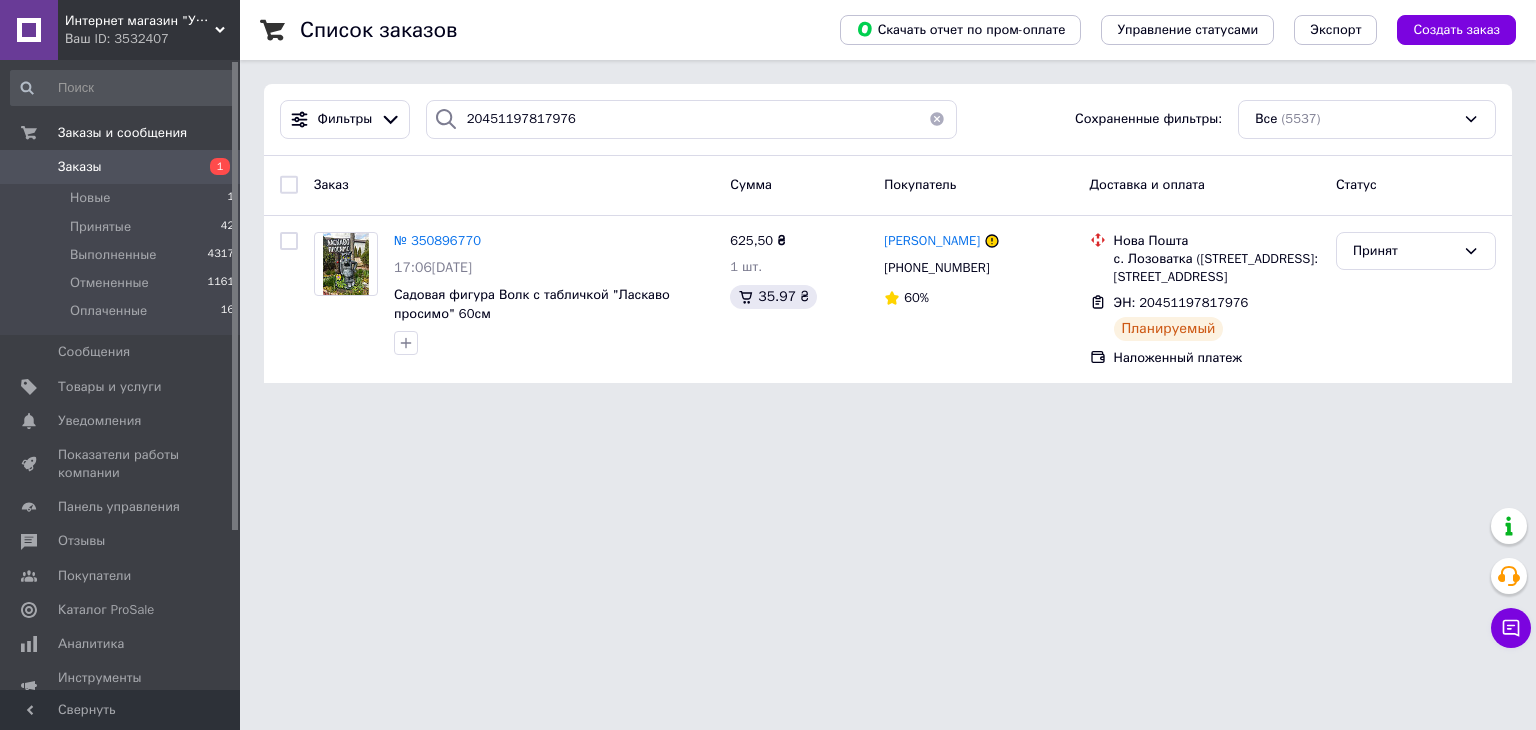 click on "Заказы" at bounding box center (80, 167) 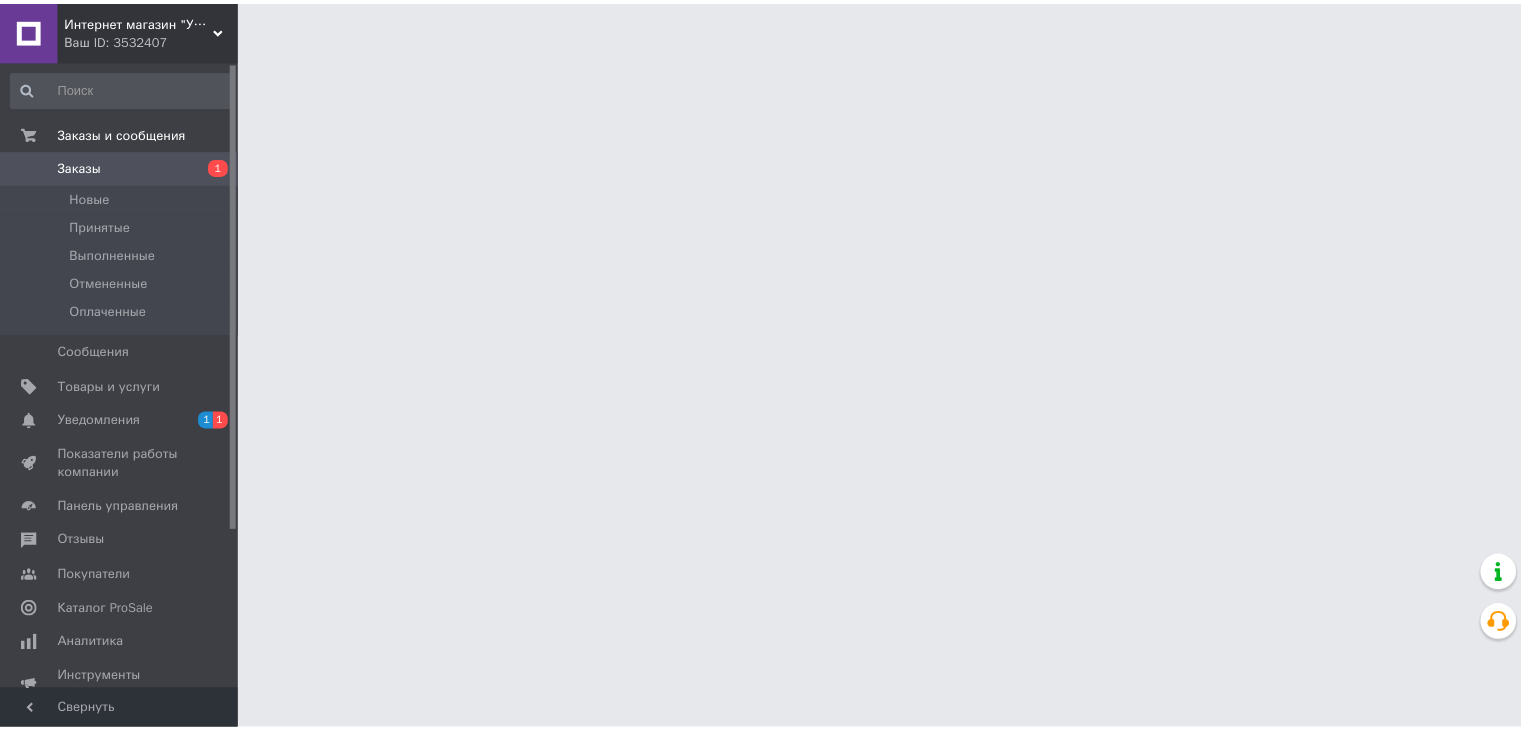 scroll, scrollTop: 0, scrollLeft: 0, axis: both 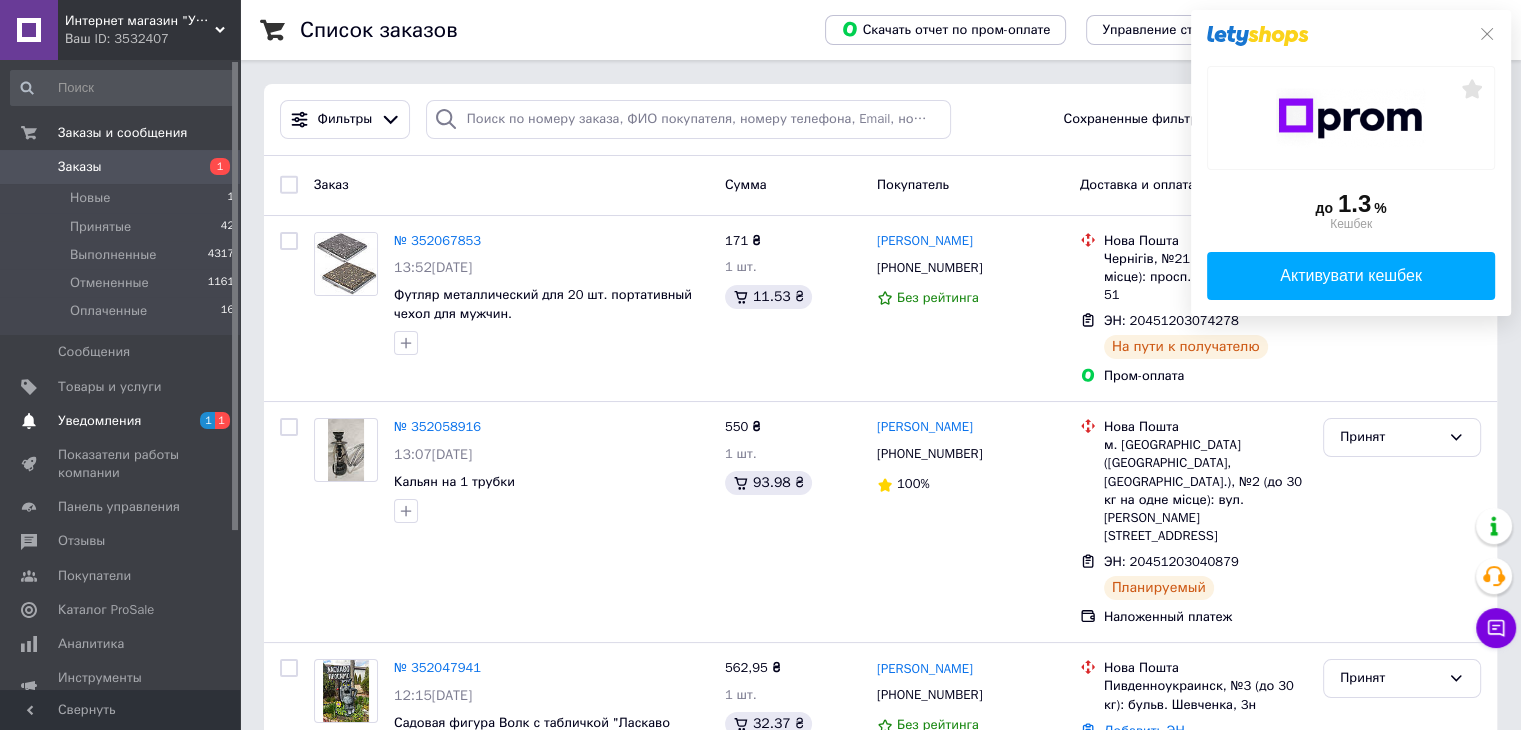 click on "Уведомления" at bounding box center [99, 421] 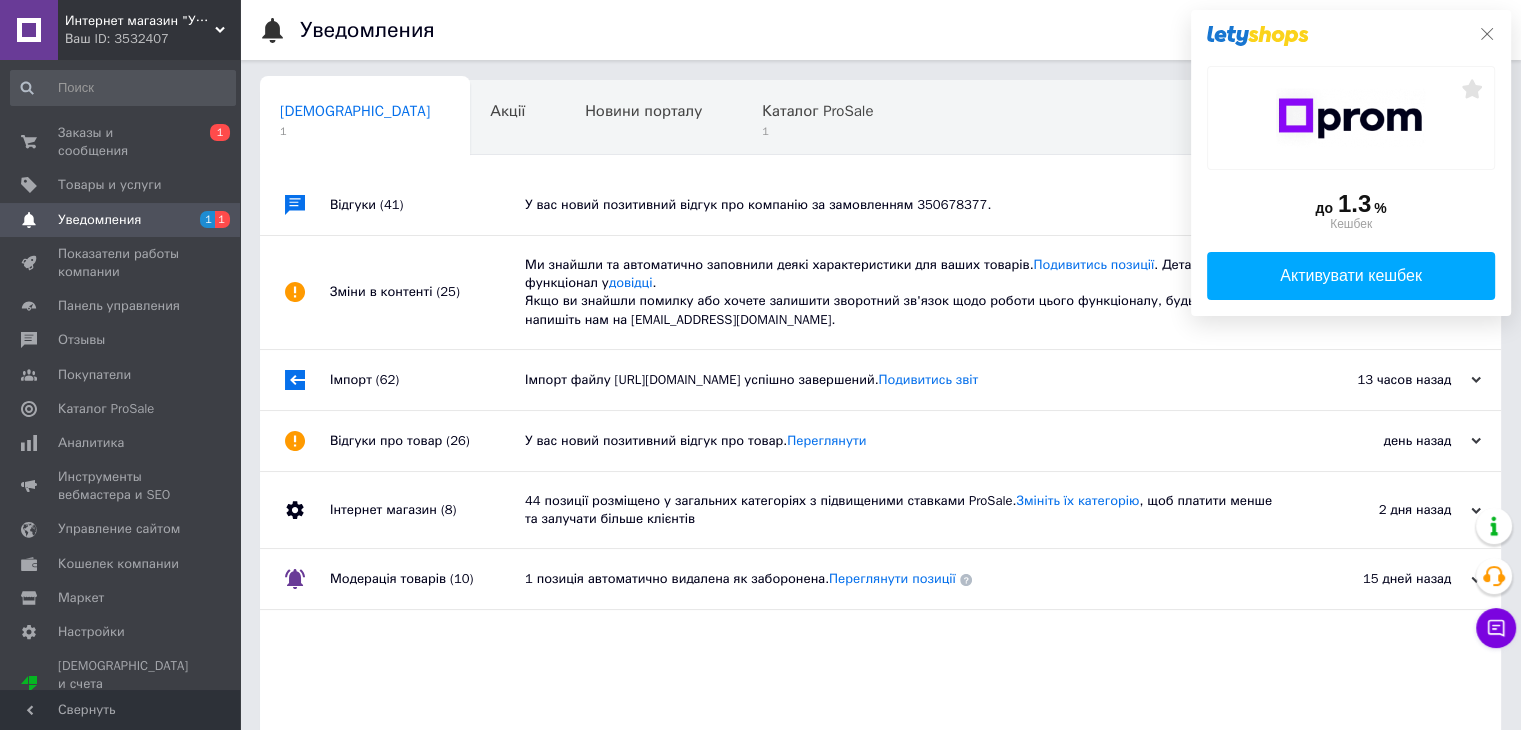 click 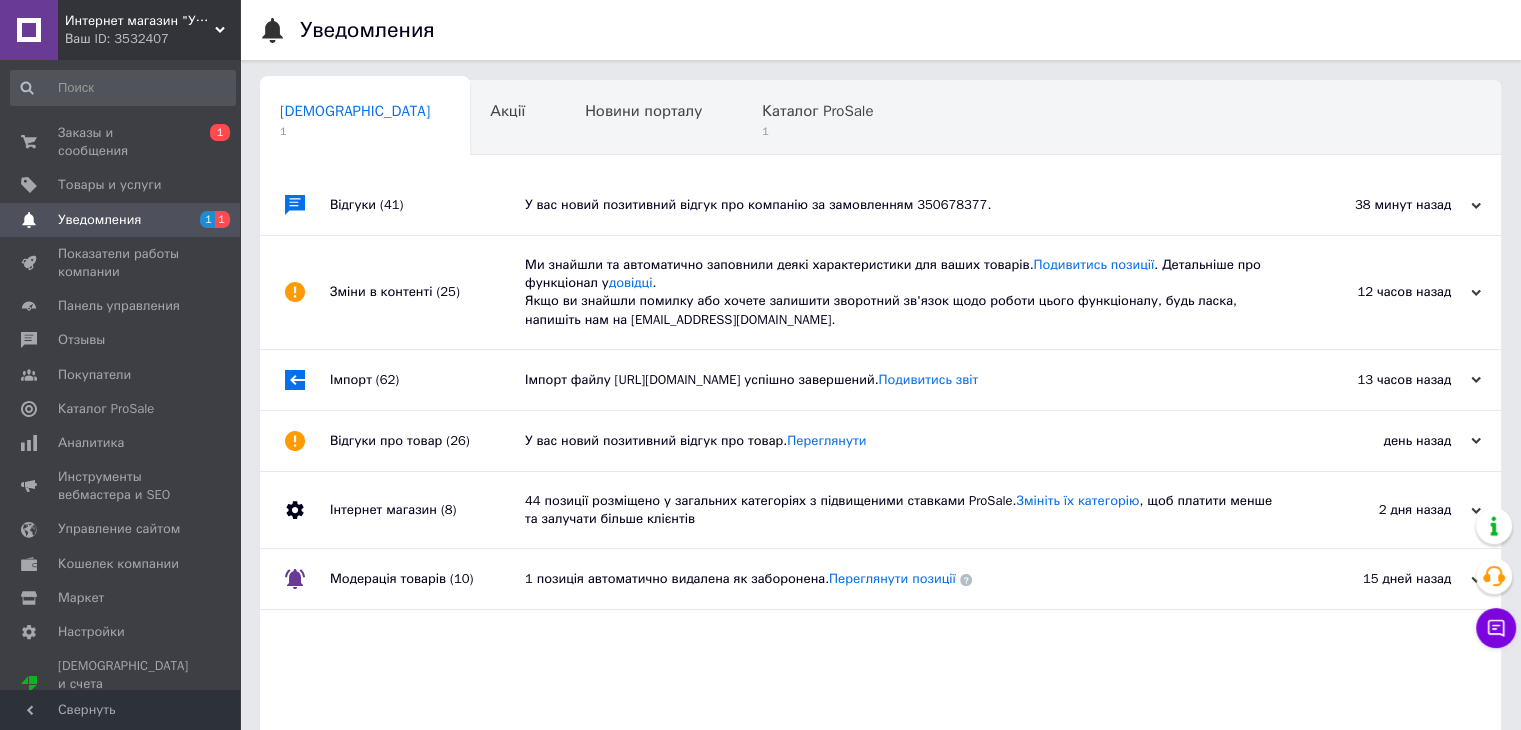 click on "У вас новий позитивний відгук про компанію за замовленням 350678377." at bounding box center (903, 205) 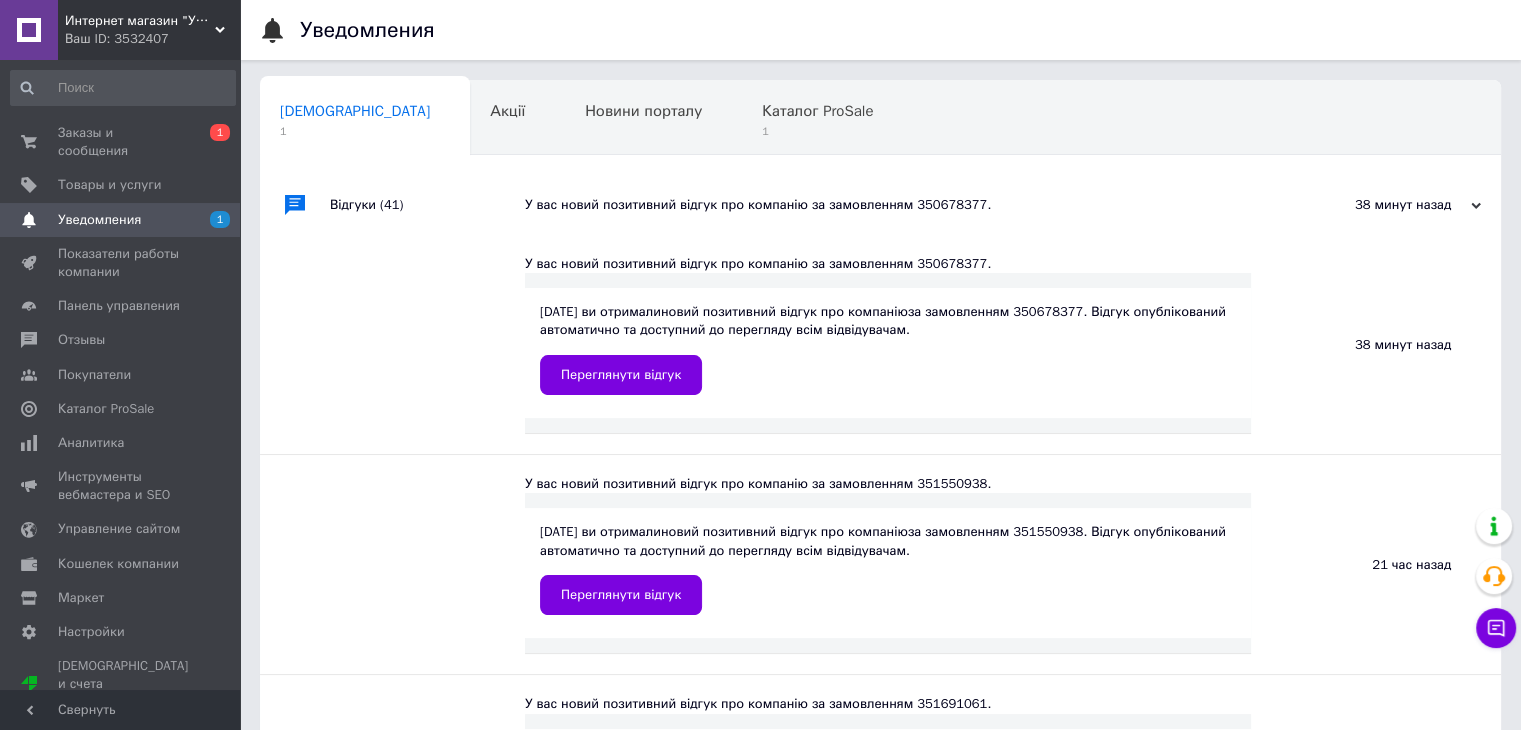 click on "У вас новий позитивний відгук про компанію за замовленням 350678377." at bounding box center [903, 205] 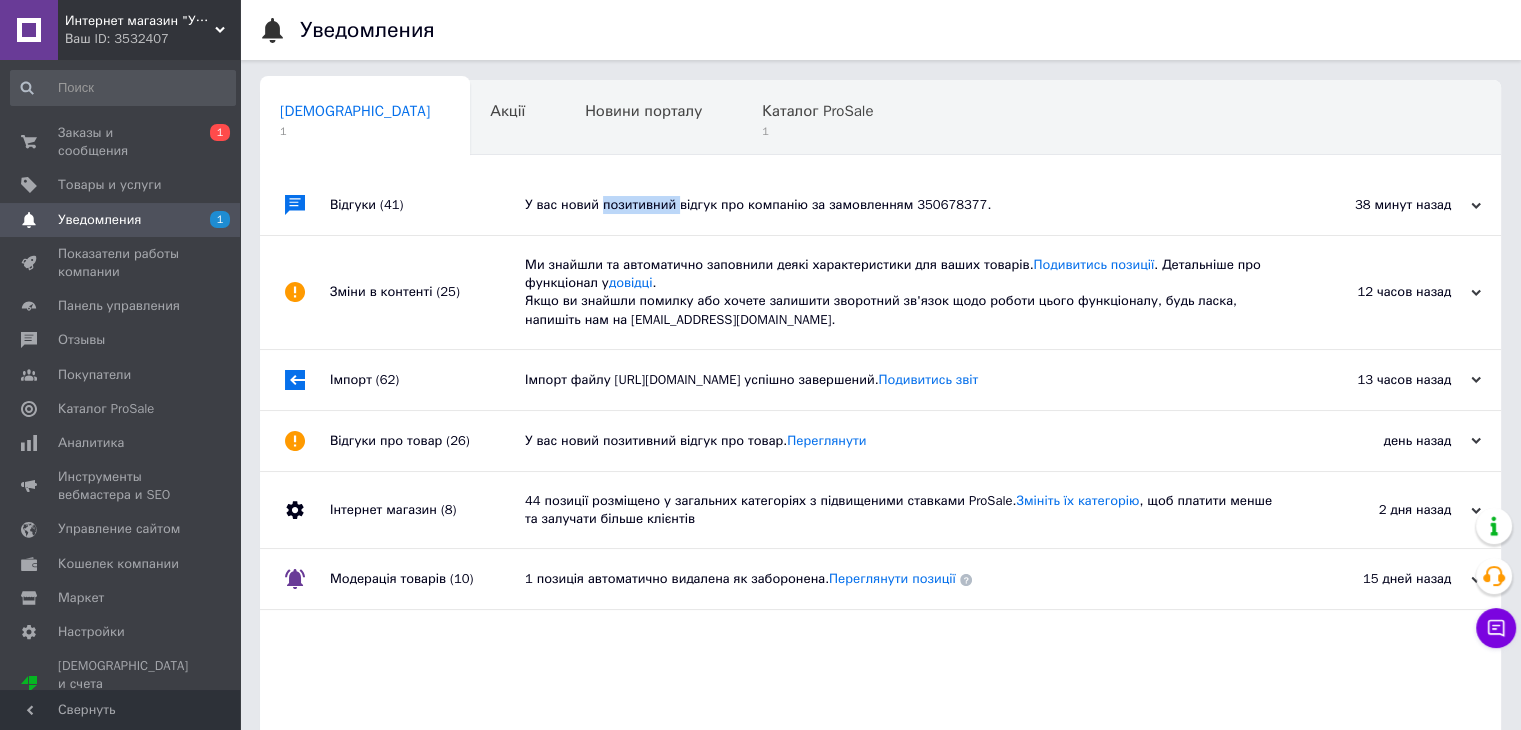 click on "У вас новий позитивний відгук про компанію за замовленням 350678377." at bounding box center (903, 205) 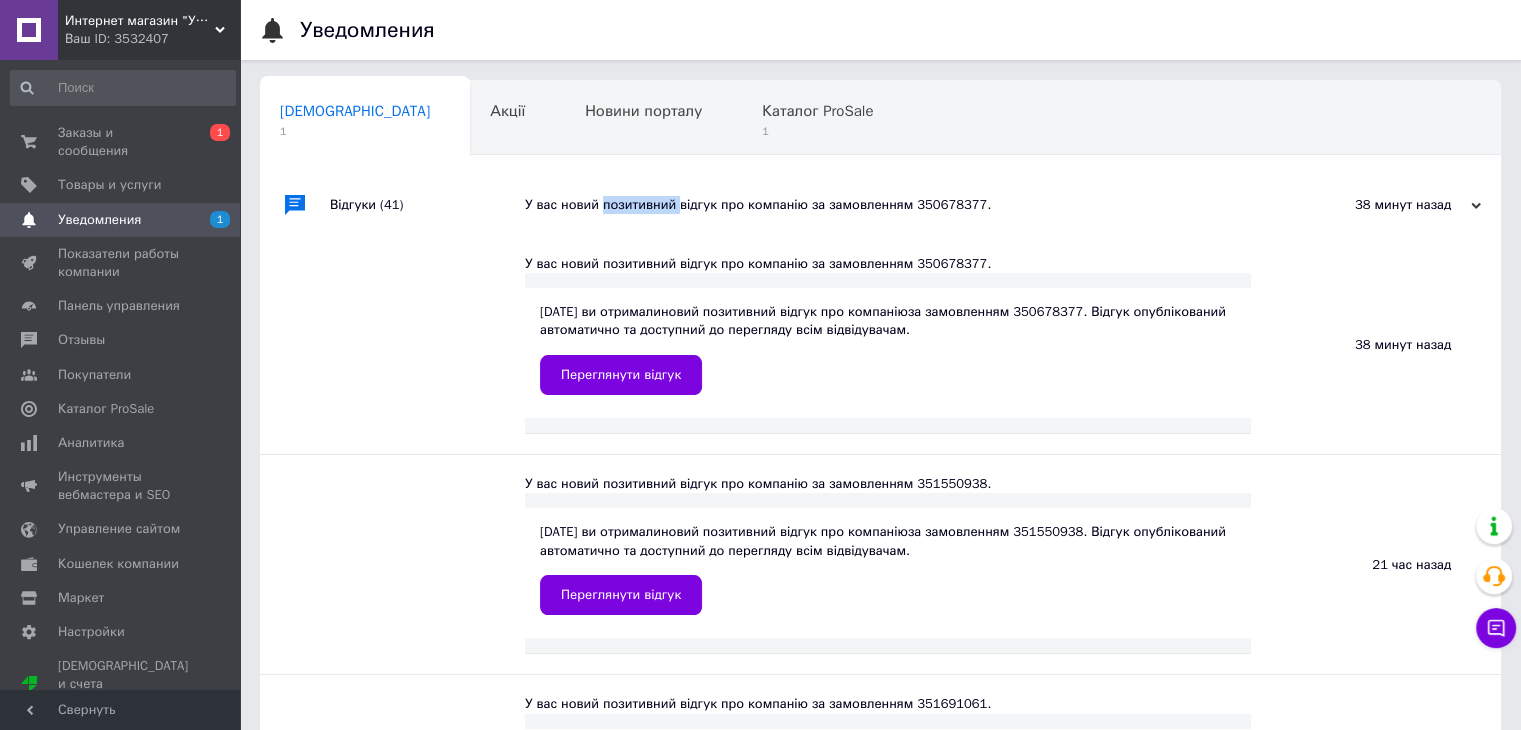 click on "У вас новий позитивний відгук про компанію за замовленням 350678377." at bounding box center (903, 205) 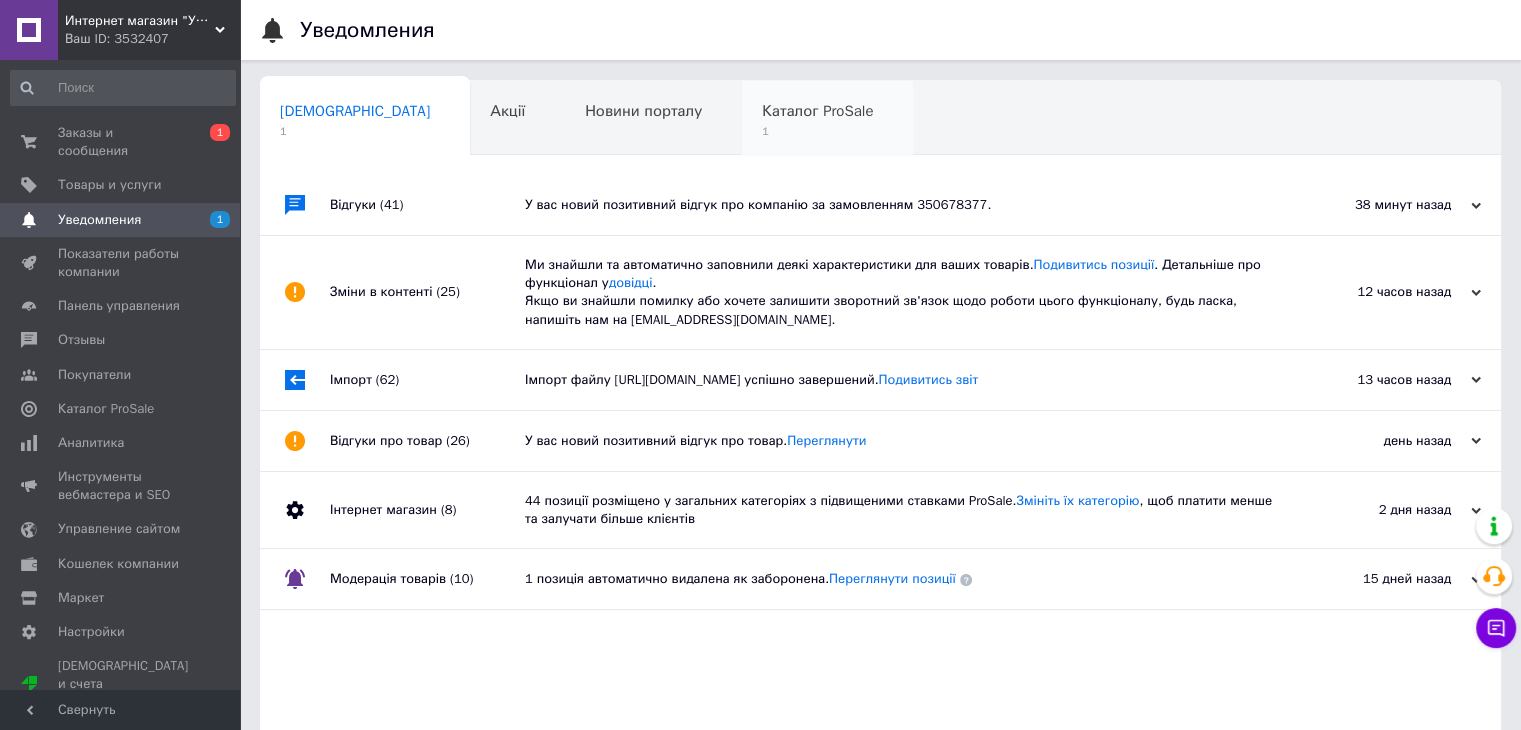 click on "1" at bounding box center (817, 131) 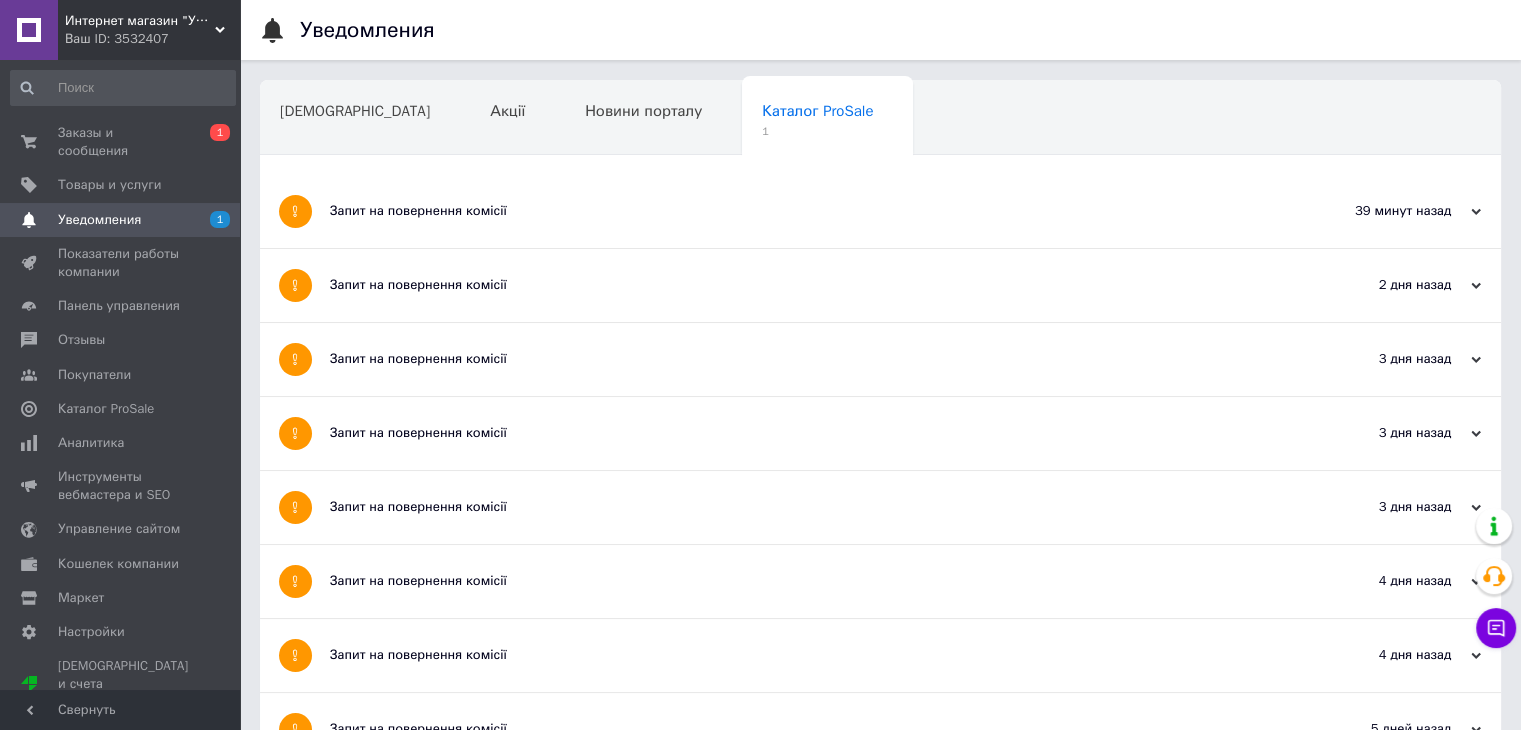click on "Запит на повернення комісії" at bounding box center (805, 211) 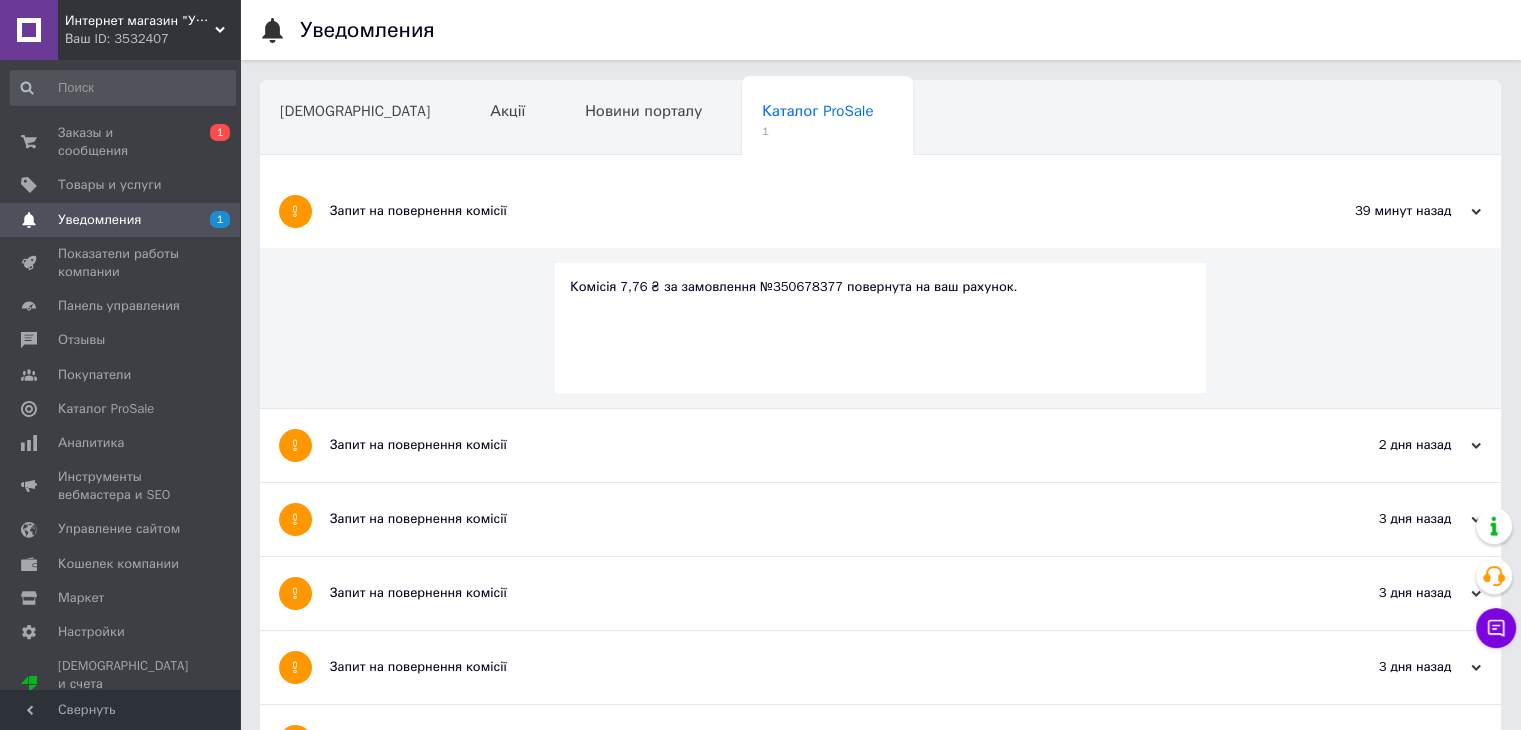 click on "Уведомления" at bounding box center [121, 220] 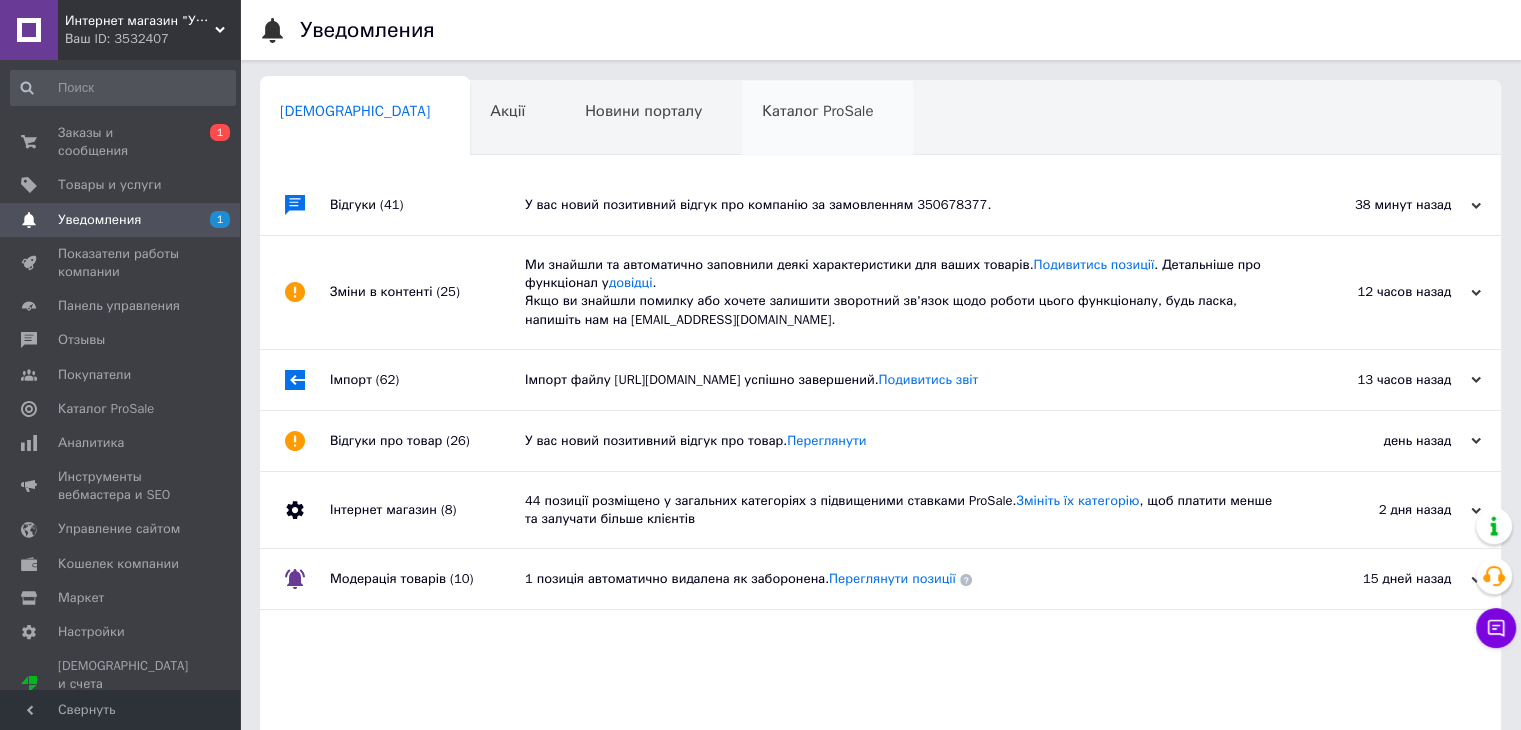 click on "Каталог ProSale 0" at bounding box center [827, 119] 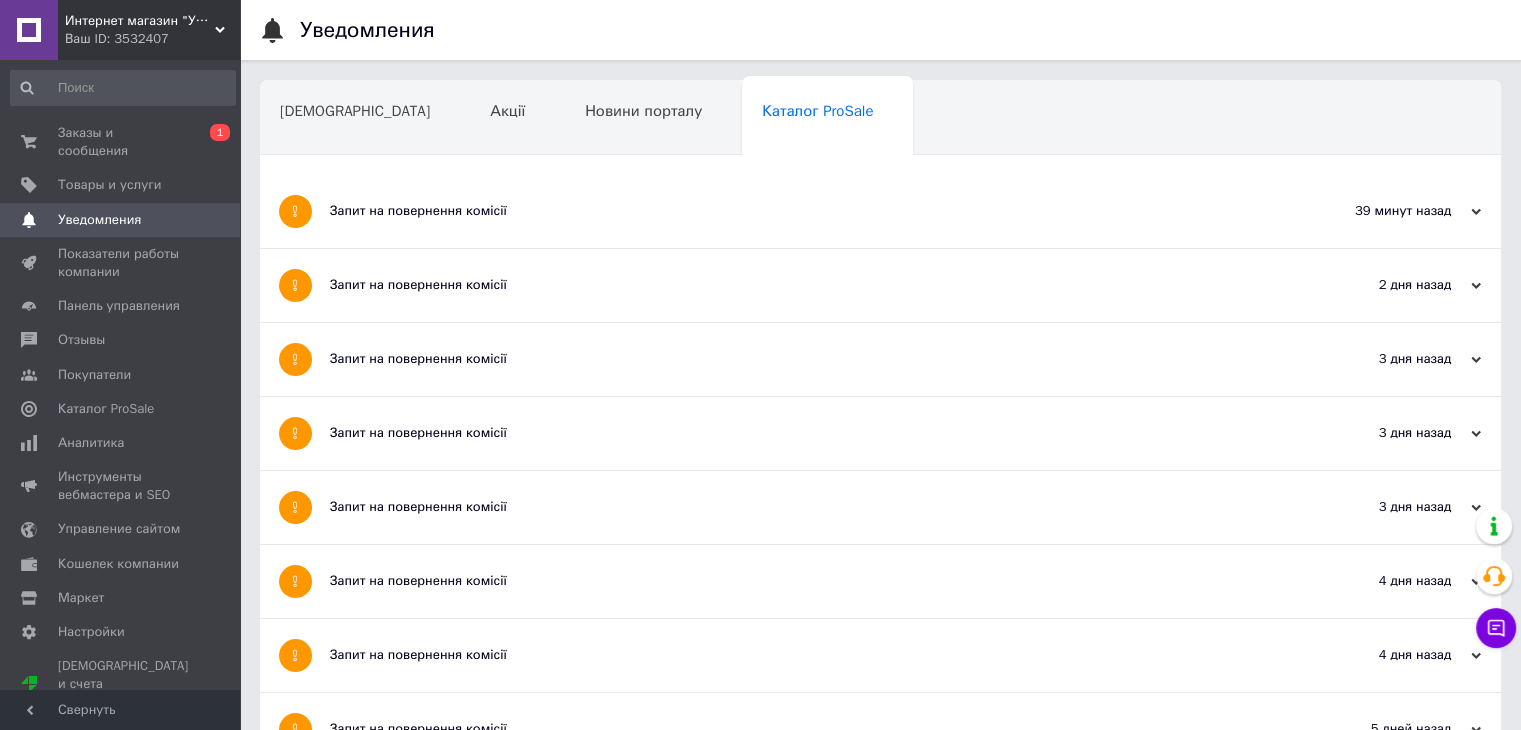 click on "Запит на повернення комісії" at bounding box center (805, 211) 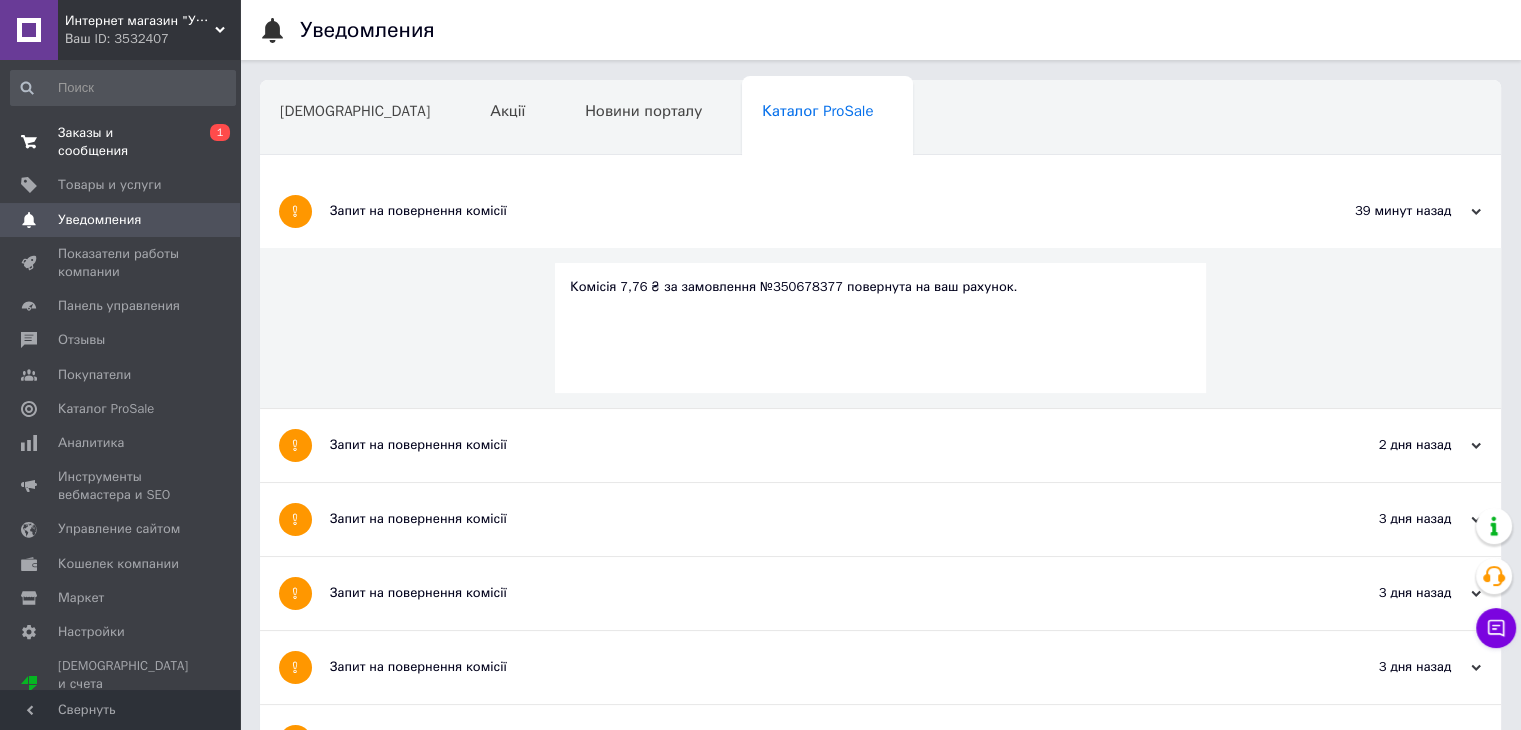 click on "Заказы и сообщения" at bounding box center (121, 142) 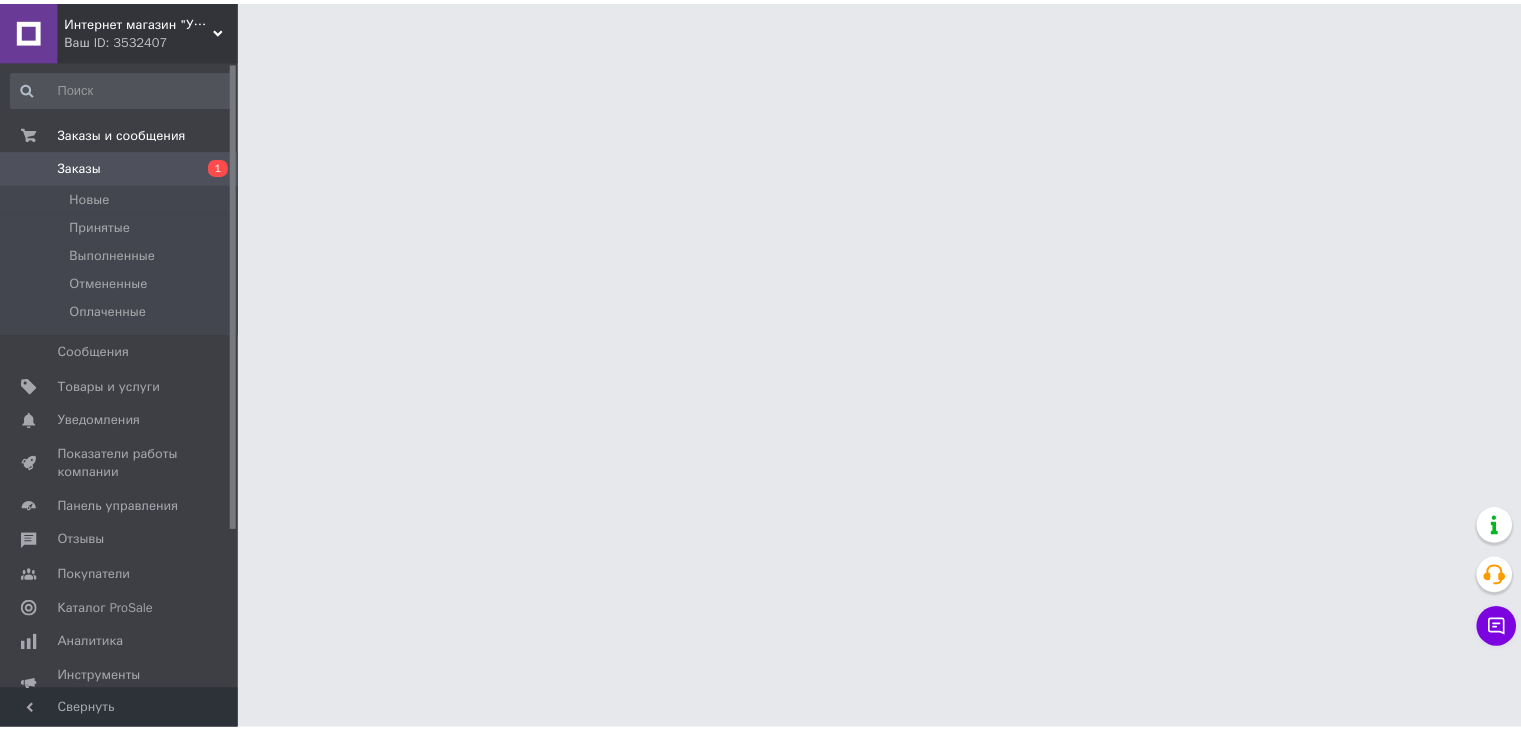 scroll, scrollTop: 0, scrollLeft: 0, axis: both 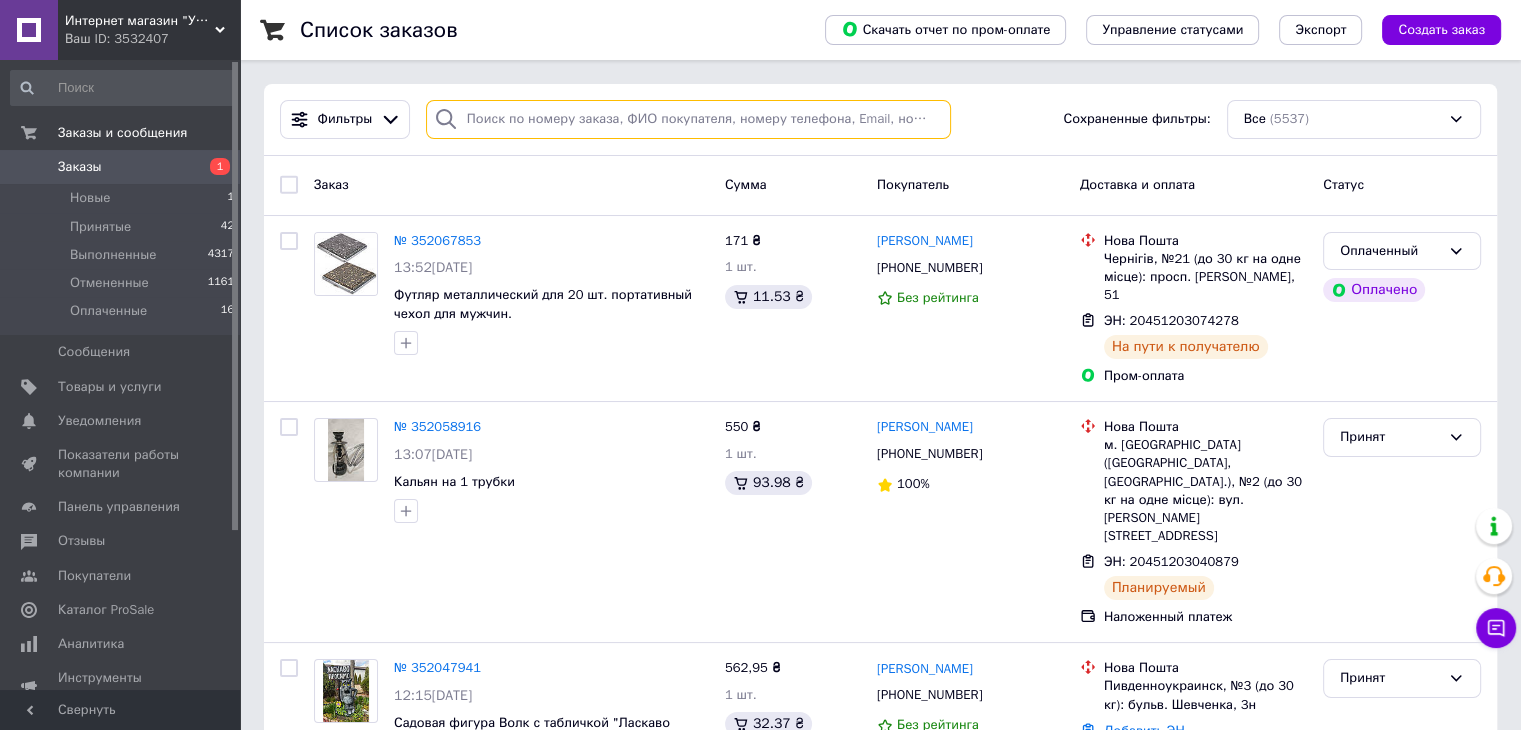 click at bounding box center [688, 119] 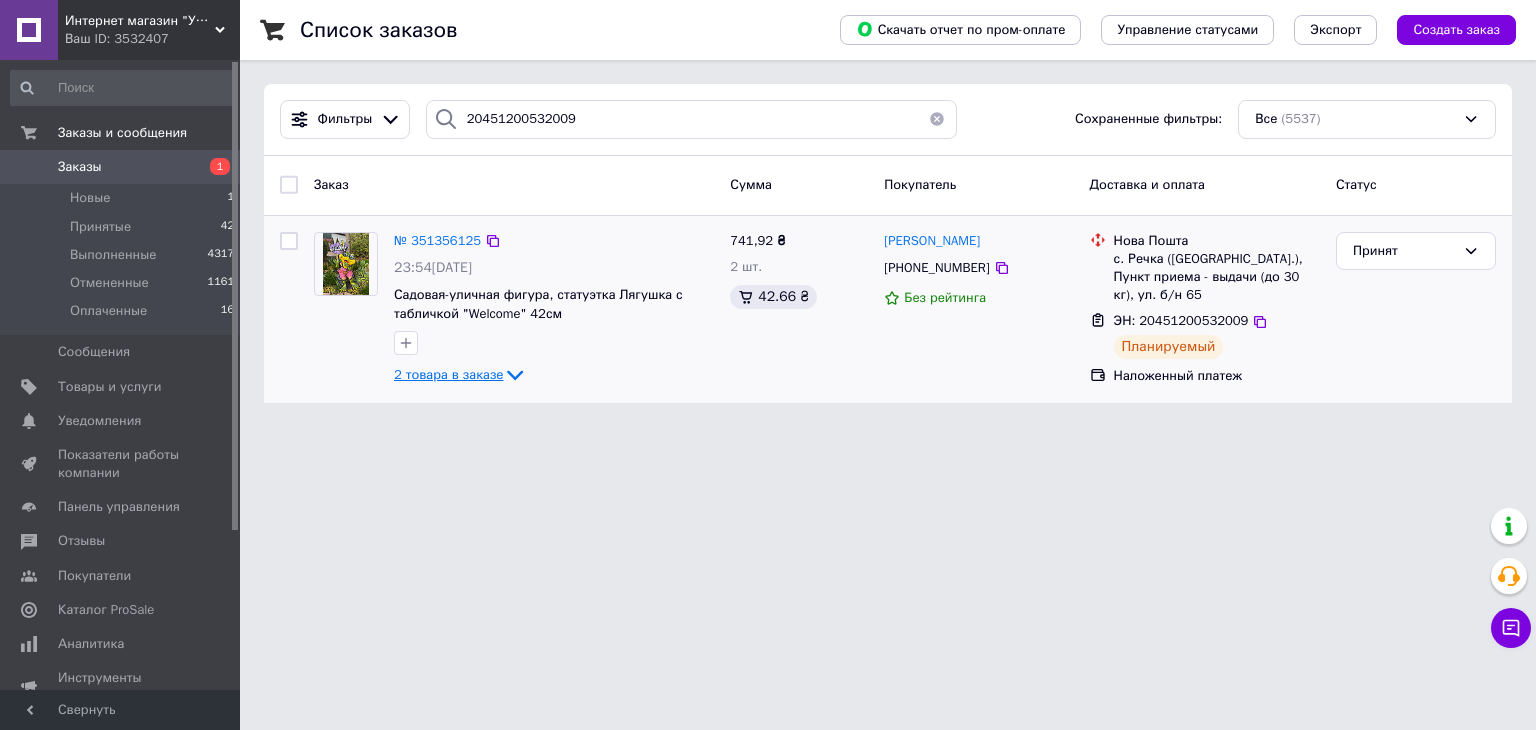 click 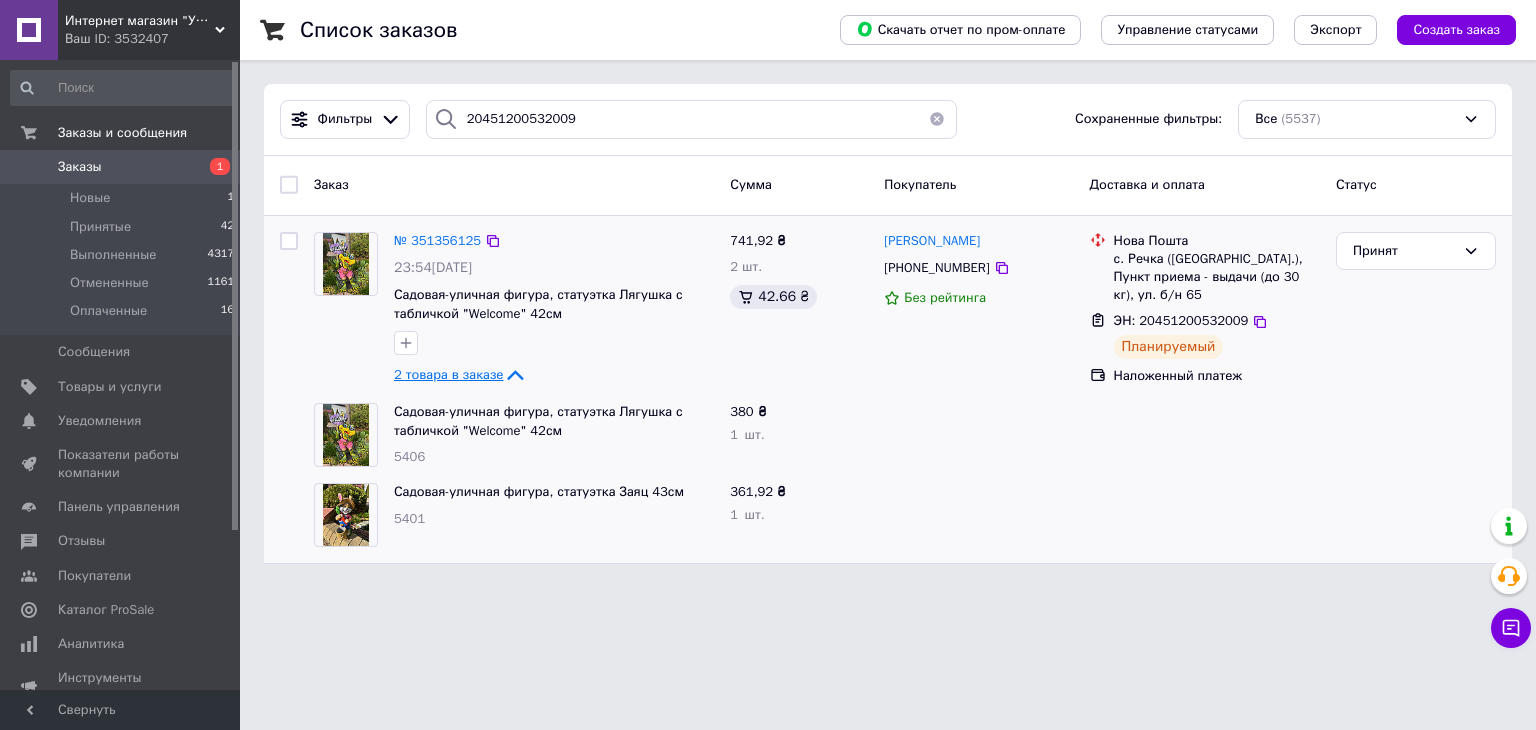 click 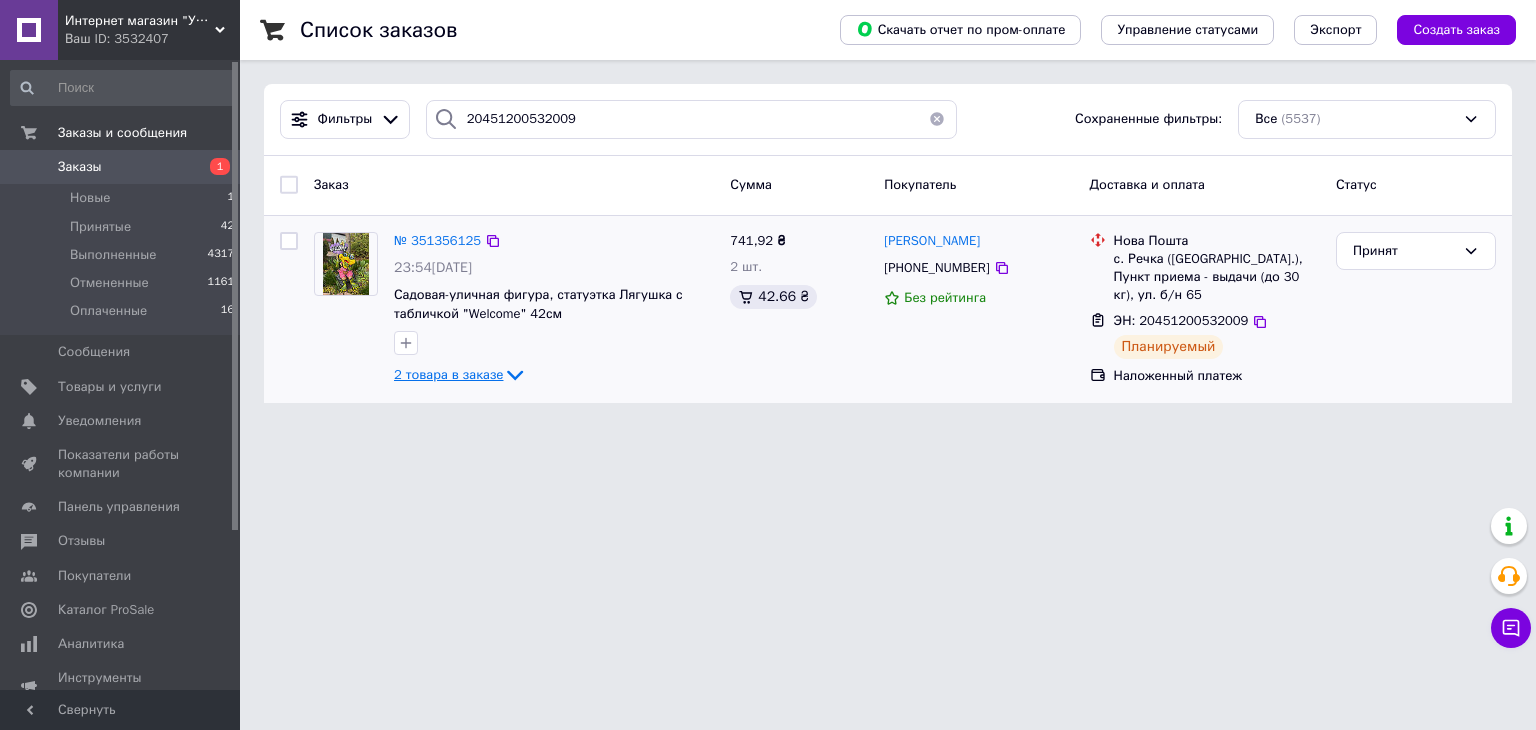 click 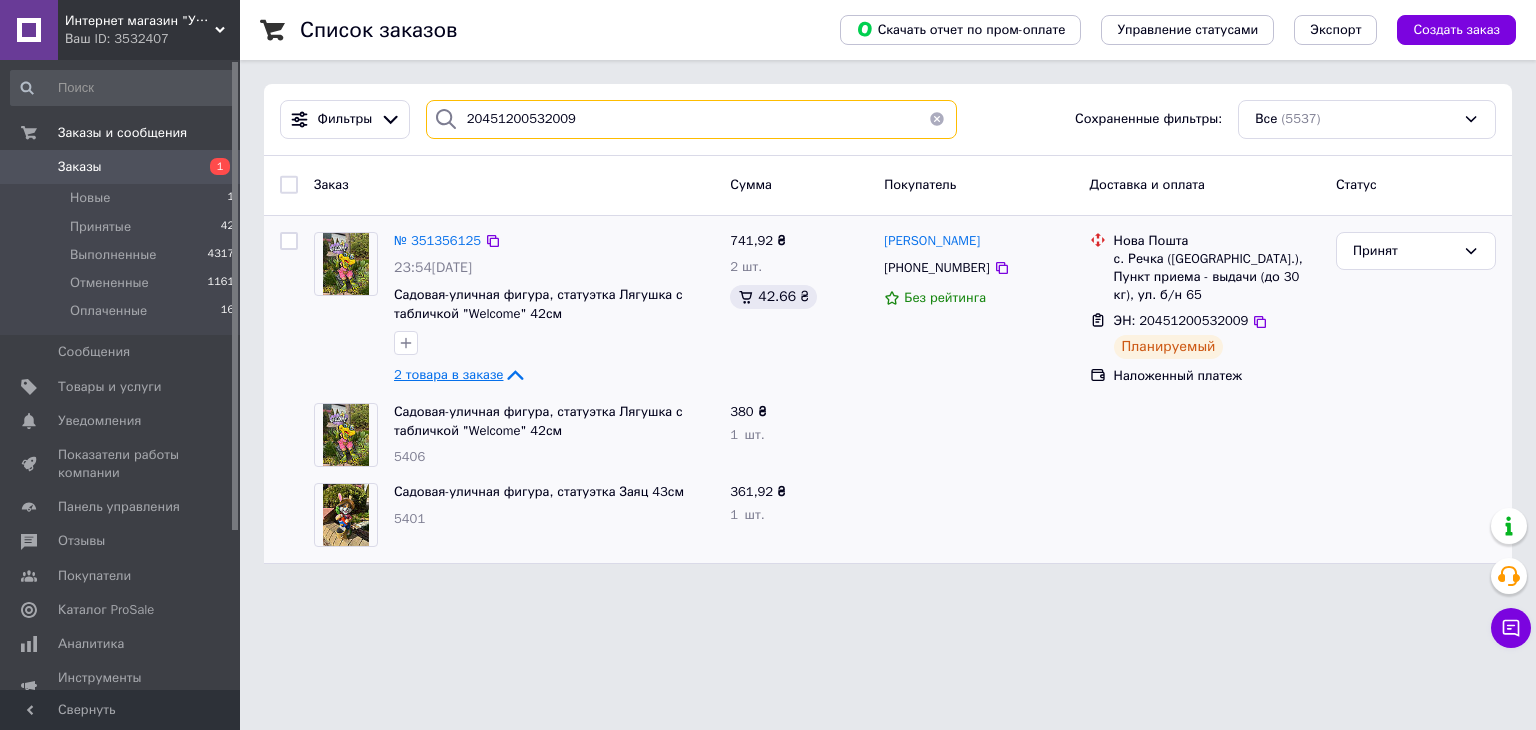 drag, startPoint x: 577, startPoint y: 120, endPoint x: 440, endPoint y: 112, distance: 137.23338 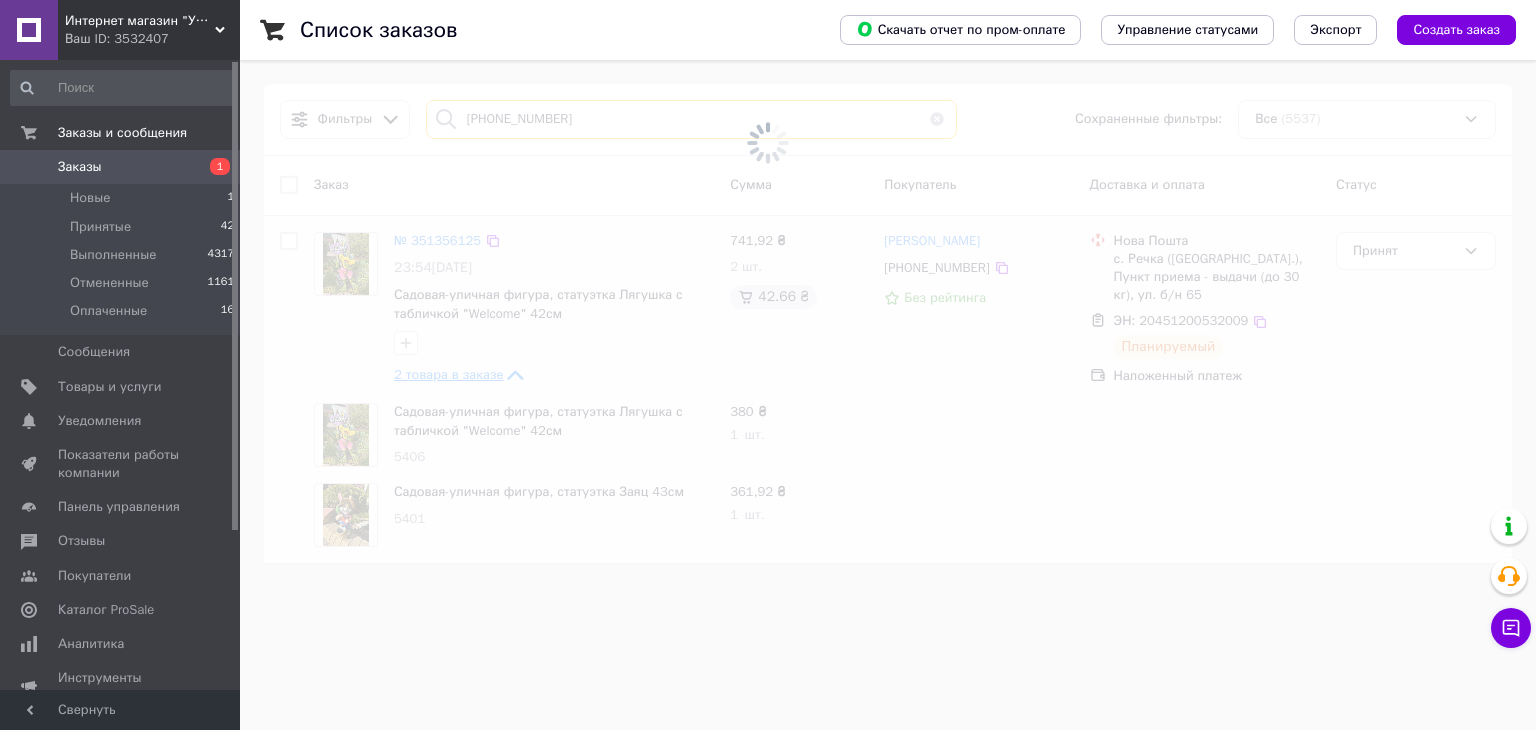 type on "[PHONE_NUMBER]" 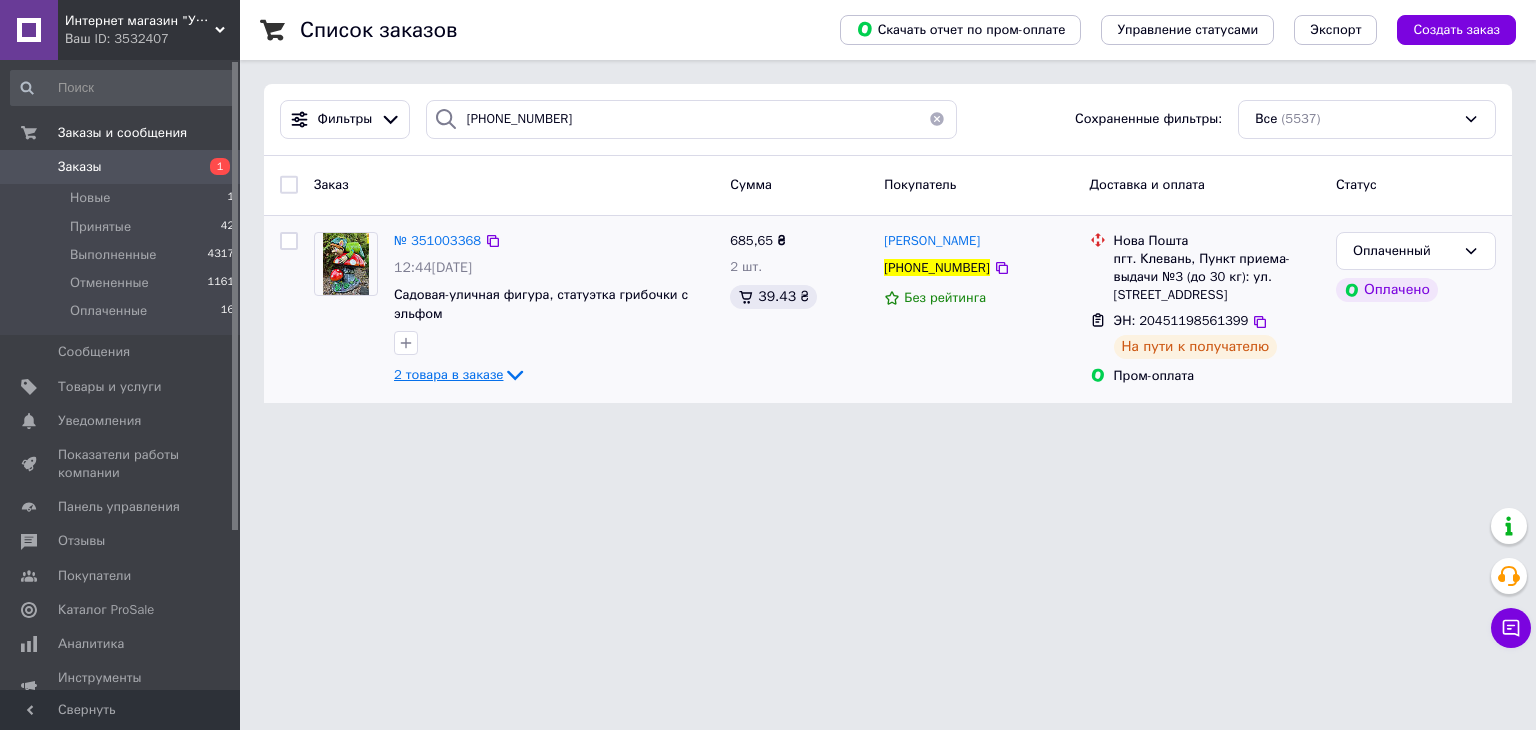 click 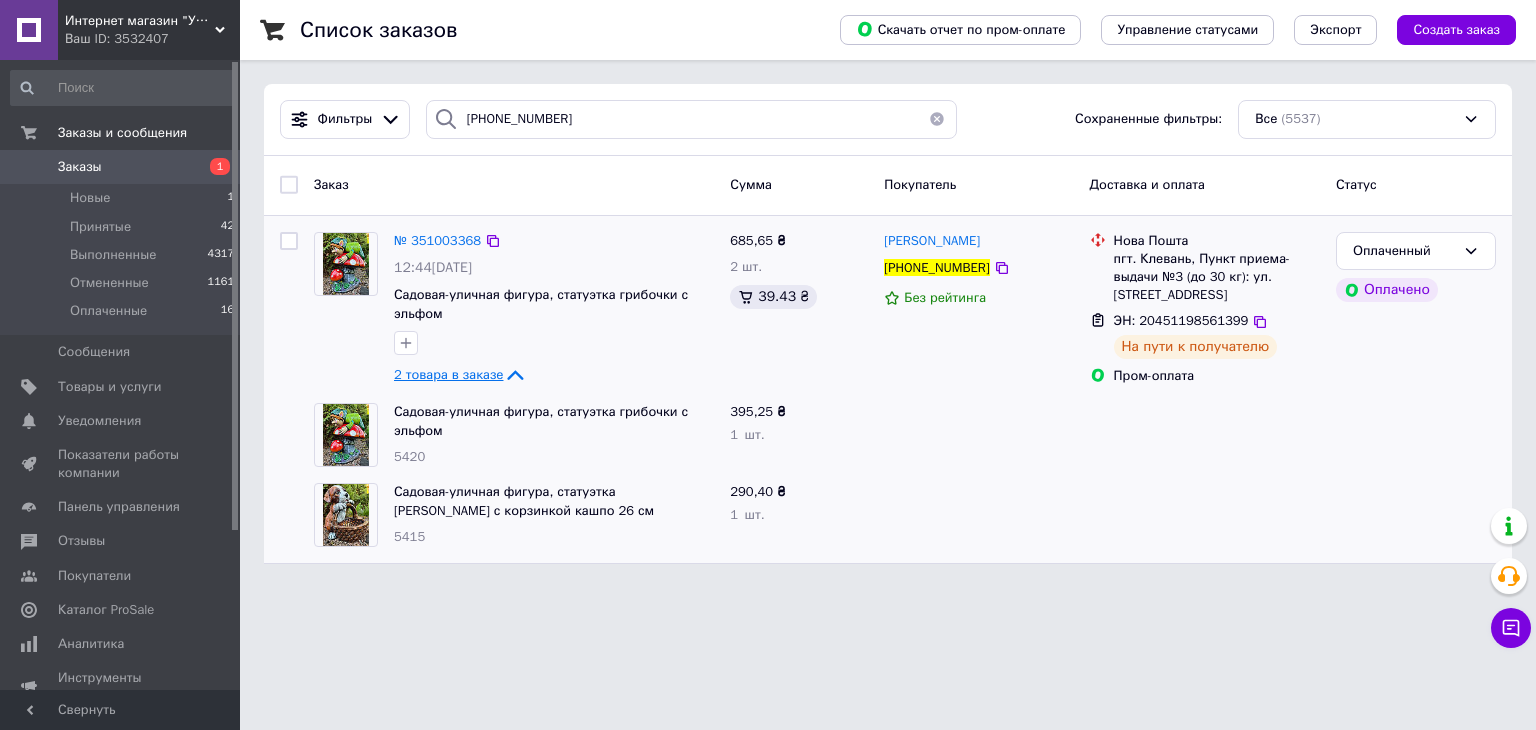 click 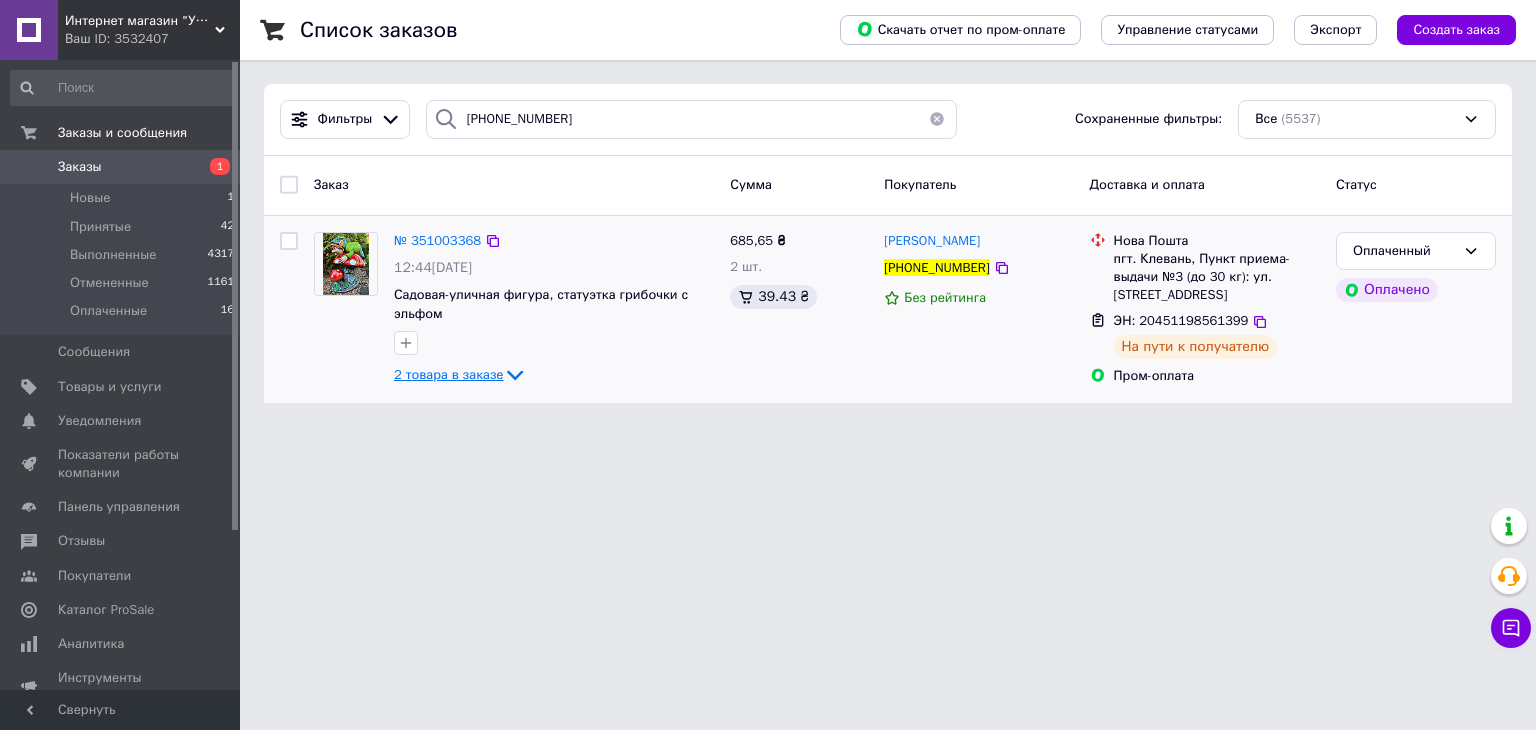 click on "Заказы" at bounding box center [121, 167] 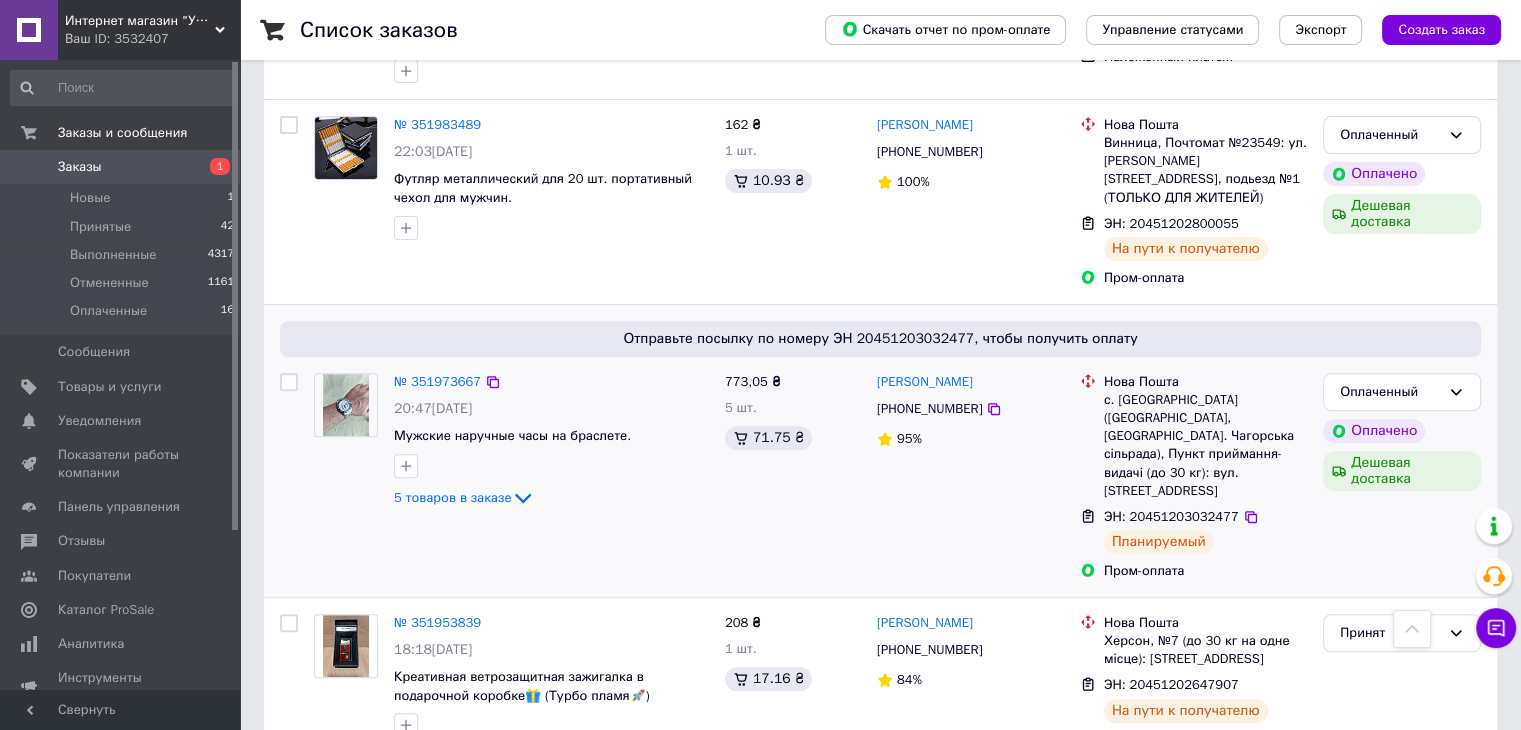 scroll, scrollTop: 0, scrollLeft: 0, axis: both 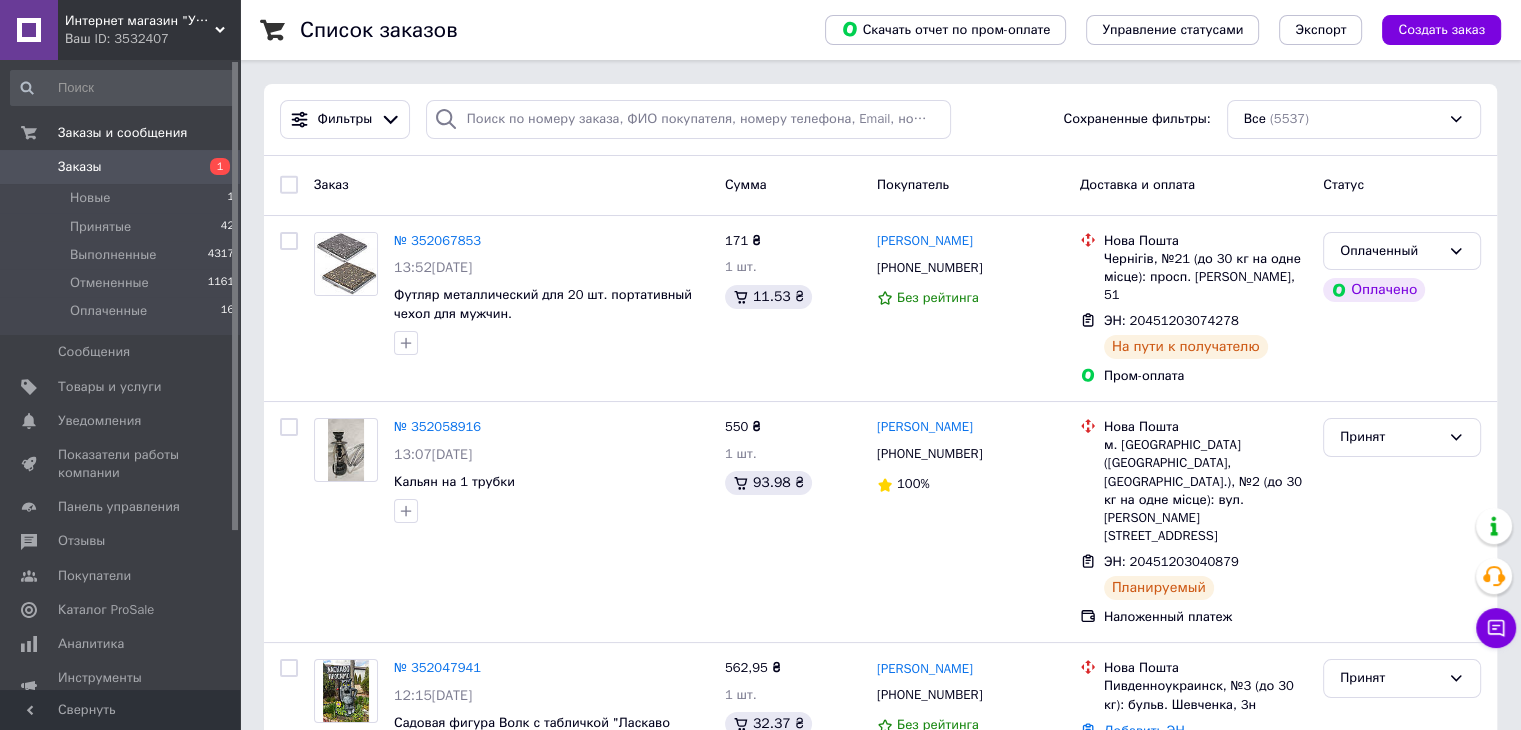 click on "Заказы" at bounding box center (80, 167) 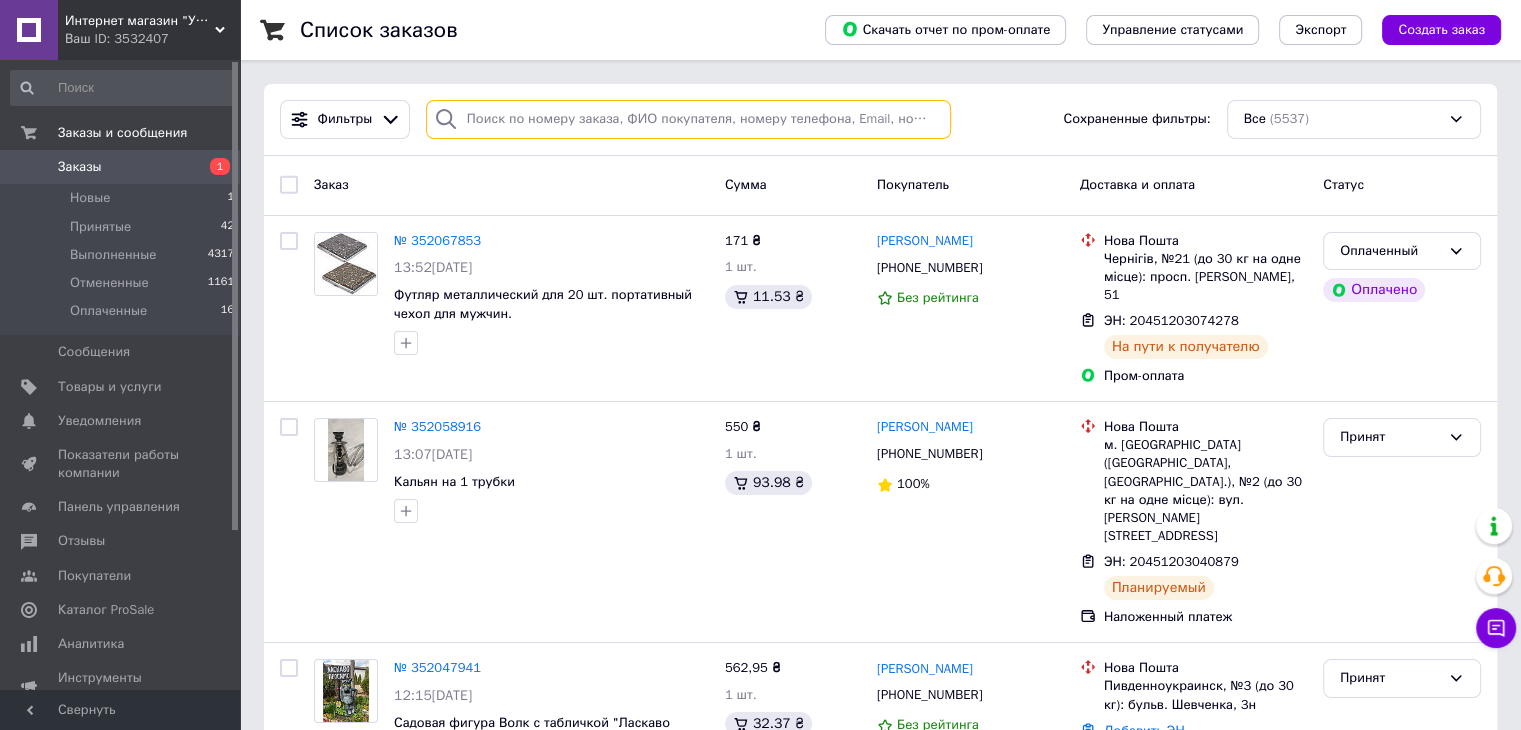 click at bounding box center [688, 119] 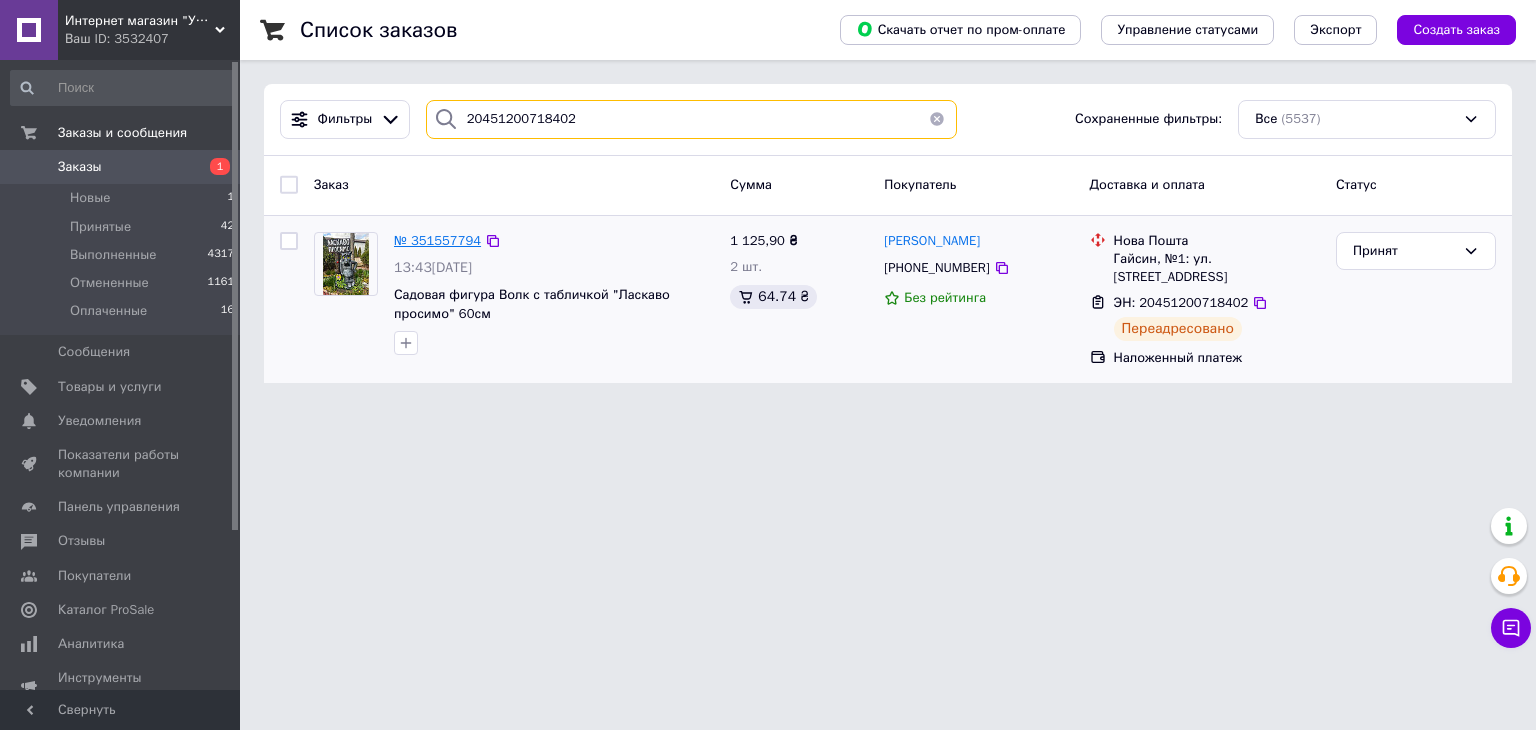type on "20451200718402" 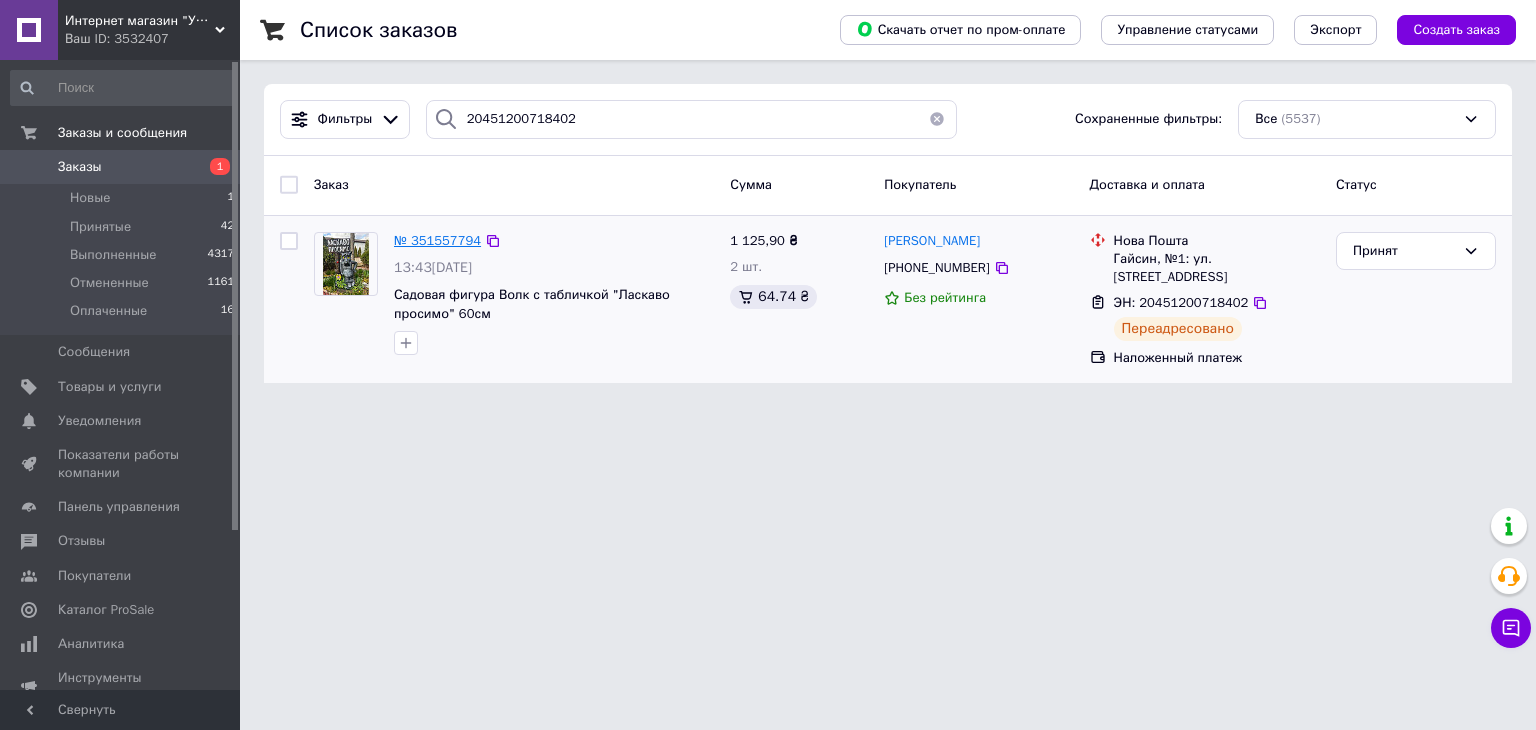 click on "№ 351557794" at bounding box center (437, 240) 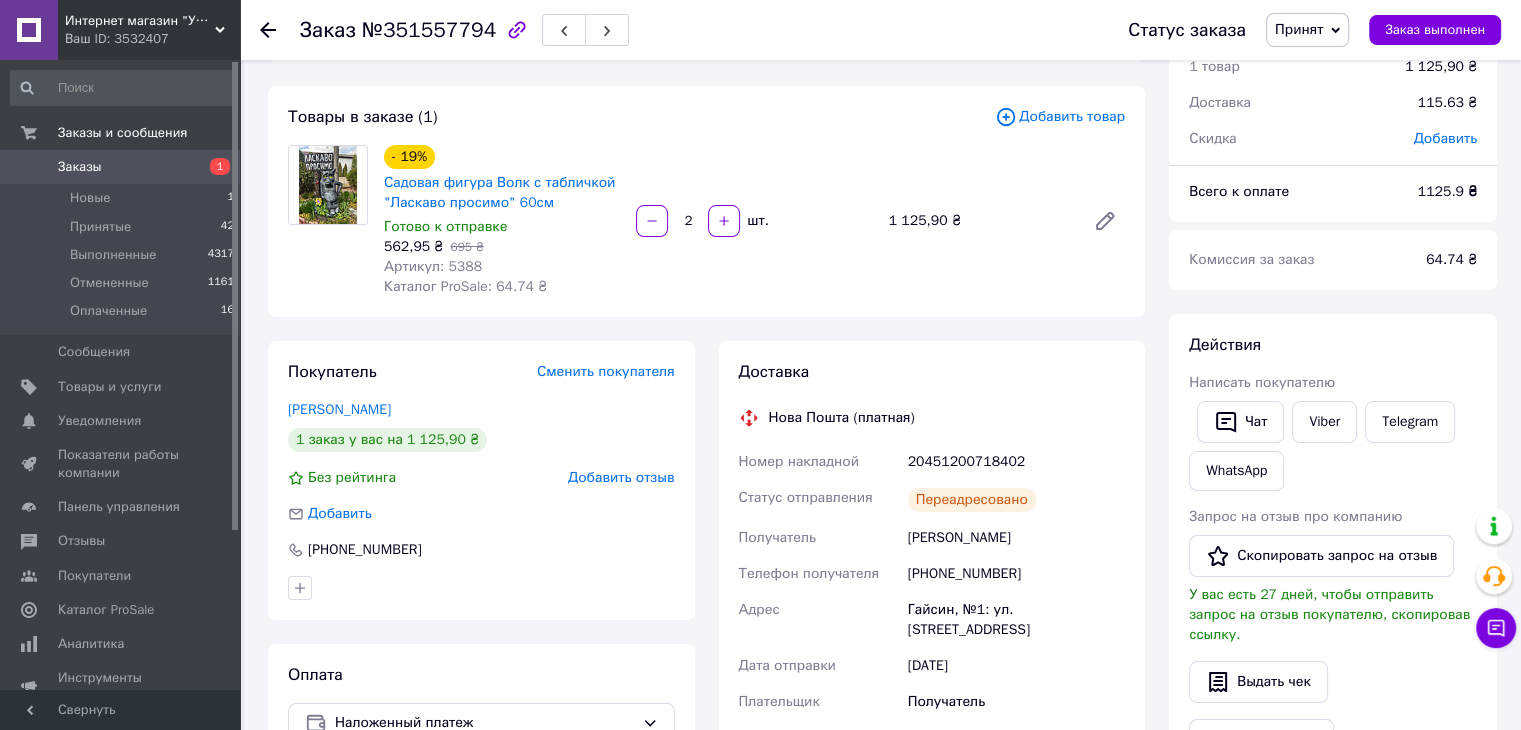scroll, scrollTop: 0, scrollLeft: 0, axis: both 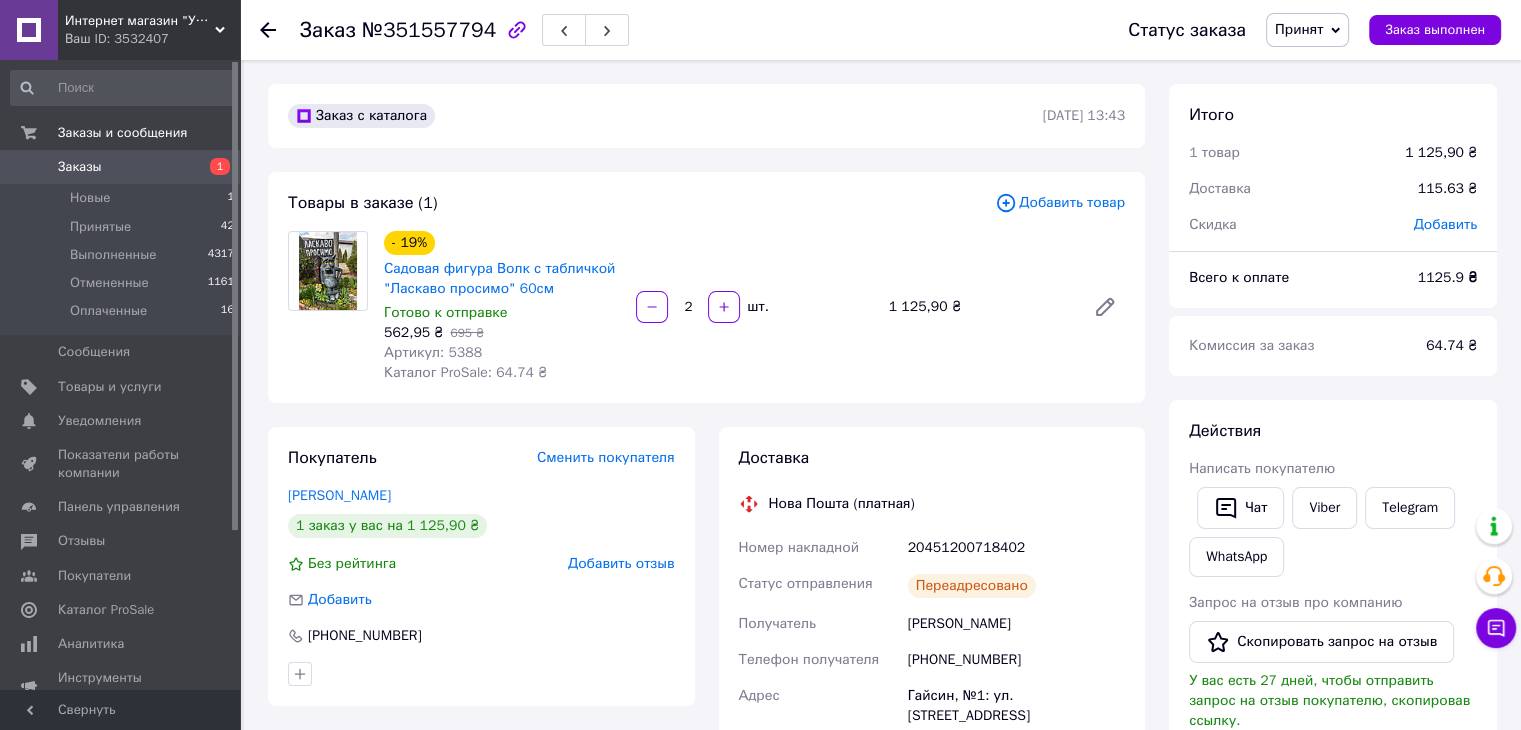 click on "Принят" at bounding box center [1307, 30] 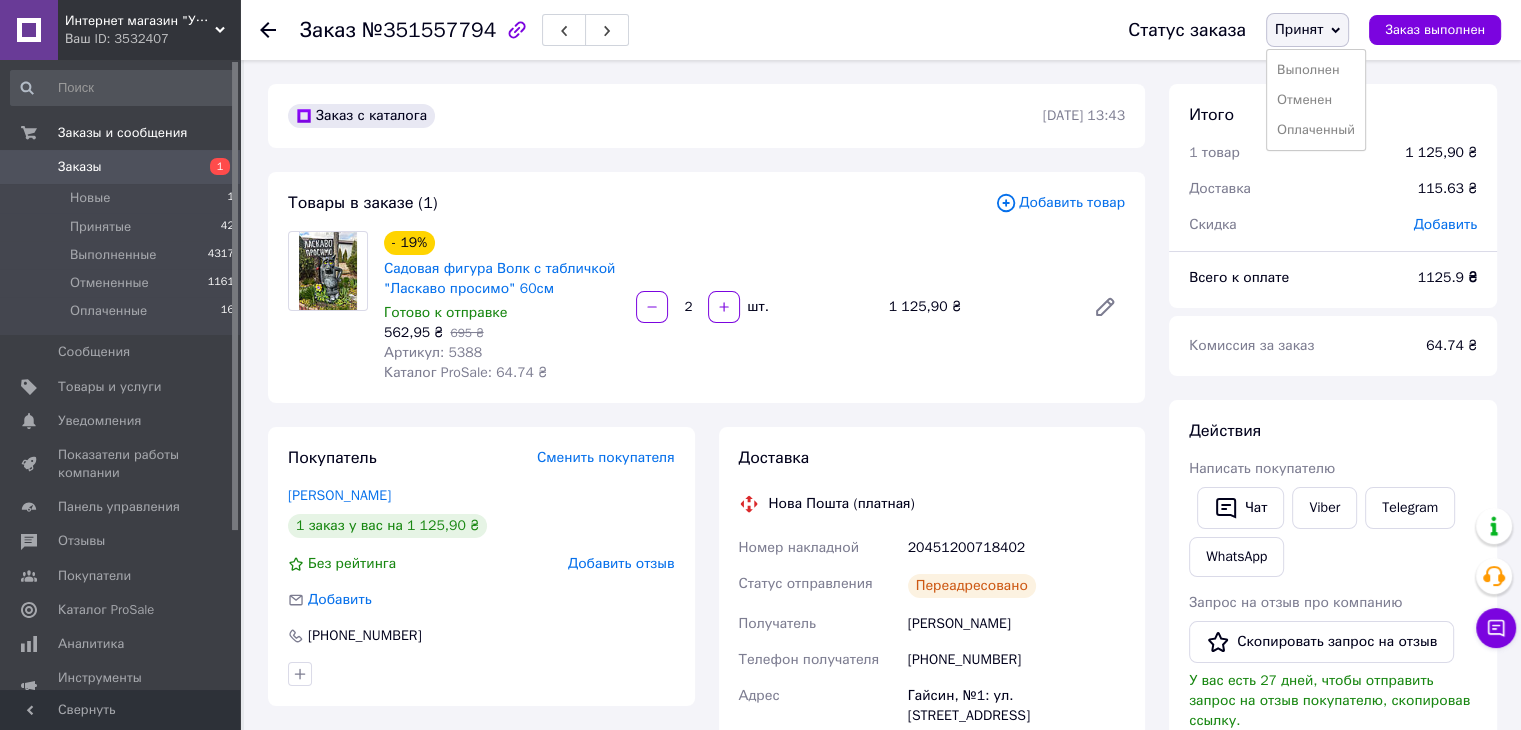 click on "Принят" at bounding box center [1307, 30] 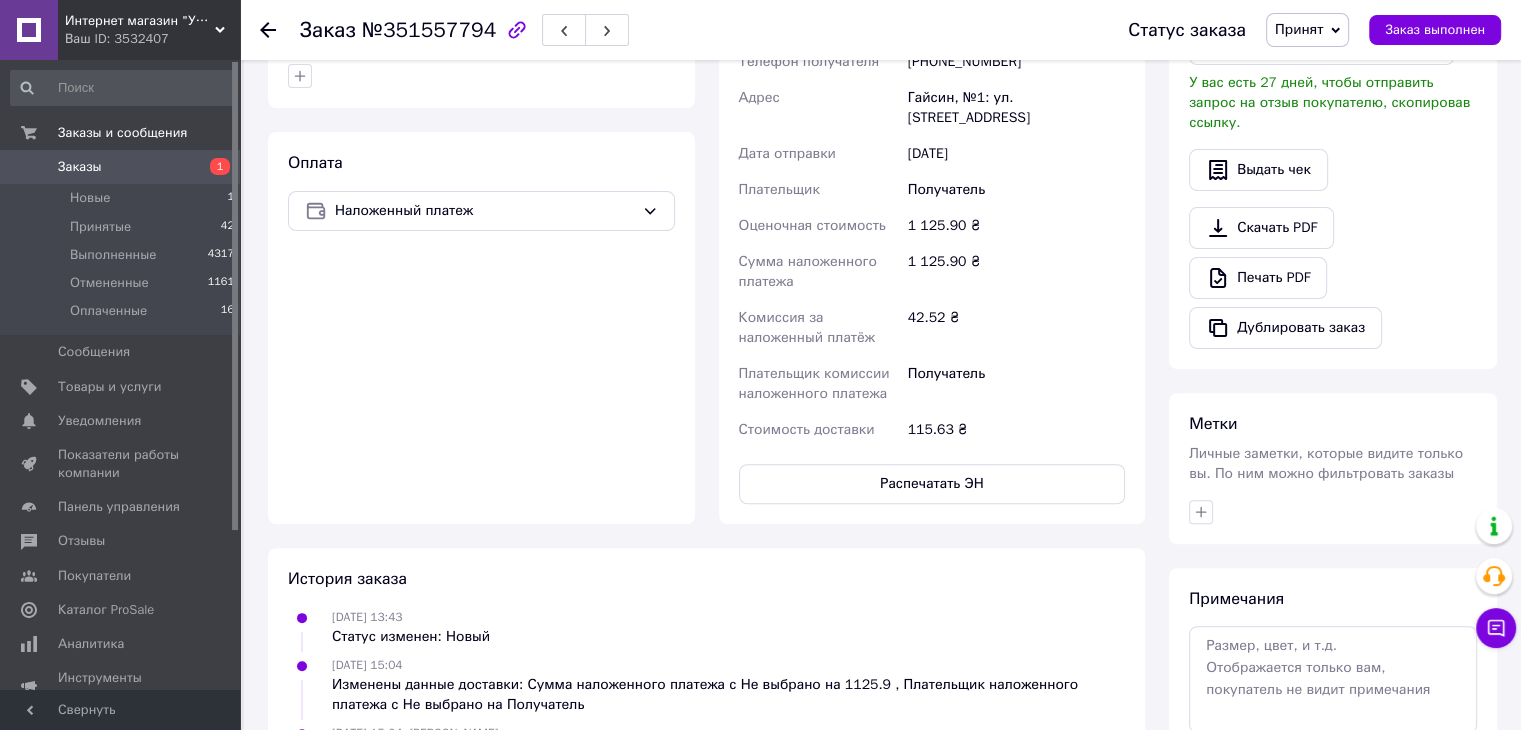 scroll, scrollTop: 600, scrollLeft: 0, axis: vertical 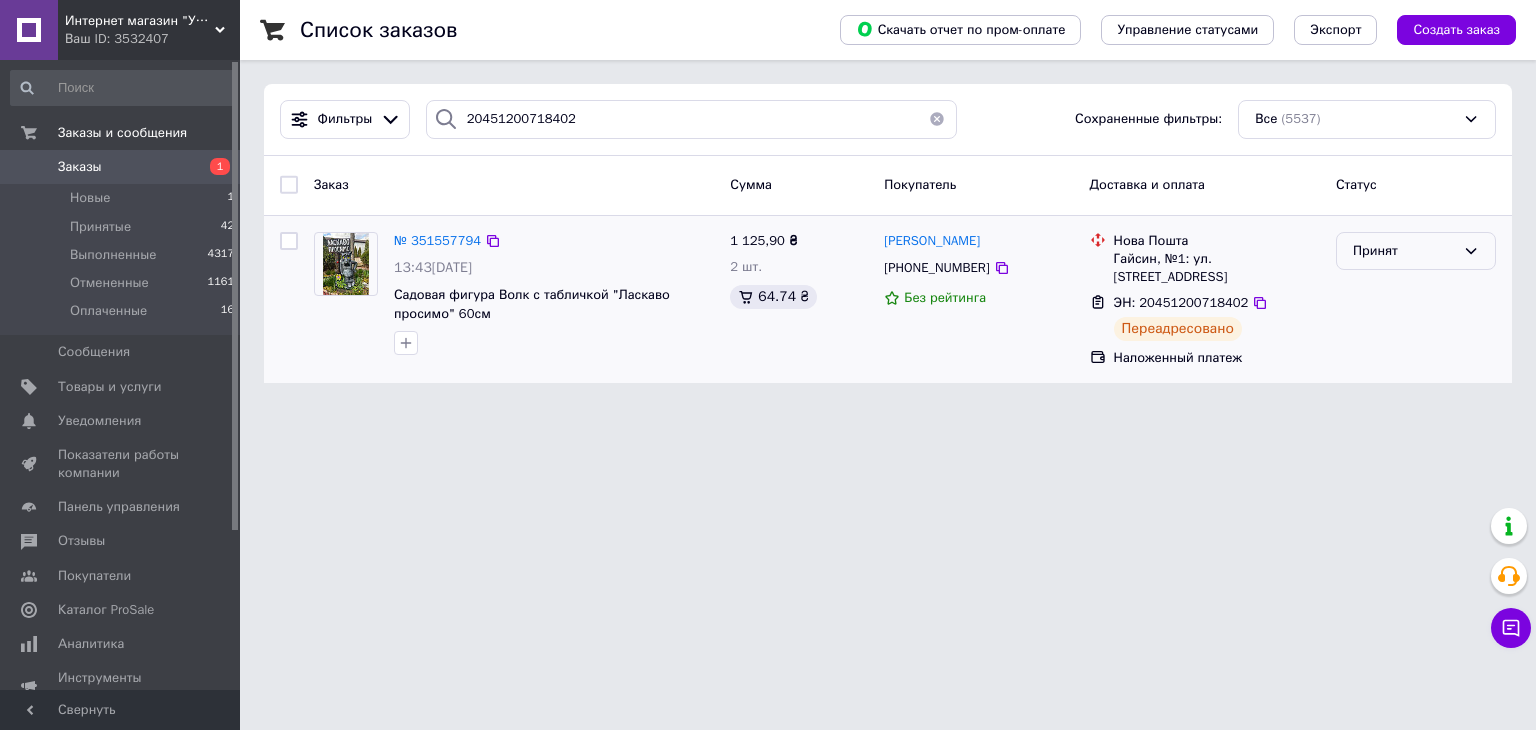 click on "Принят" at bounding box center (1404, 251) 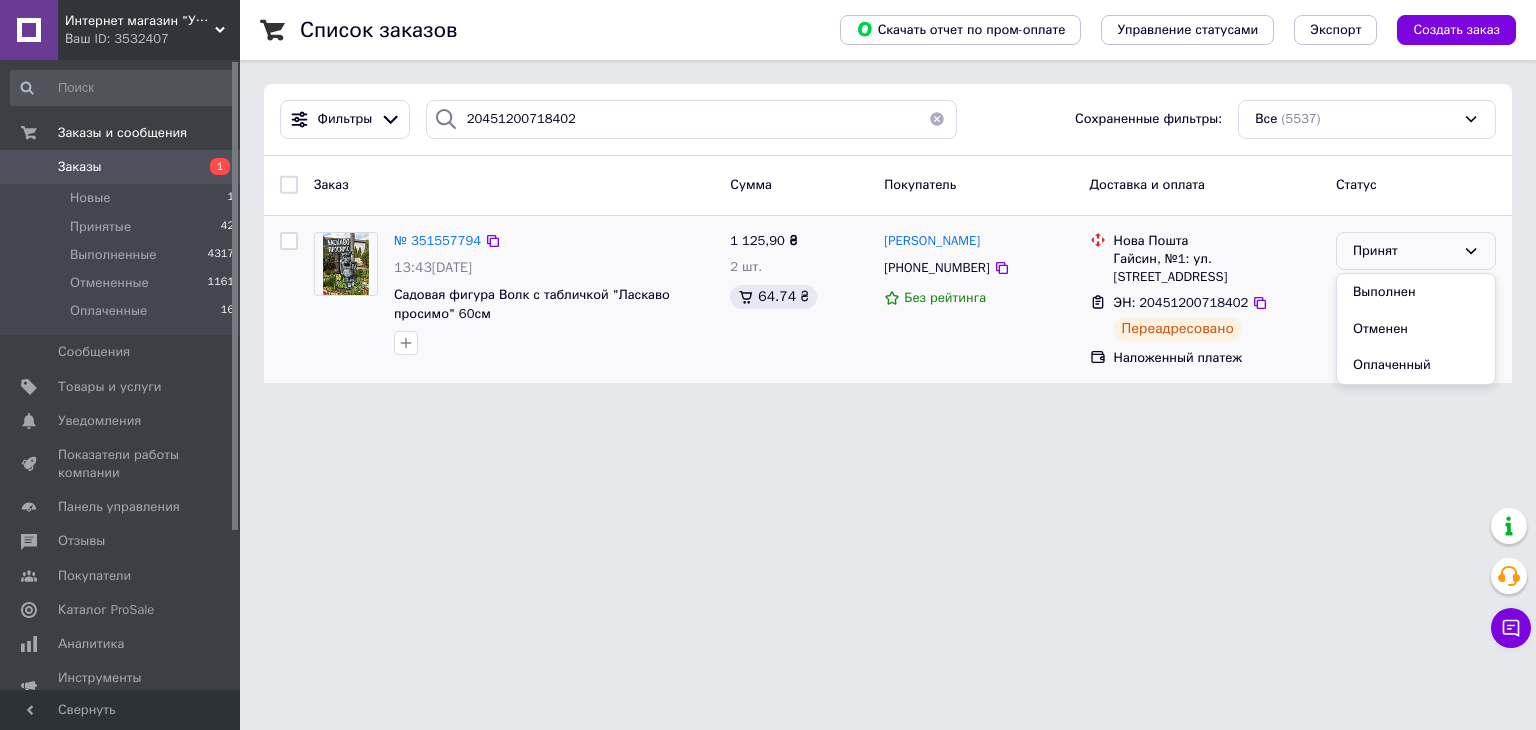click on "Принят" at bounding box center [1404, 251] 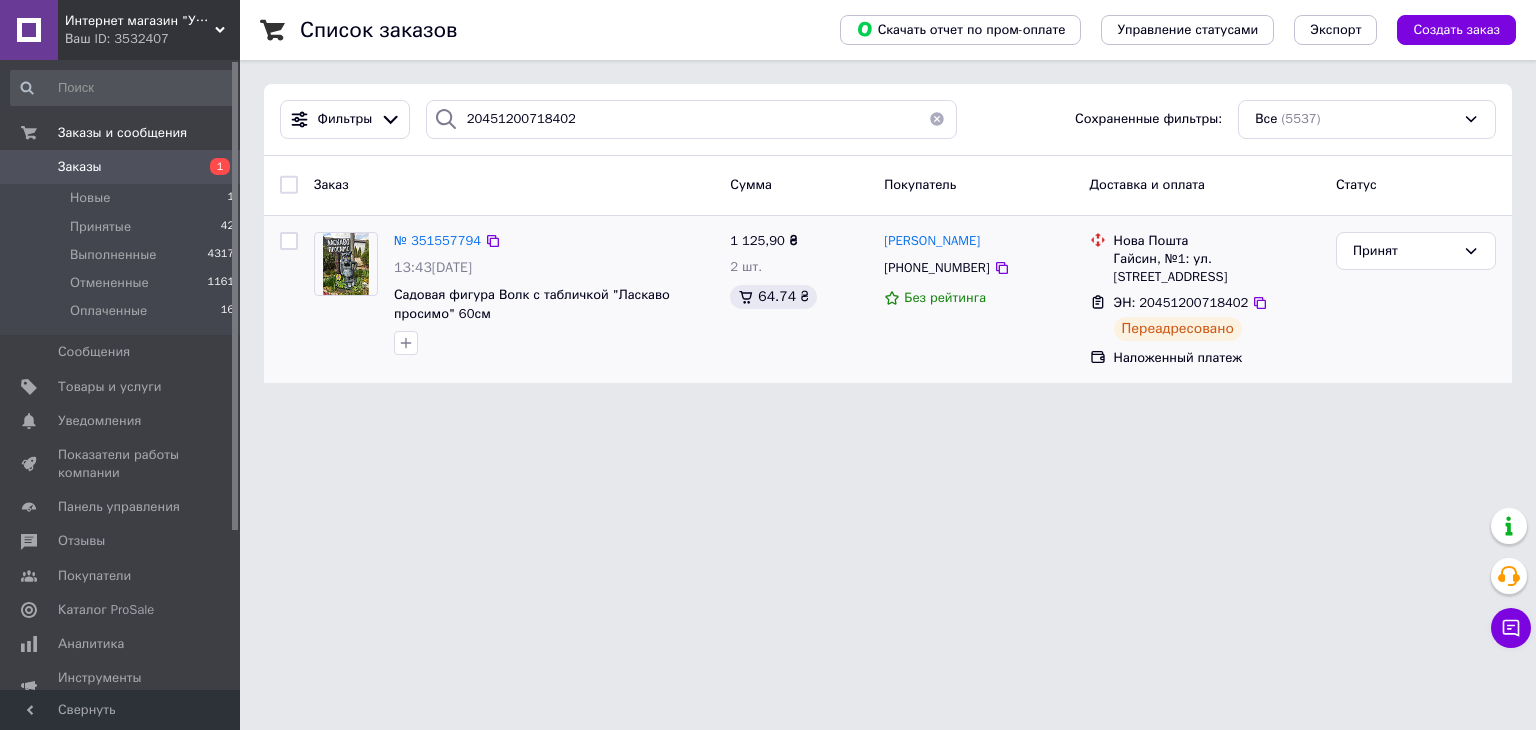 click at bounding box center (289, 299) 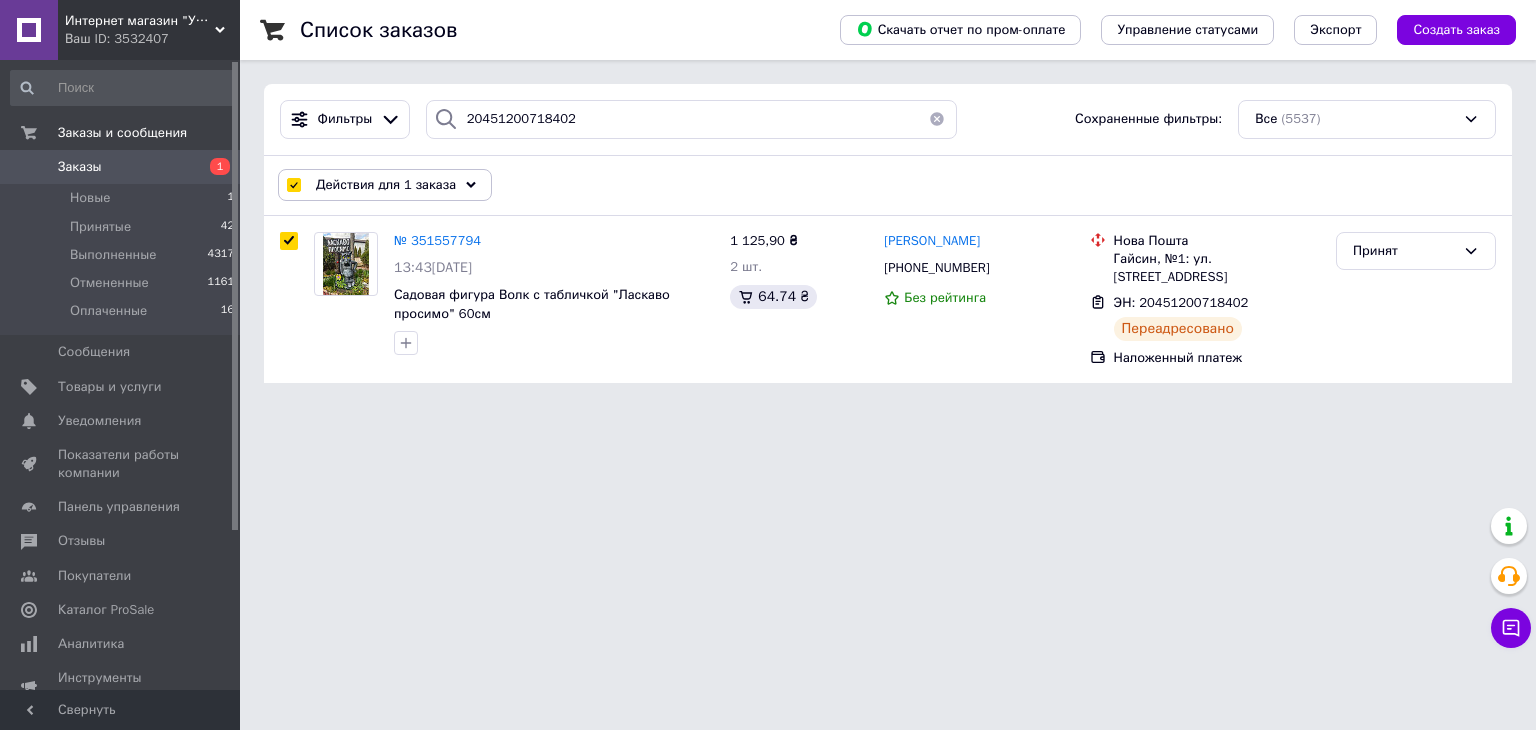 click on "Действия для 1 заказа" at bounding box center [385, 185] 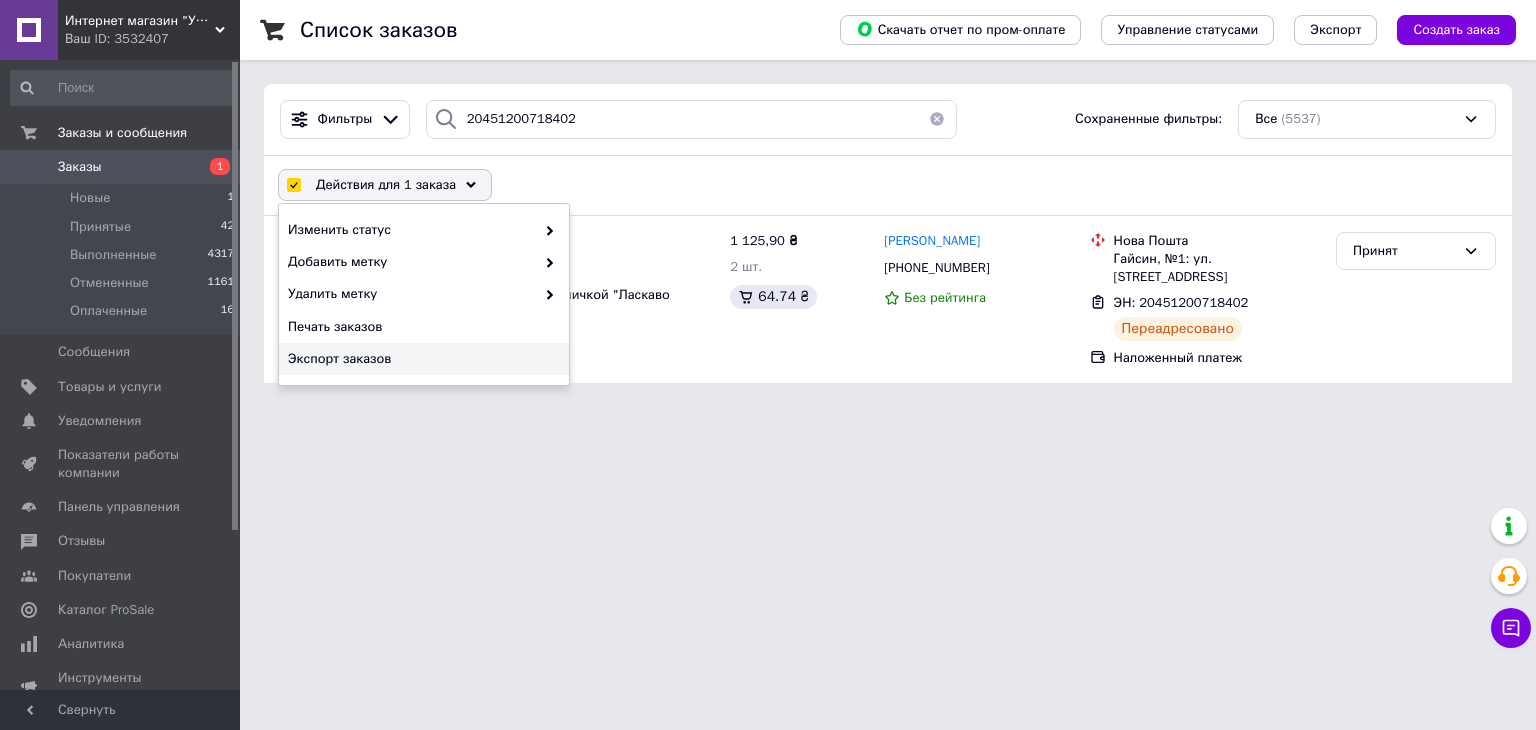 click on "Интернет магазин "УЮТ БЕЗ ГРАНИЦ" Ваш ID: 3532407 Сайт Интернет магазин "УЮТ БЕЗ ГРАНИЦ" Кабинет покупателя Проверить состояние системы Страница на портале Справка Выйти Заказы и сообщения Заказы 1 Новые 1 Принятые 42 Выполненные 4317 Отмененные 1161 Оплаченные 16 Сообщения 0 Товары и услуги Уведомления 0 0 Показатели работы компании Панель управления Отзывы Покупатели Каталог ProSale Аналитика Инструменты вебмастера и SEO Управление сайтом Кошелек компании Маркет Настройки Тарифы и счета Prom топ Свернуть" at bounding box center [768, 203] 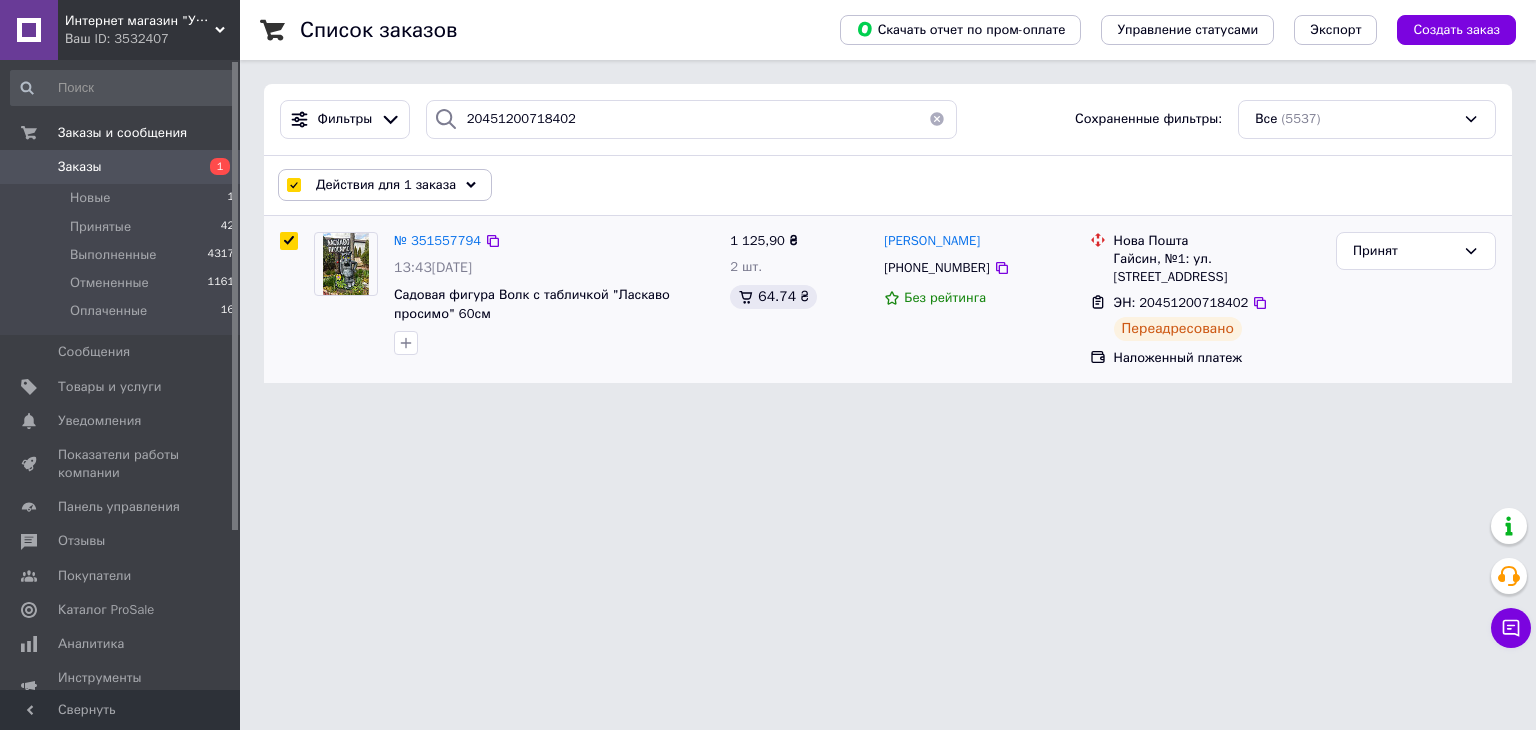 click at bounding box center (289, 241) 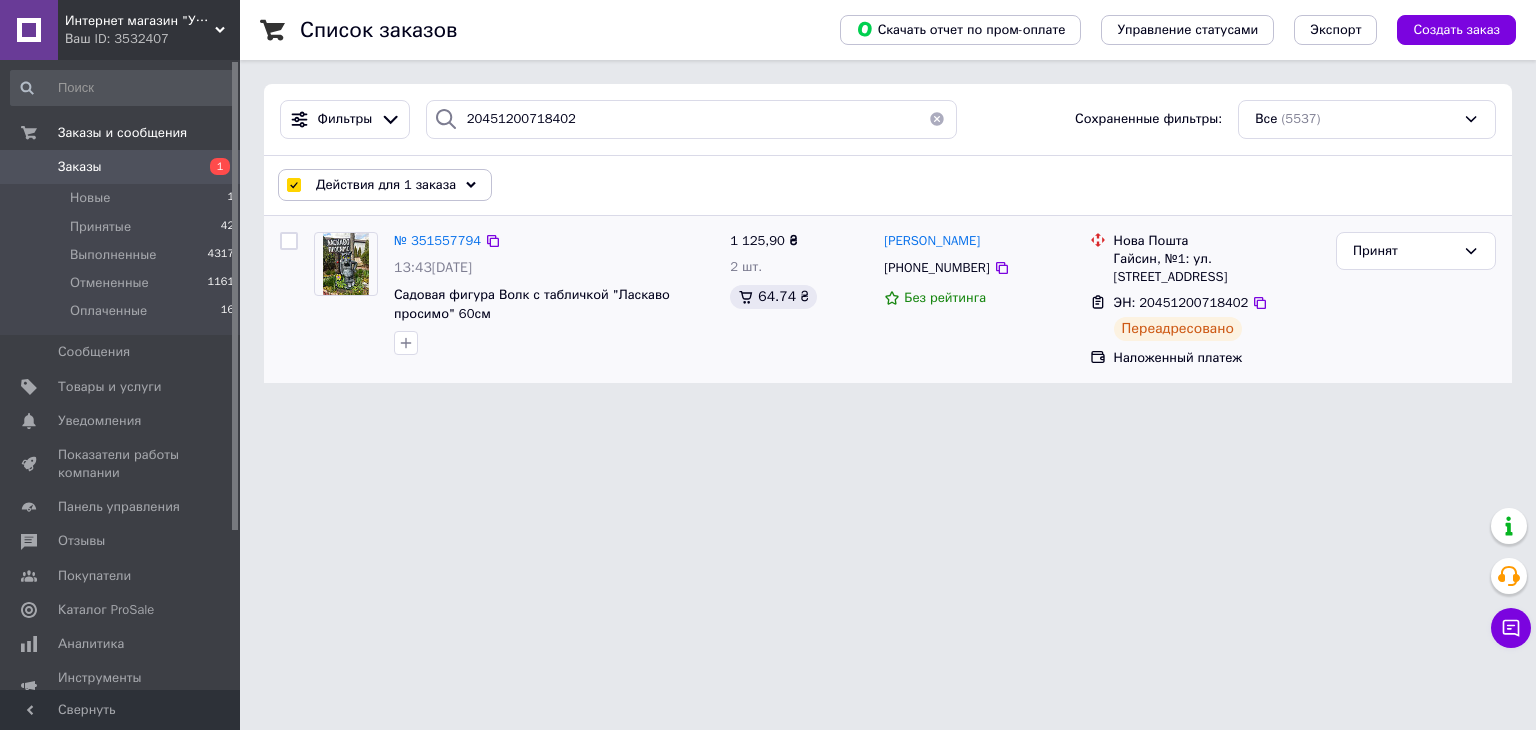 checkbox on "false" 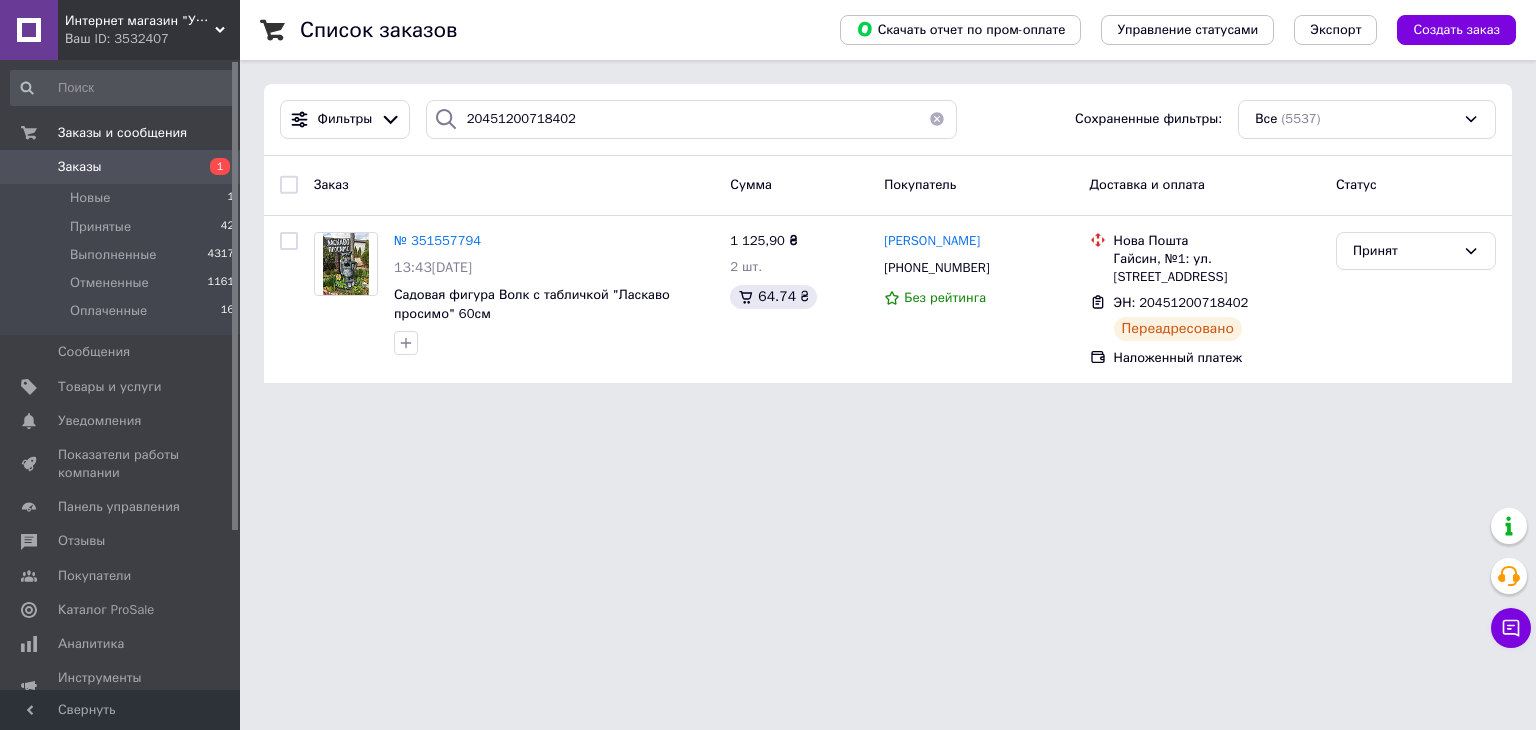 click on "Заказы 1" at bounding box center [123, 167] 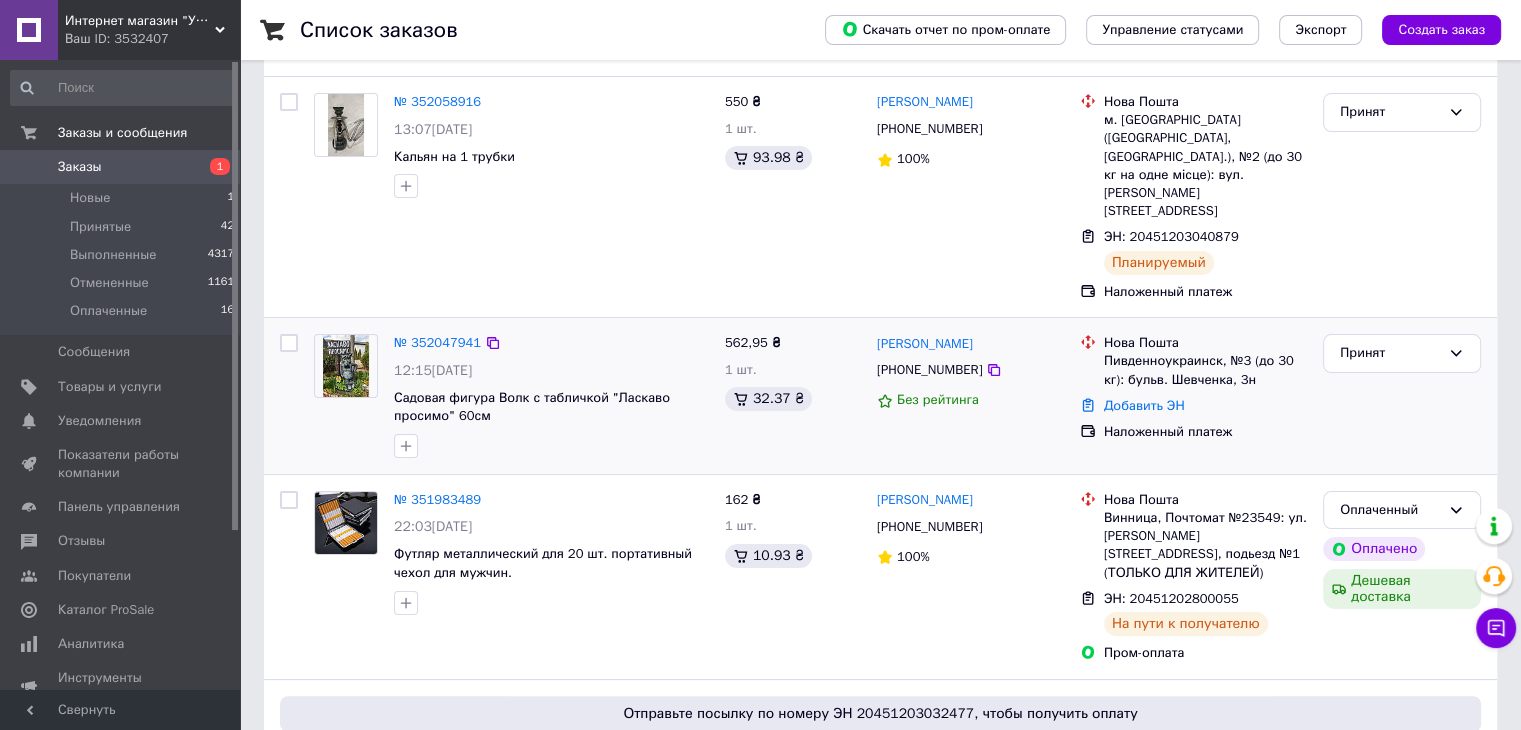 scroll, scrollTop: 400, scrollLeft: 0, axis: vertical 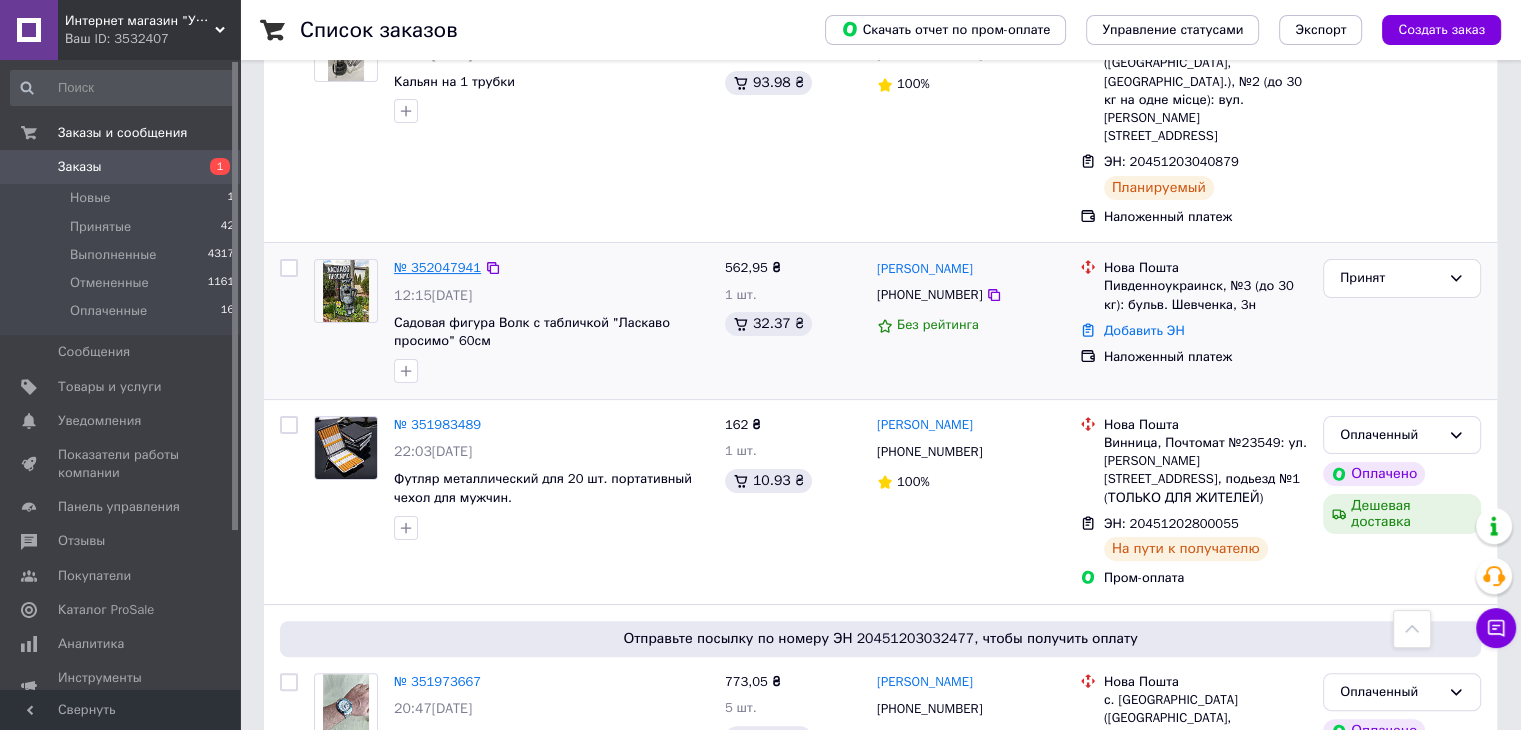 click on "№ 352047941" at bounding box center (437, 267) 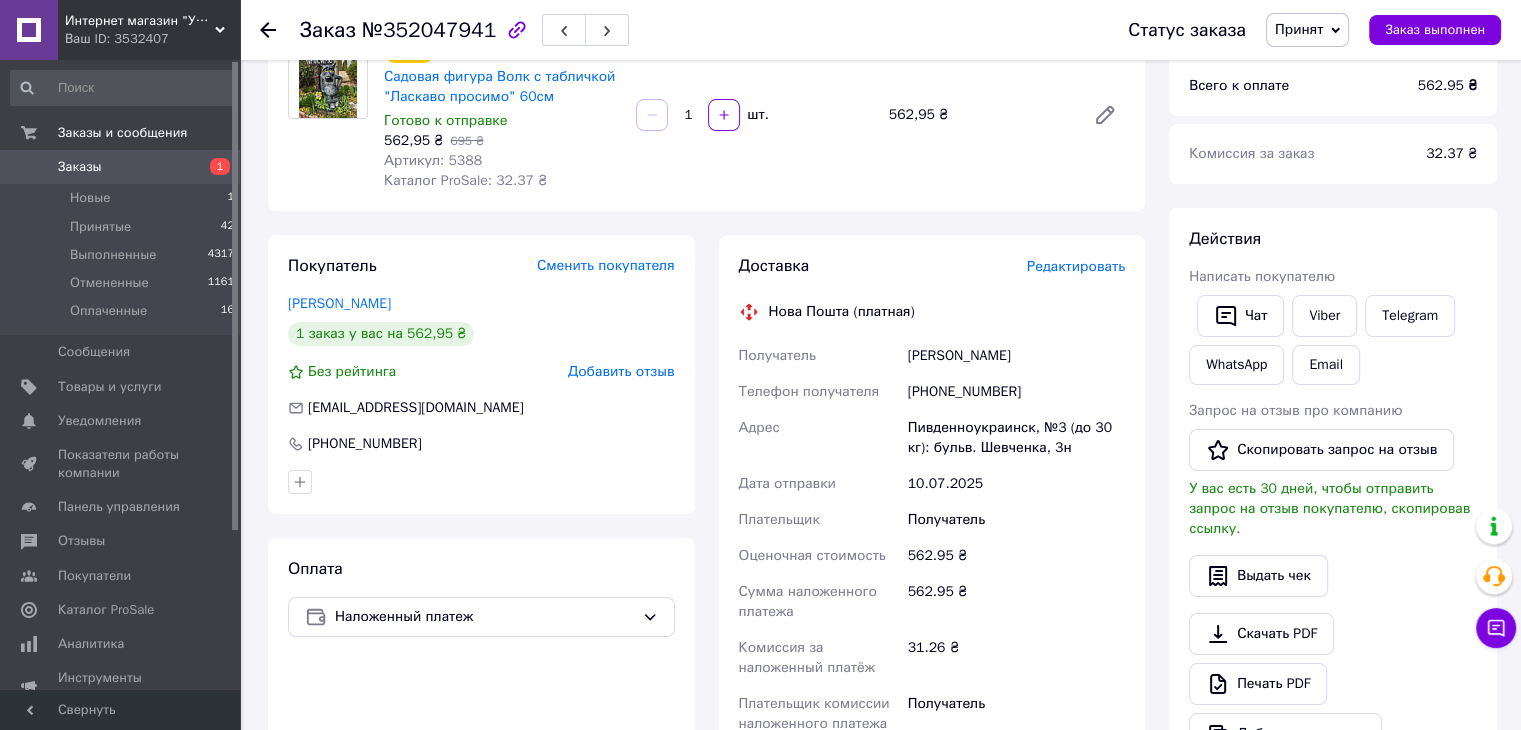 scroll, scrollTop: 200, scrollLeft: 0, axis: vertical 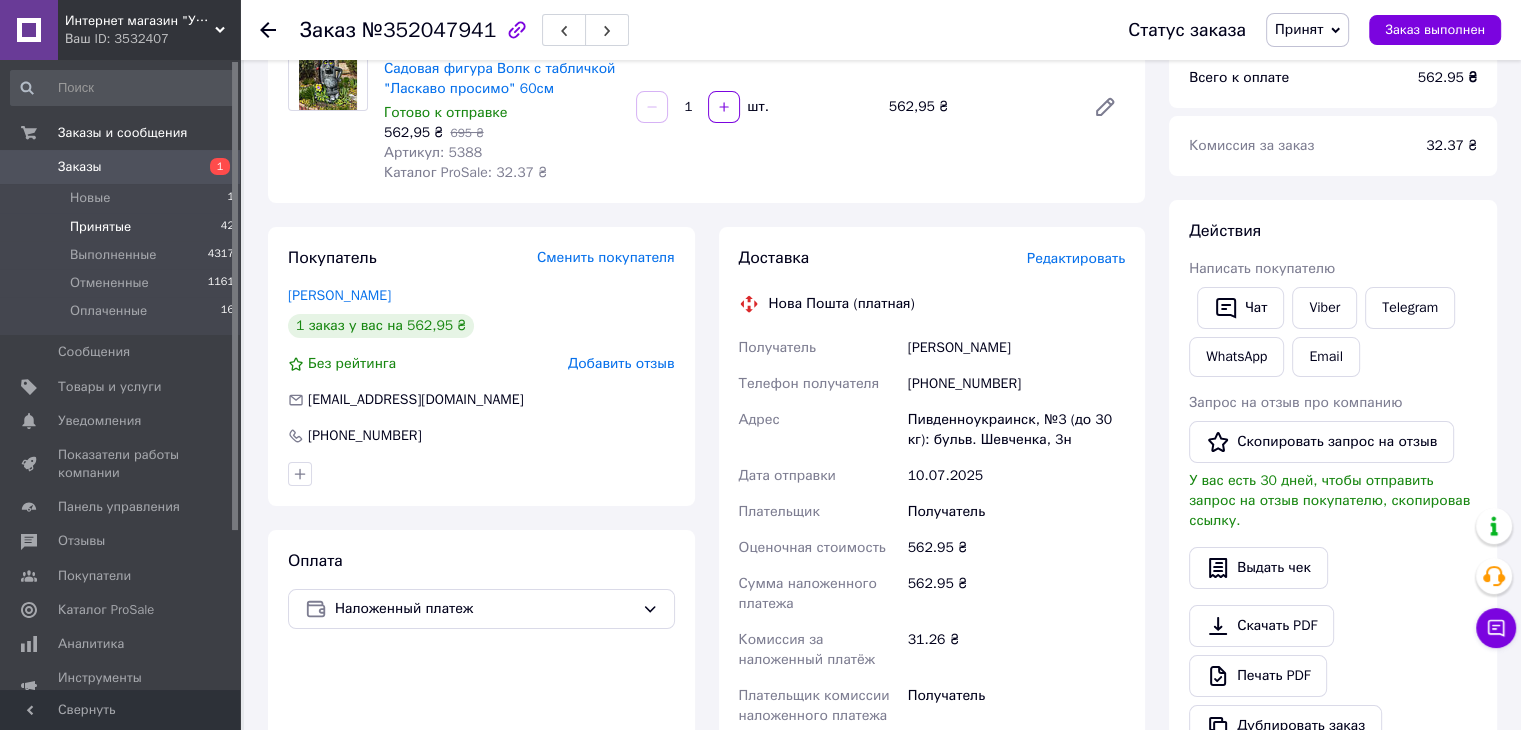 click on "Принятые" at bounding box center (100, 227) 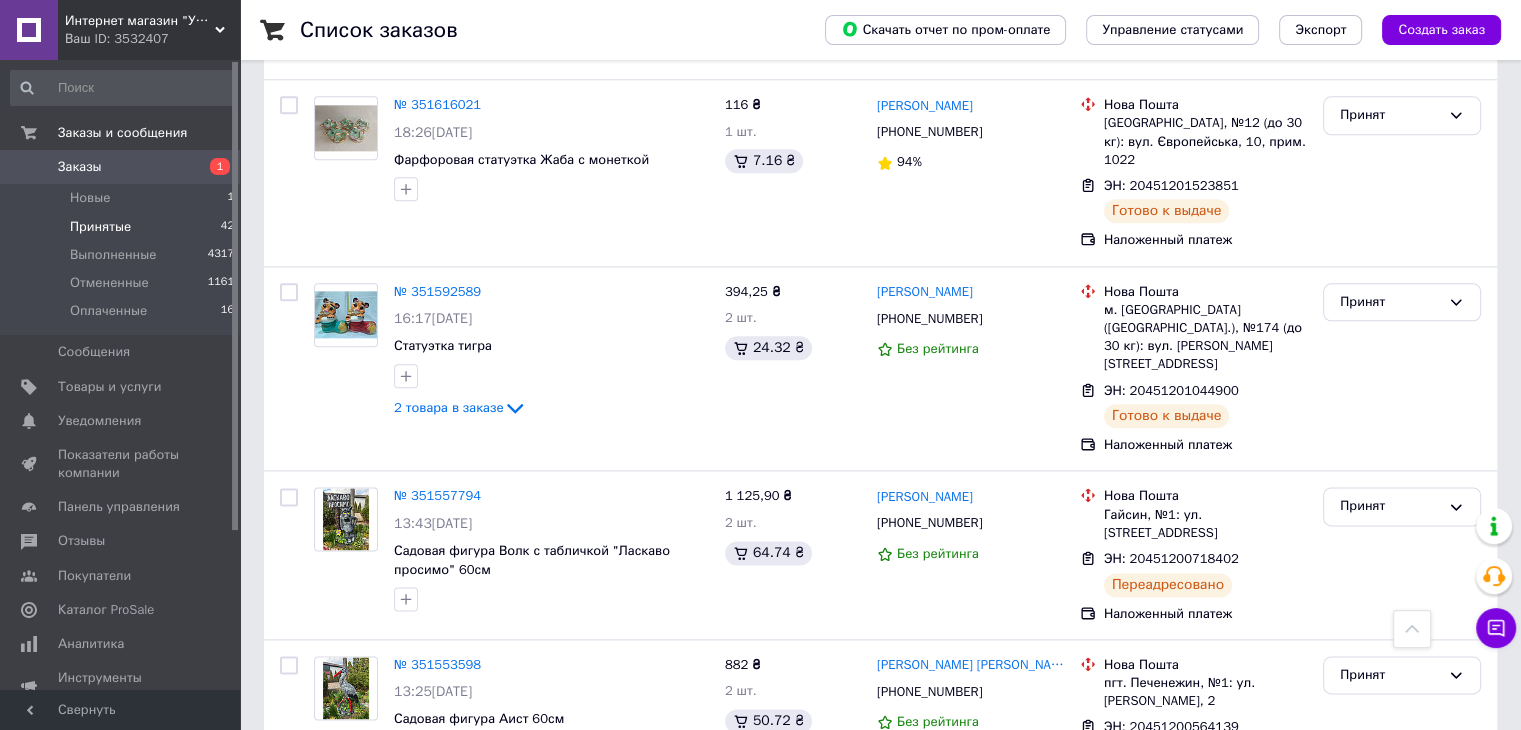 scroll, scrollTop: 2392, scrollLeft: 0, axis: vertical 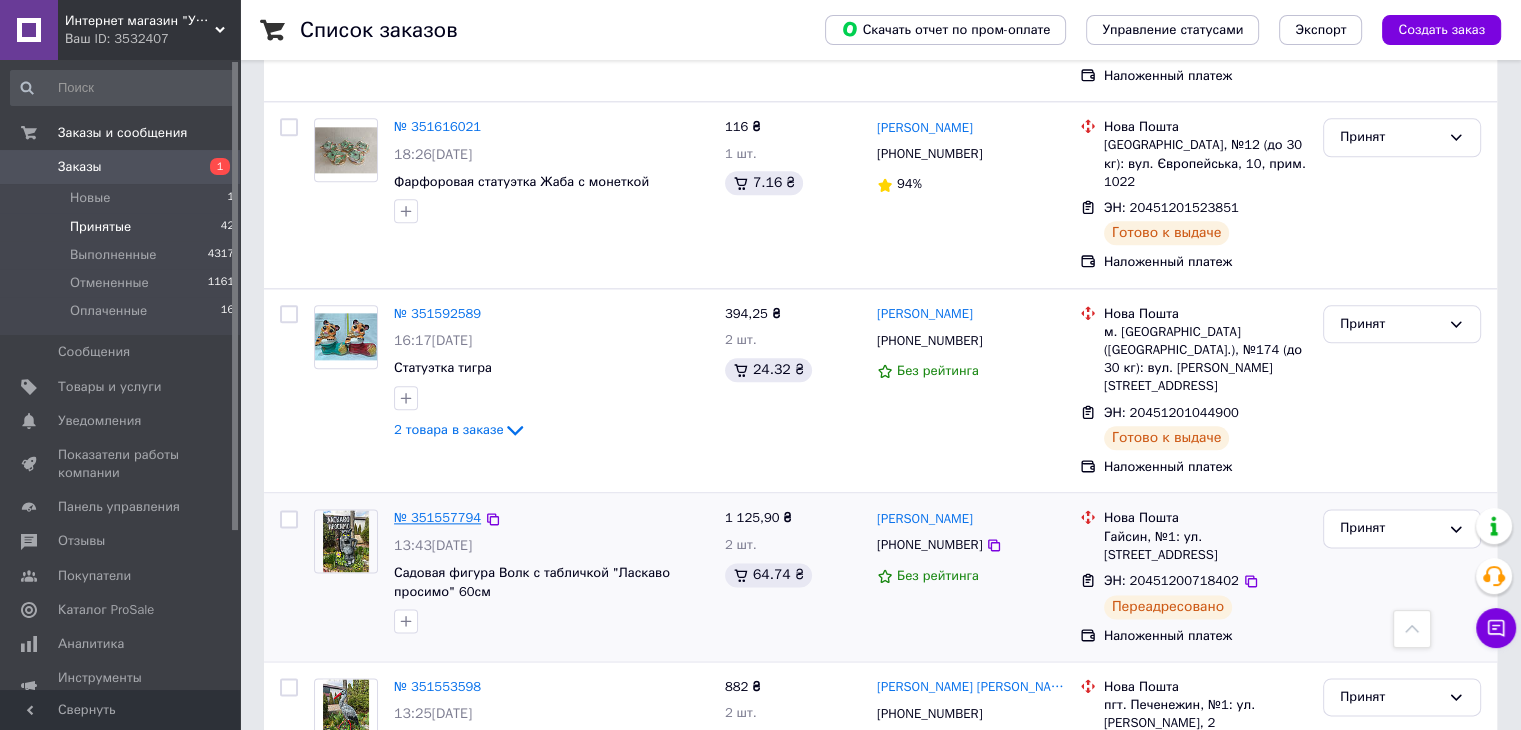 click on "№ 351557794" at bounding box center [437, 517] 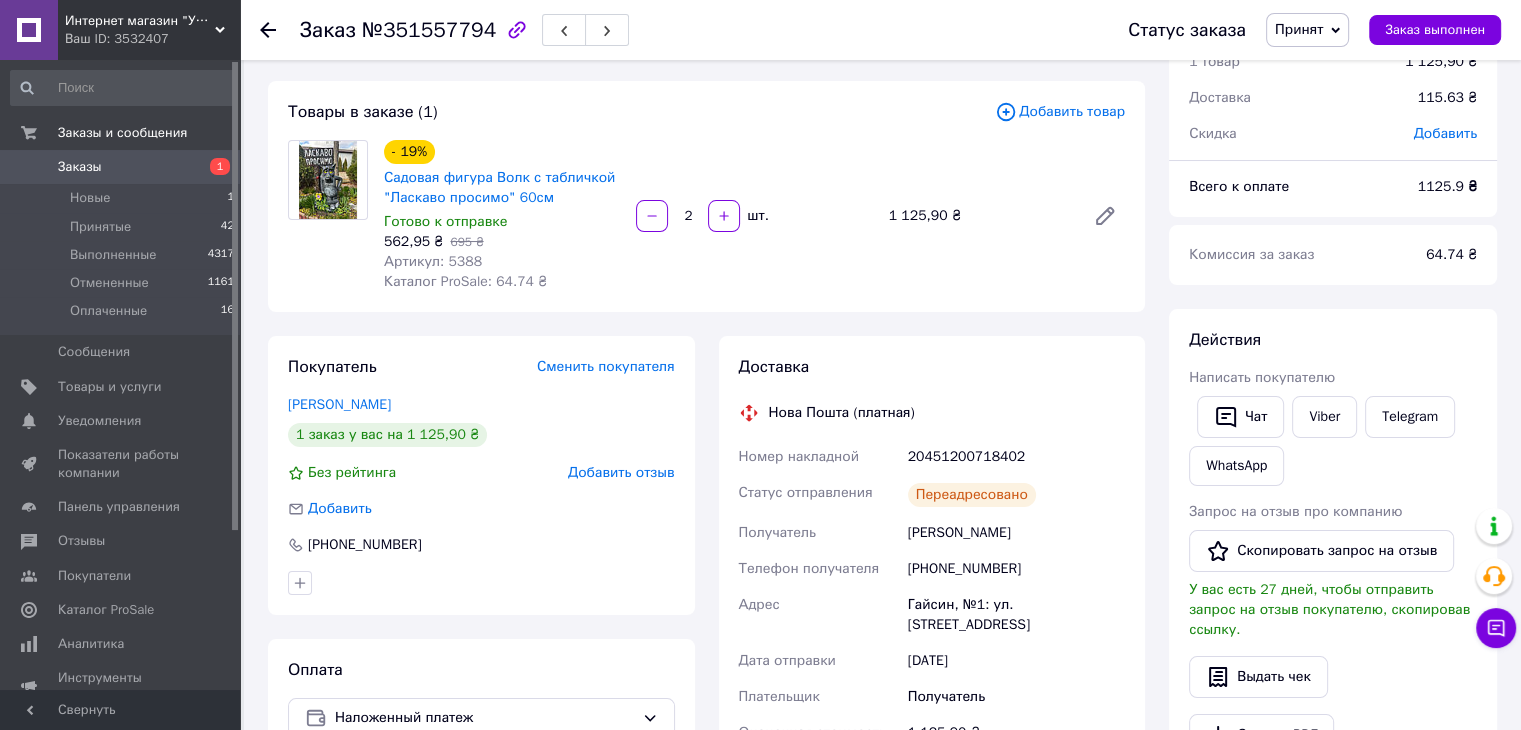 scroll, scrollTop: 391, scrollLeft: 0, axis: vertical 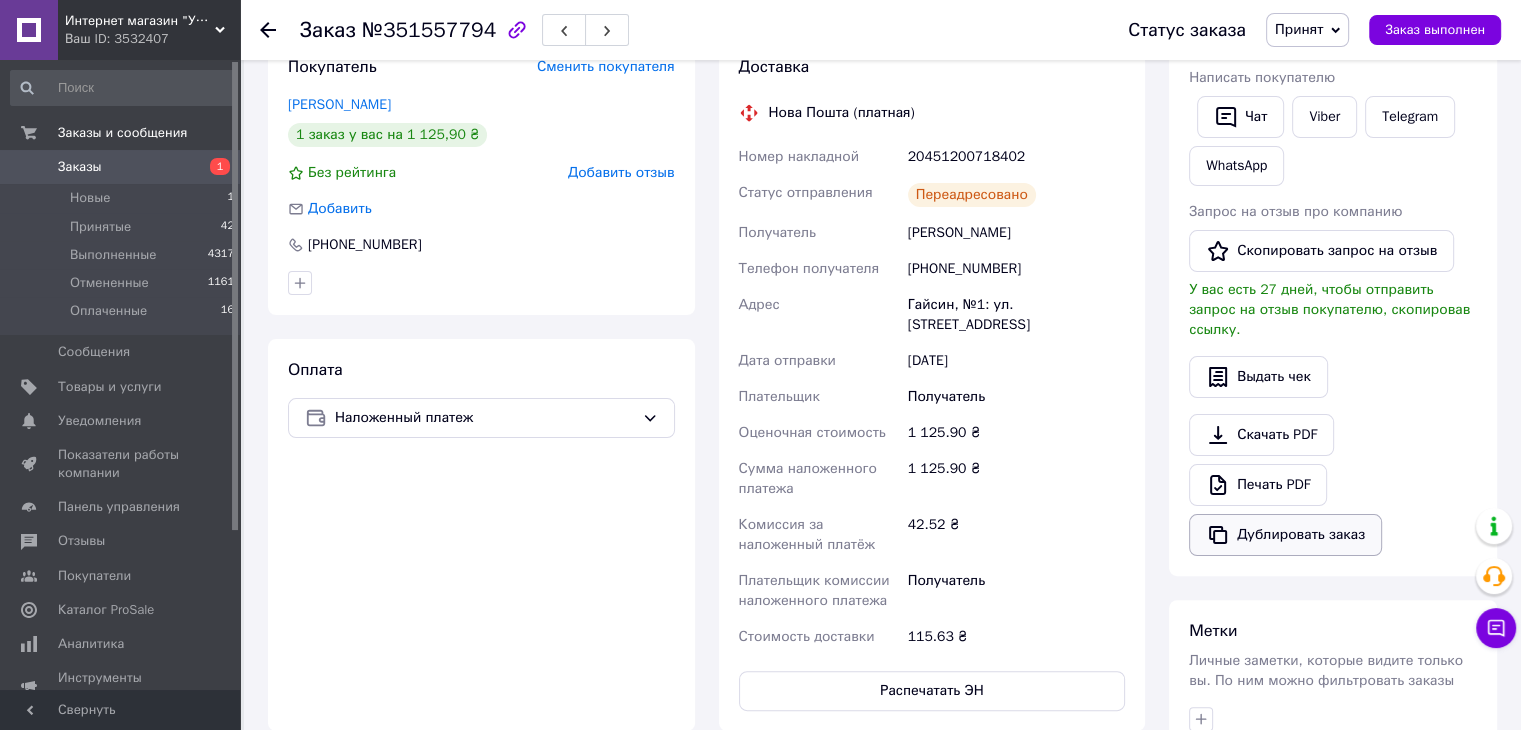 click on "Дублировать заказ" at bounding box center [1285, 535] 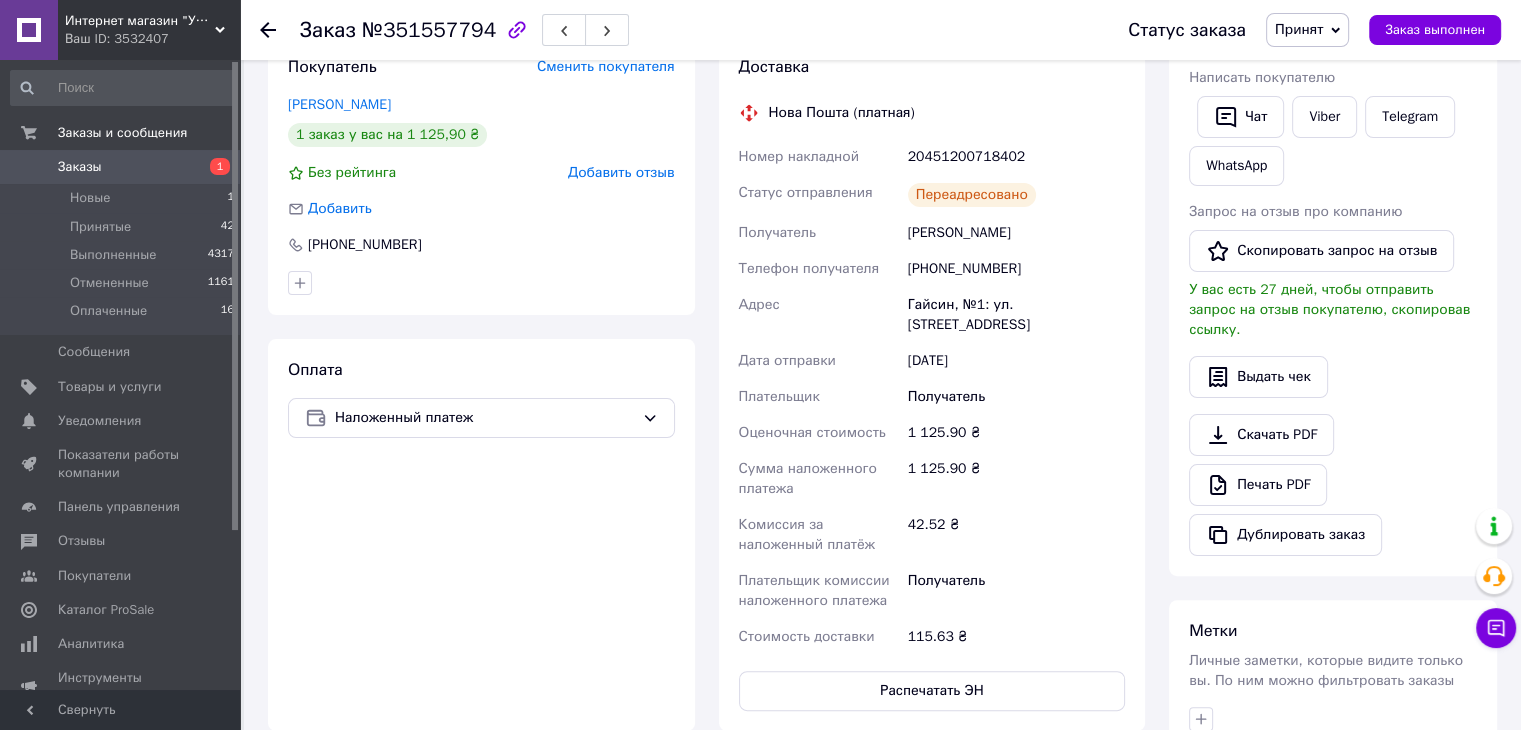click on "Заказы" at bounding box center [121, 167] 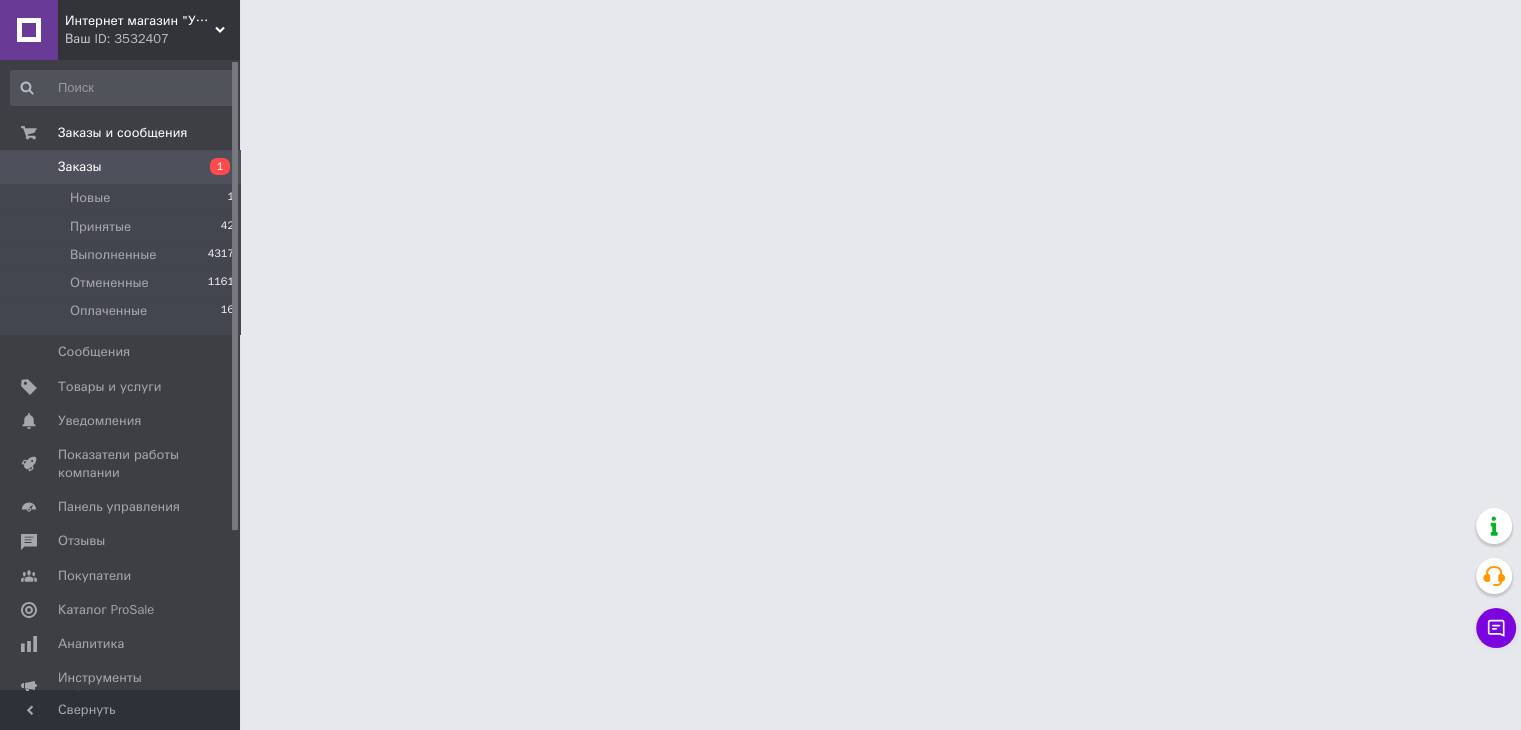 scroll, scrollTop: 0, scrollLeft: 0, axis: both 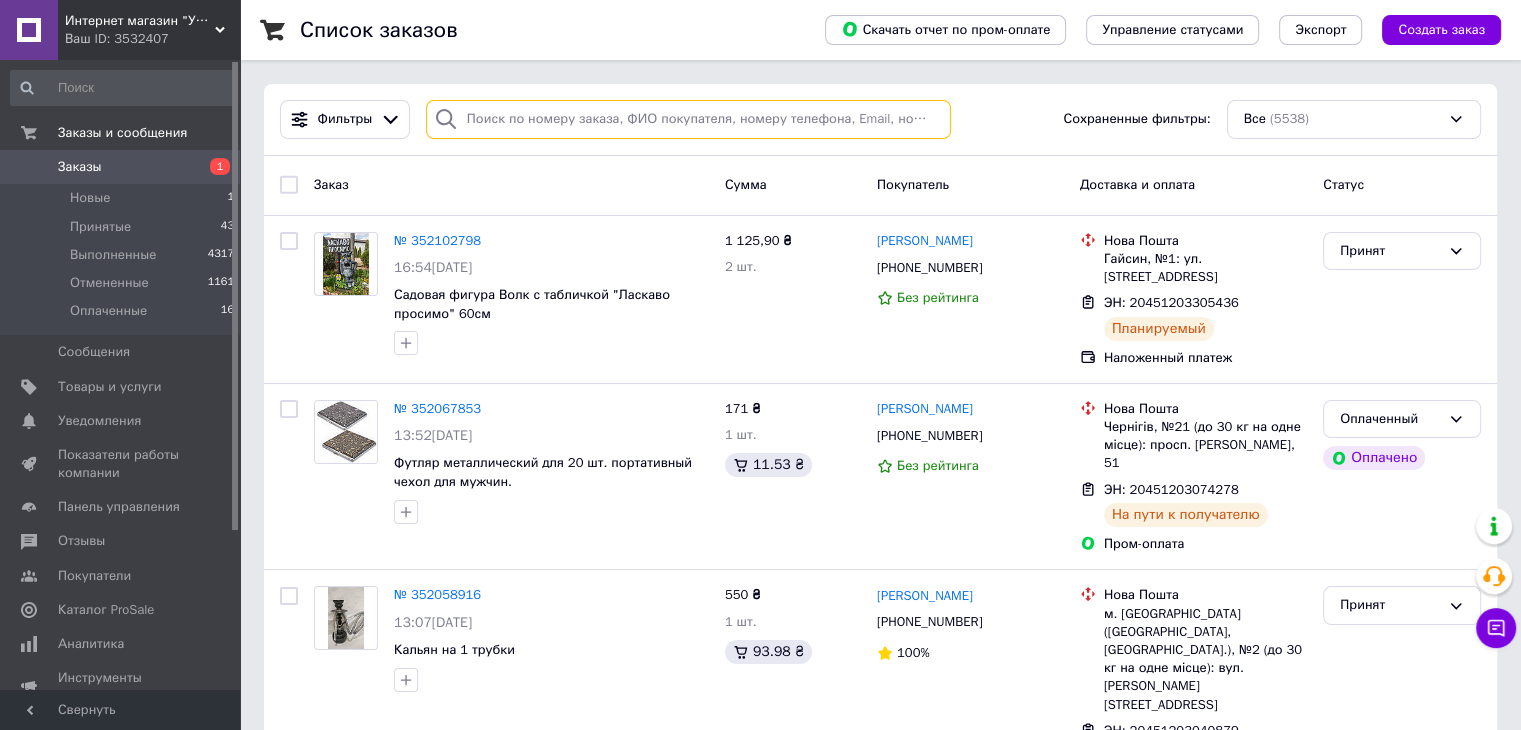 click at bounding box center (688, 119) 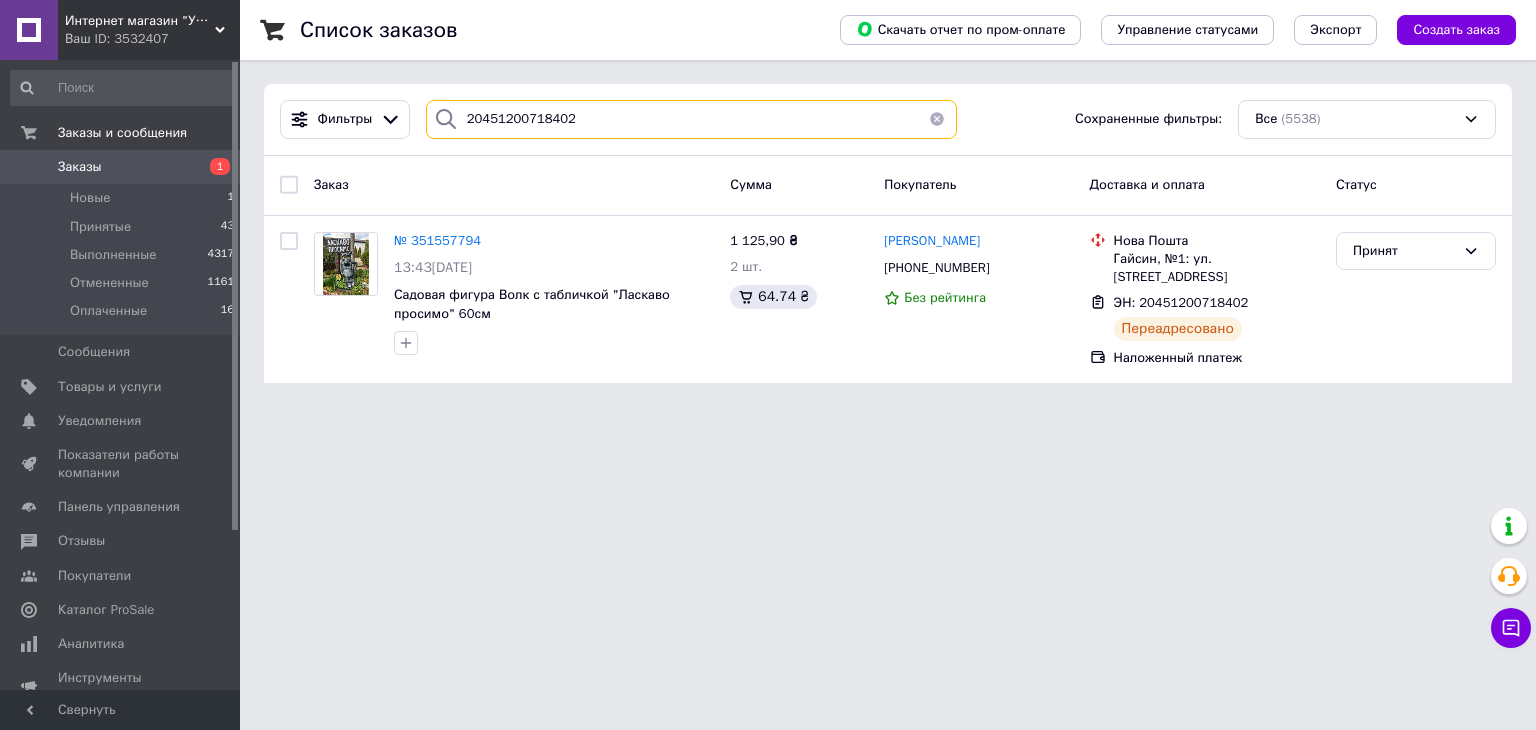 type on "20451200718402" 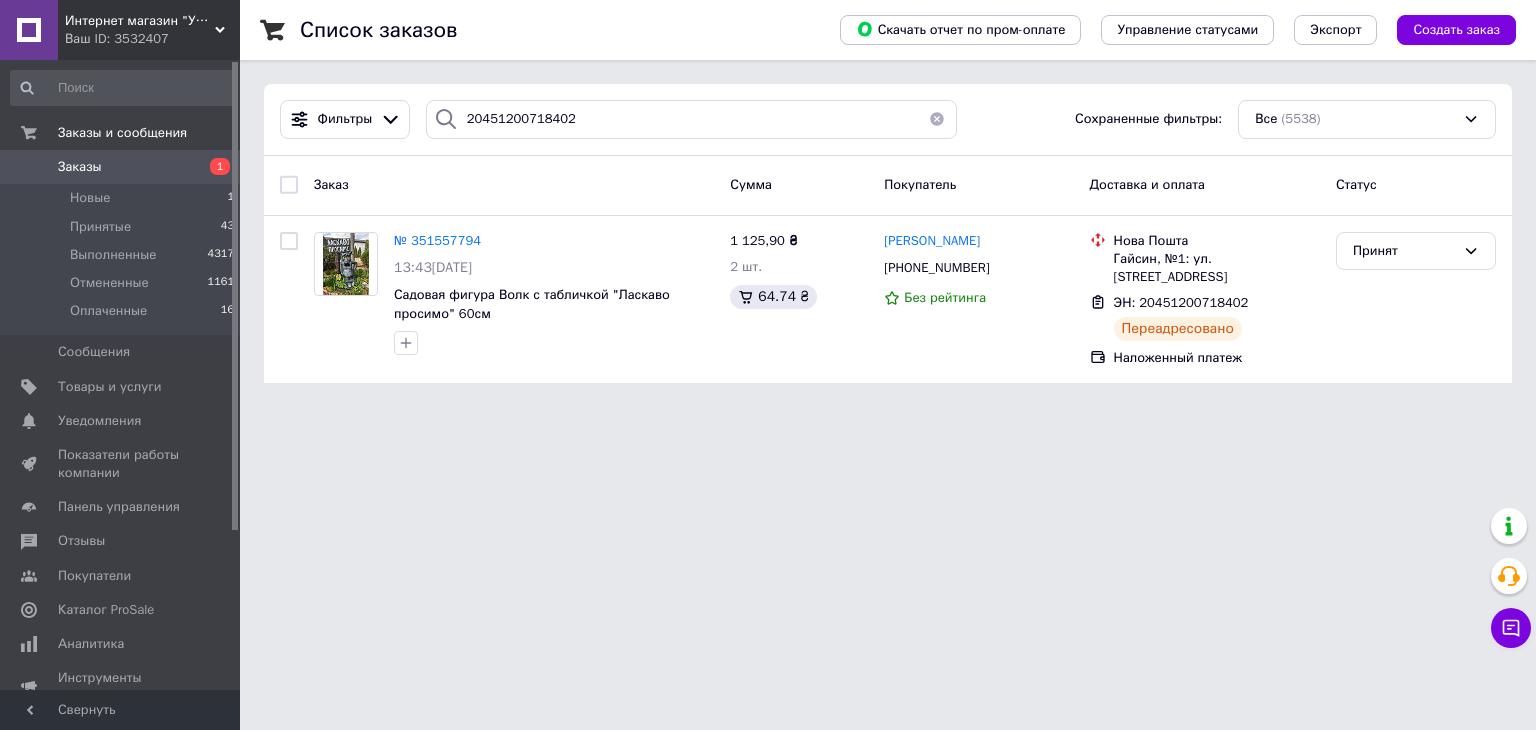 click on "Заказы" at bounding box center [121, 167] 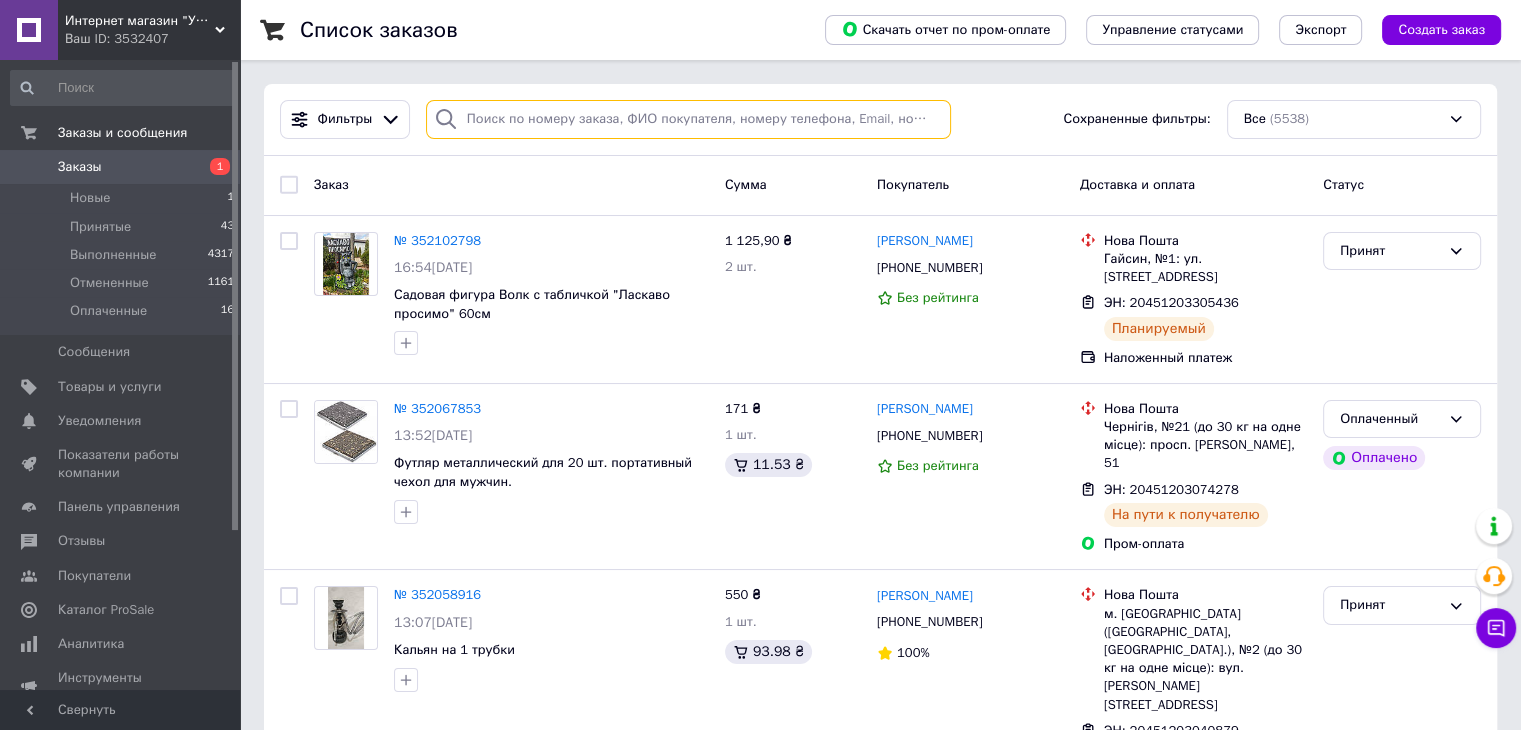 click at bounding box center (688, 119) 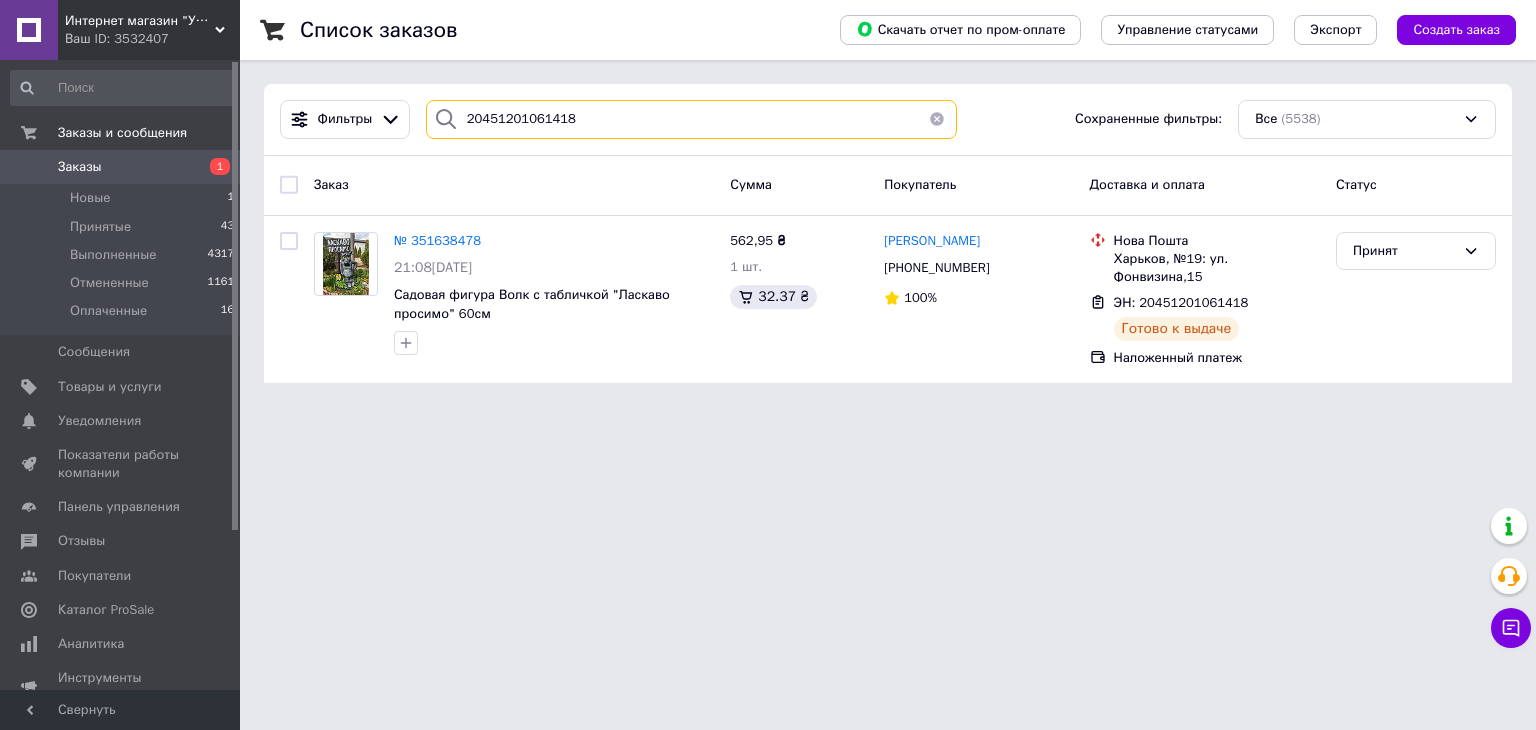 type on "20451201061418" 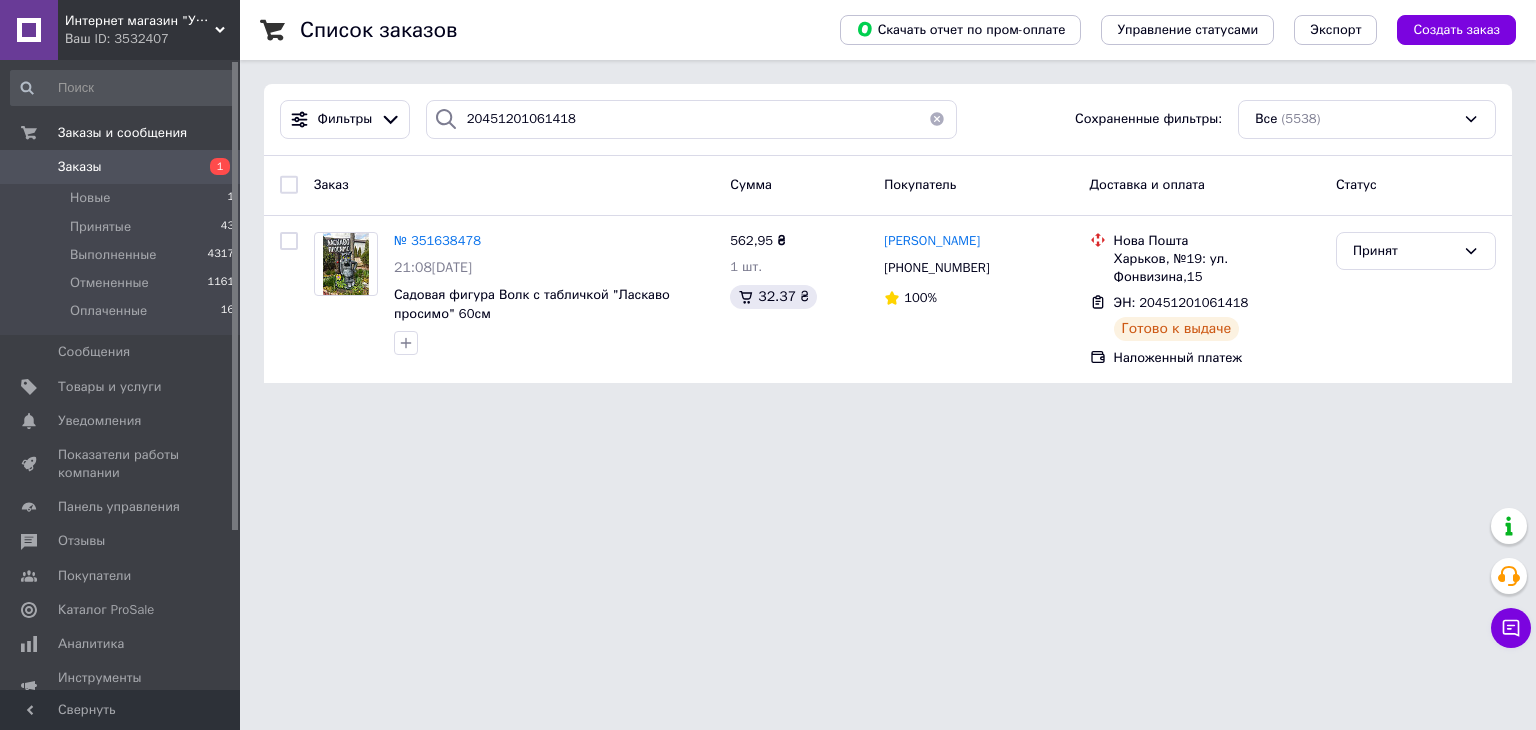 click on "Заказы" at bounding box center (80, 167) 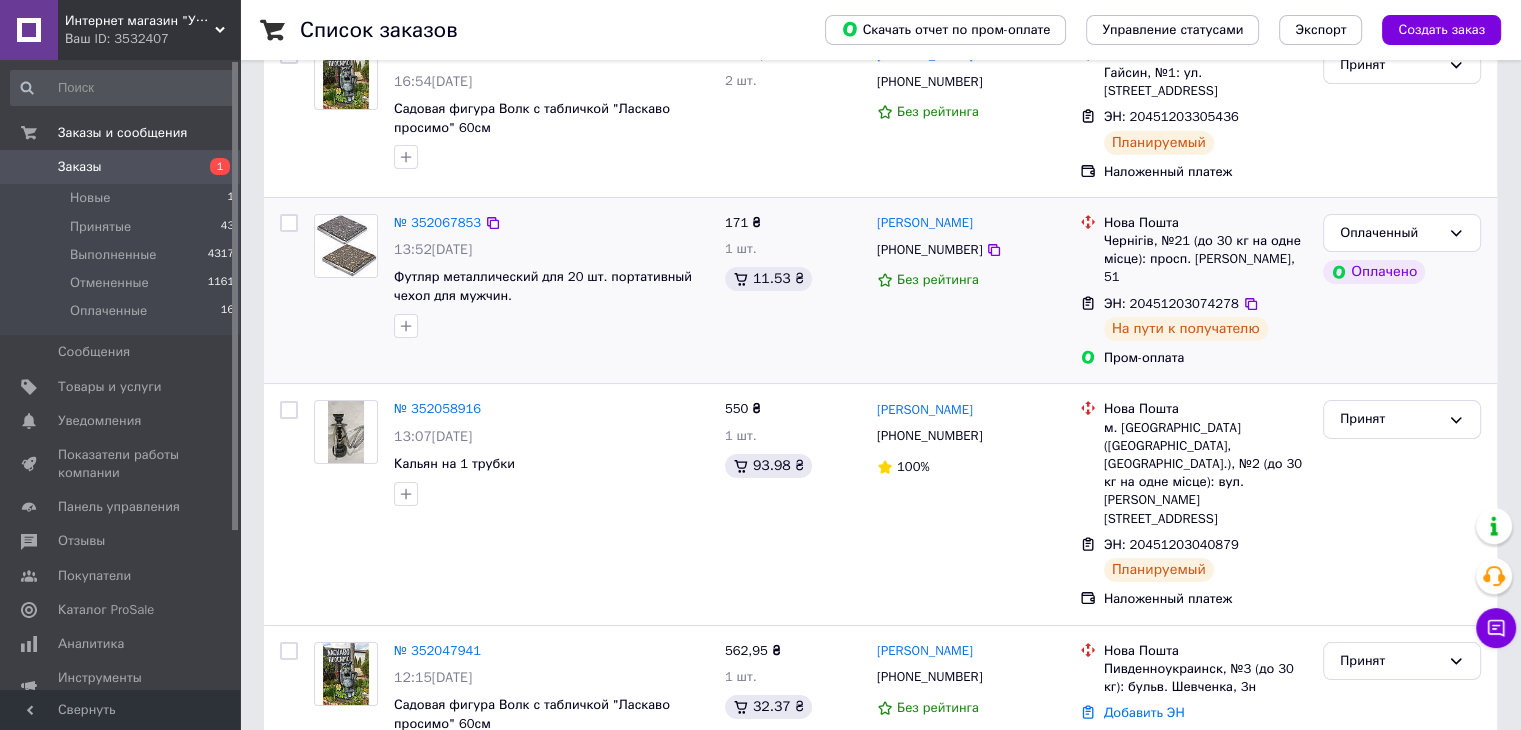 scroll, scrollTop: 400, scrollLeft: 0, axis: vertical 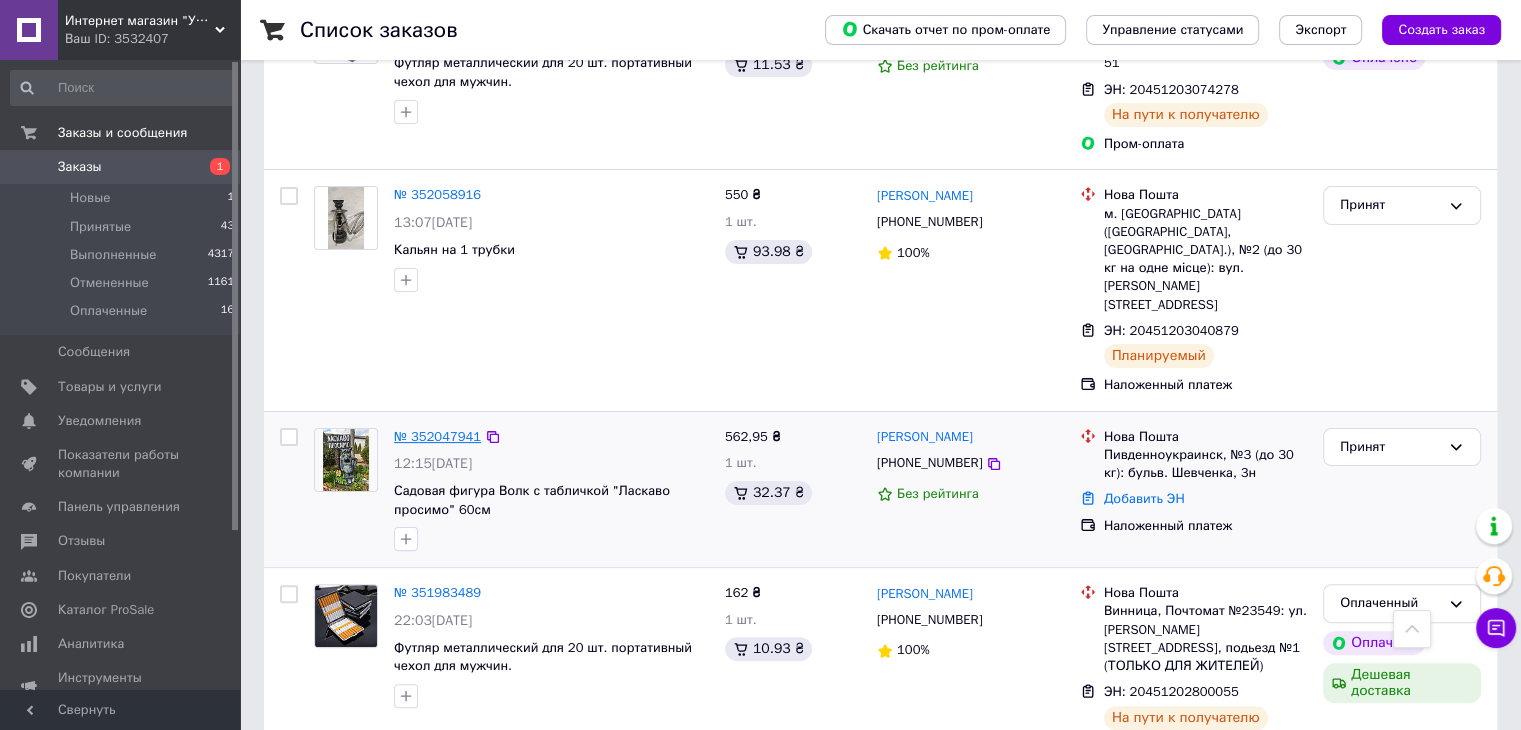 click on "№ 352047941" at bounding box center [437, 436] 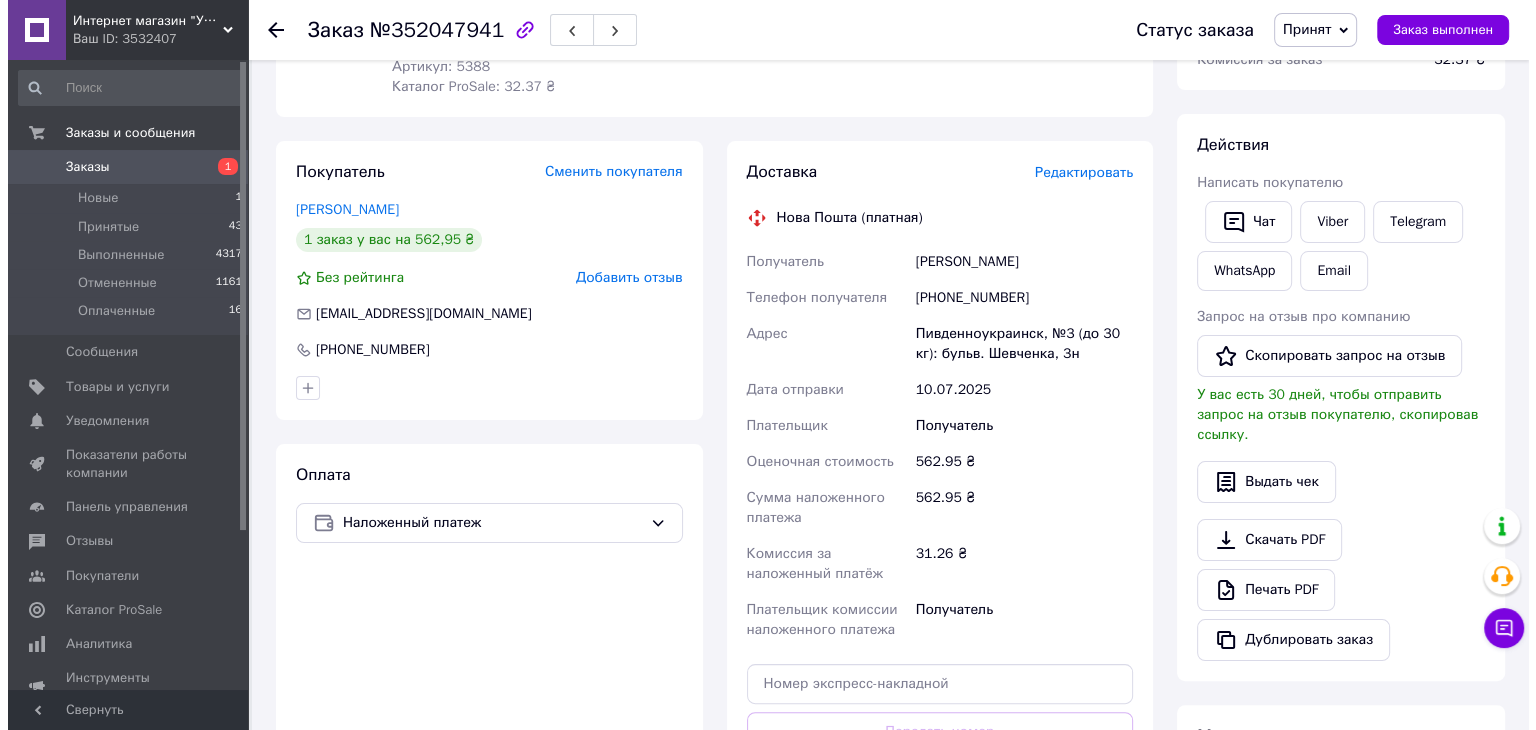 scroll, scrollTop: 200, scrollLeft: 0, axis: vertical 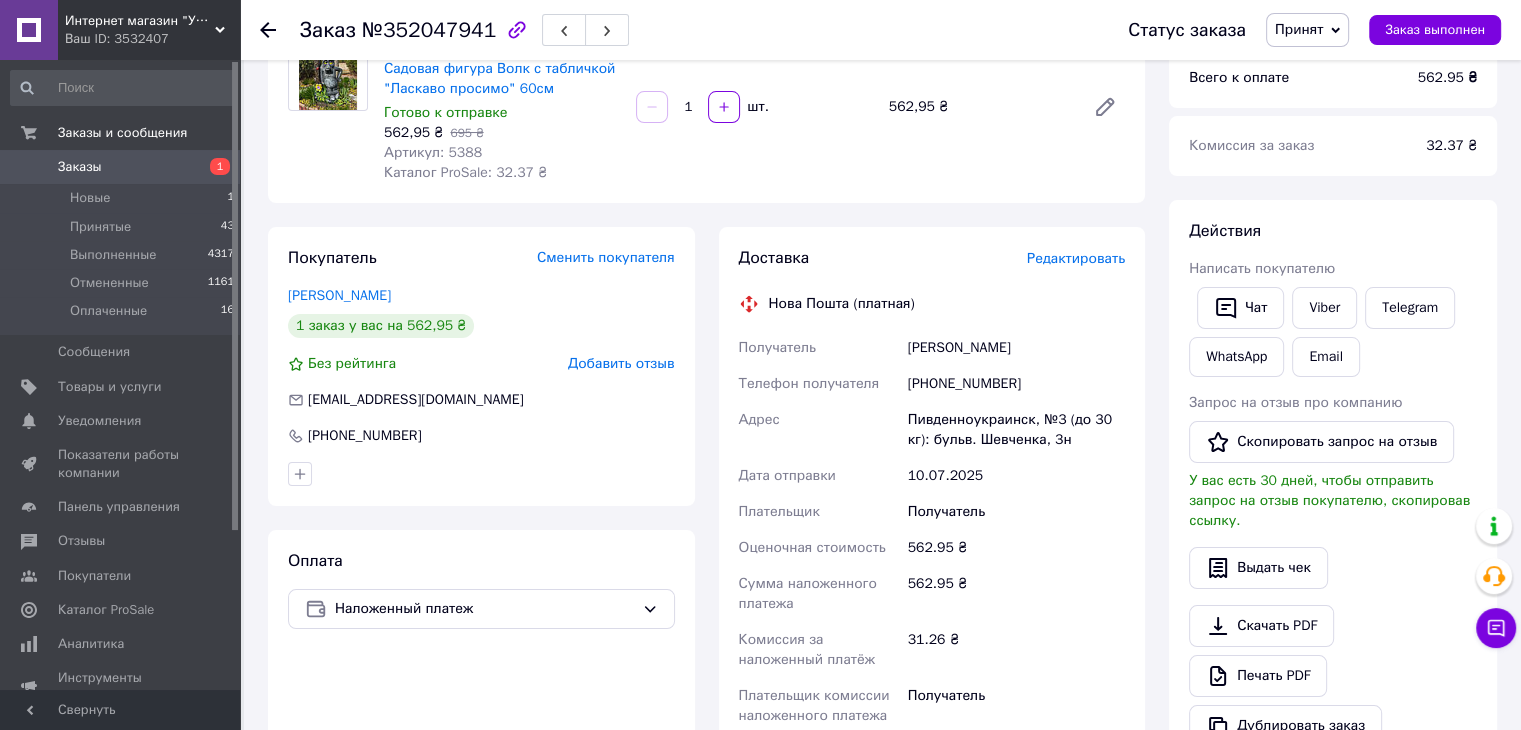 click on "Редактировать" at bounding box center [1076, 258] 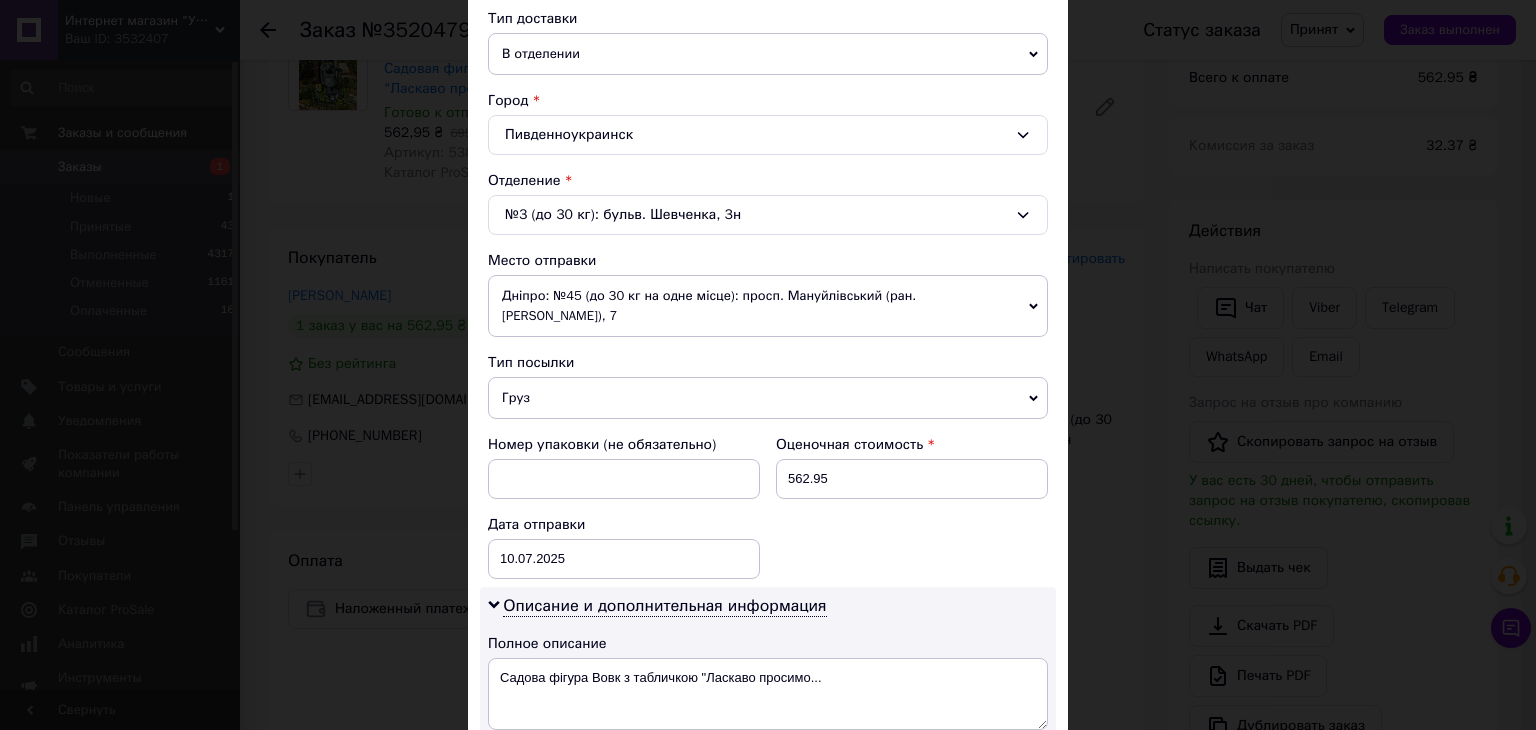 scroll, scrollTop: 500, scrollLeft: 0, axis: vertical 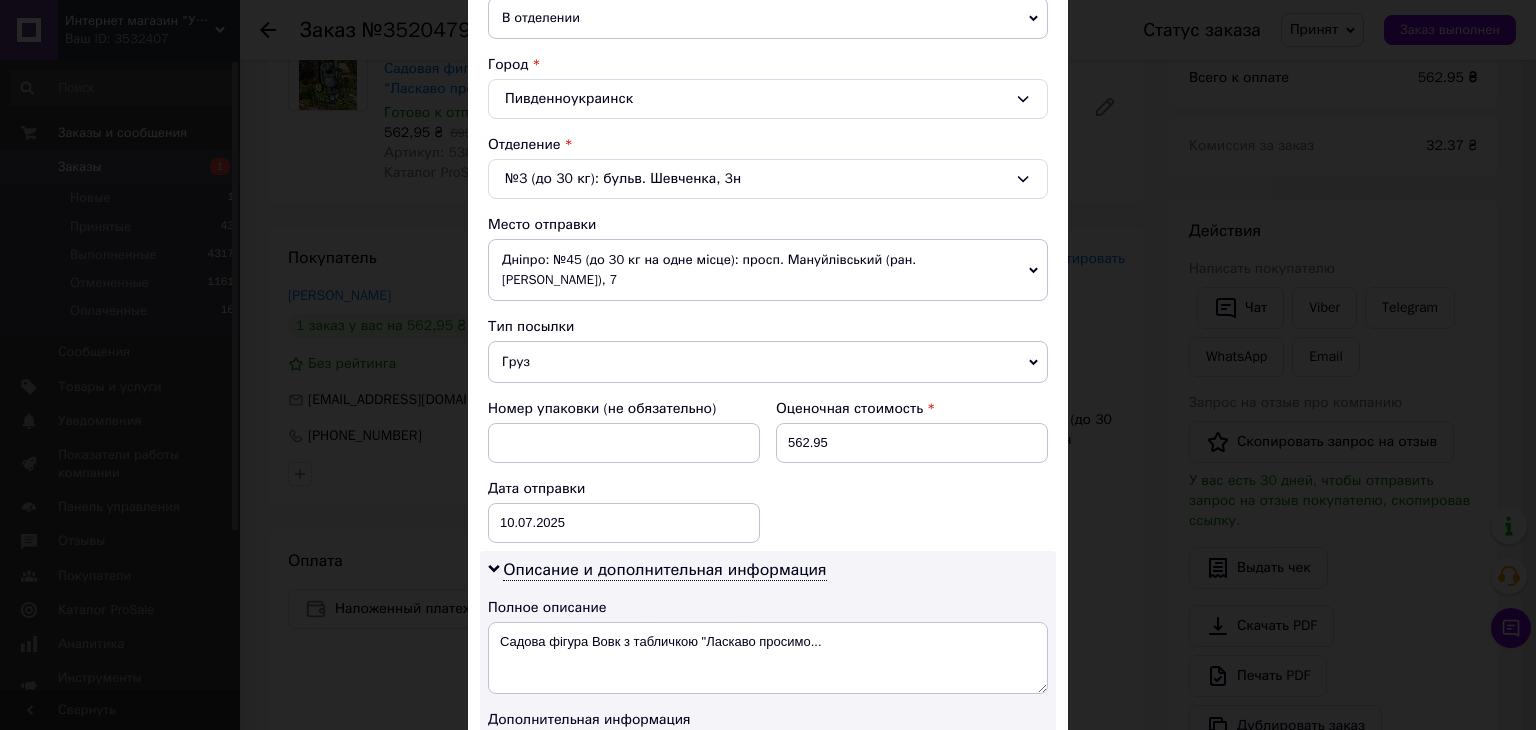 click on "Дніпро: №45 (до 30 кг на одне місце): просп. Мануйлівський (ран. [PERSON_NAME]), 7" at bounding box center [768, 270] 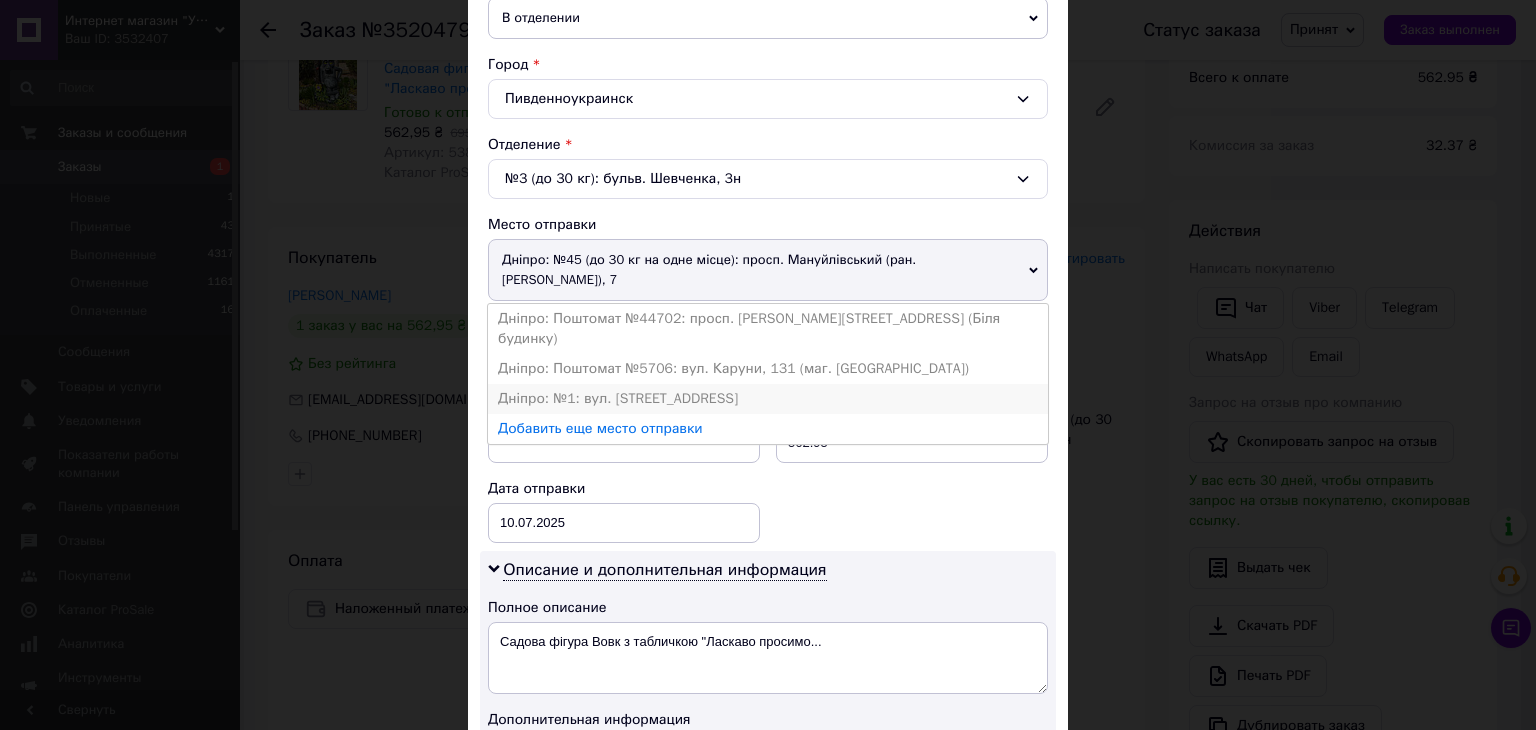 click on "Дніпро: №1: вул. [STREET_ADDRESS]" at bounding box center (768, 399) 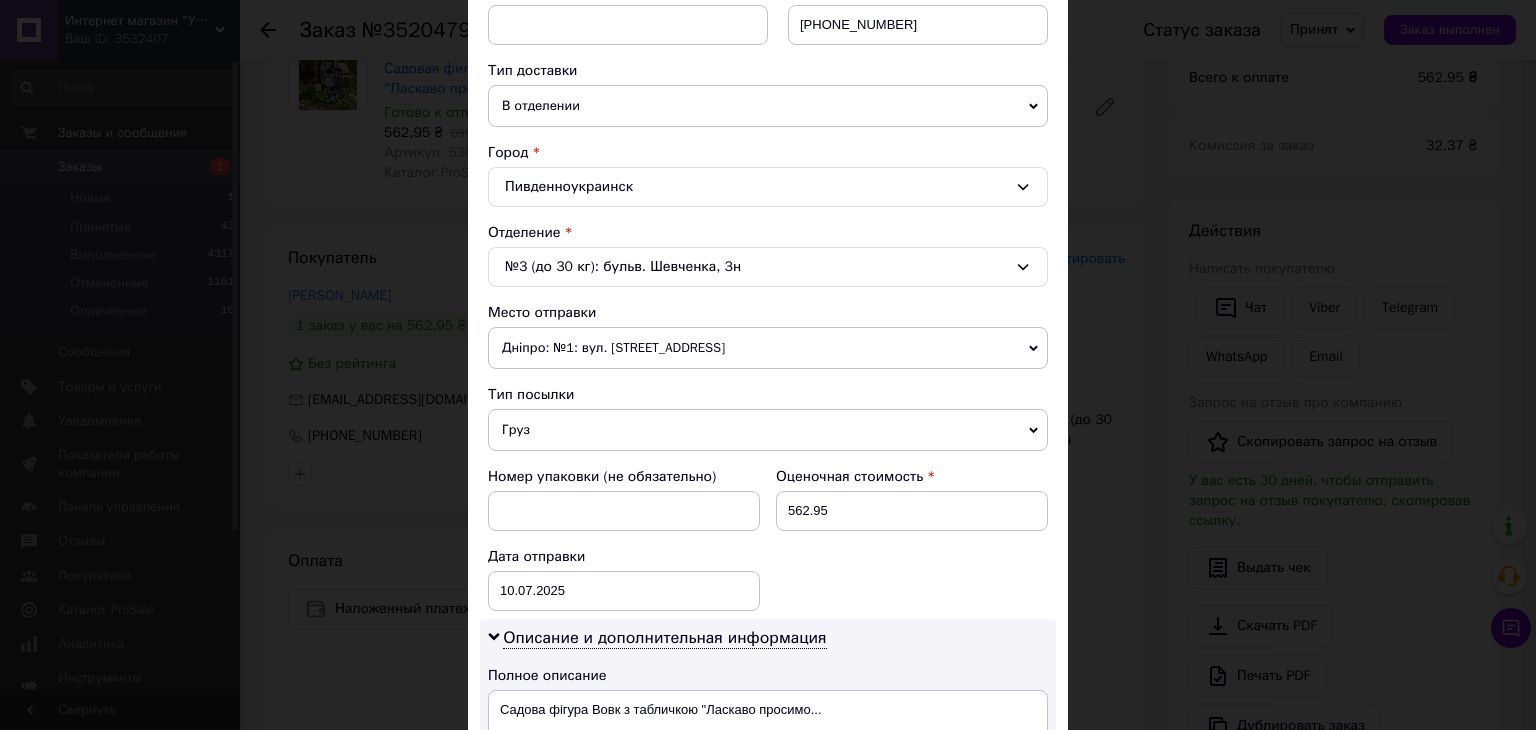 scroll, scrollTop: 500, scrollLeft: 0, axis: vertical 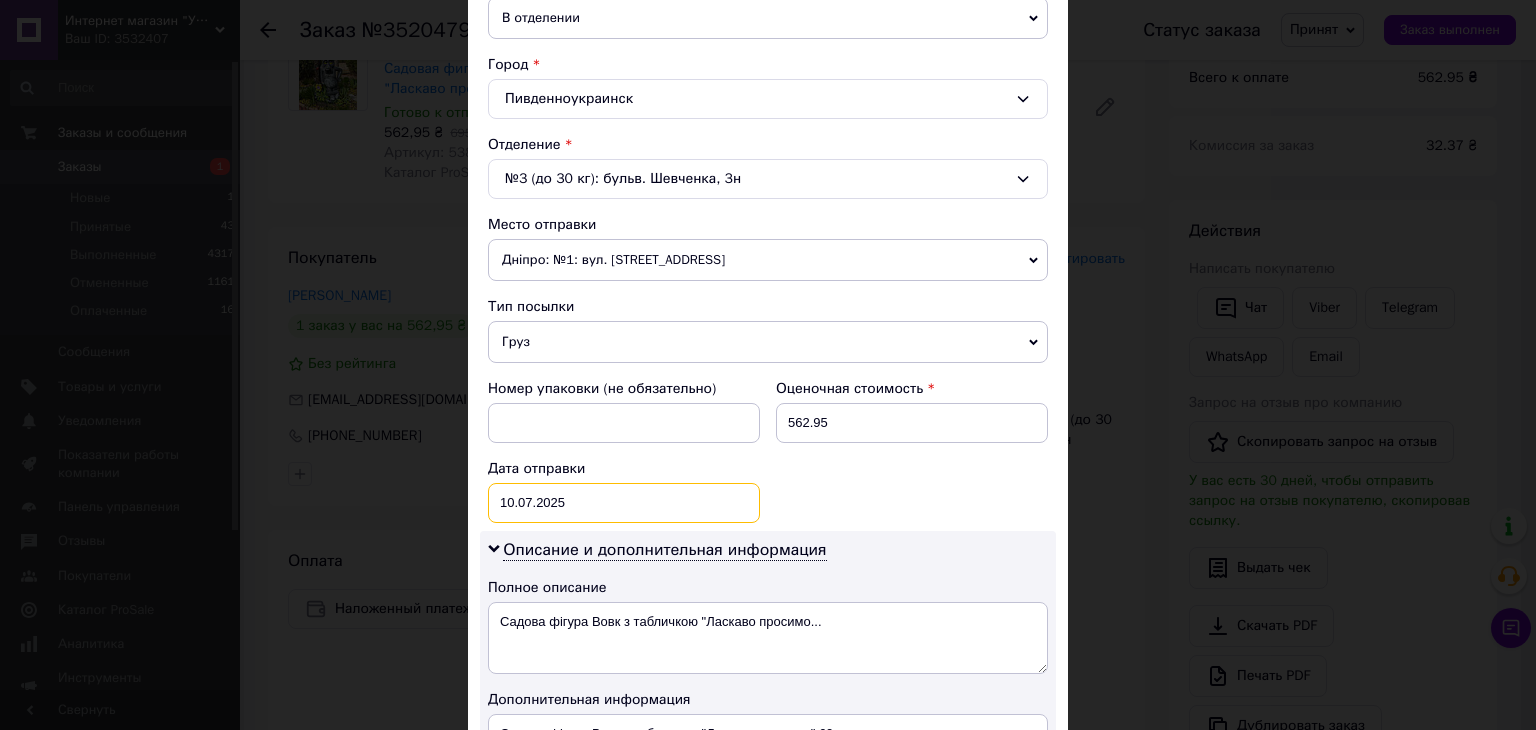 click on "10.07.2025 < 2025 > < Июль > Пн Вт Ср Чт Пт Сб Вс 30 1 2 3 4 5 6 7 8 9 10 11 12 13 14 15 16 17 18 19 20 21 22 23 24 25 26 27 28 29 30 31 1 2 3 4 5 6 7 8 9 10" at bounding box center (624, 503) 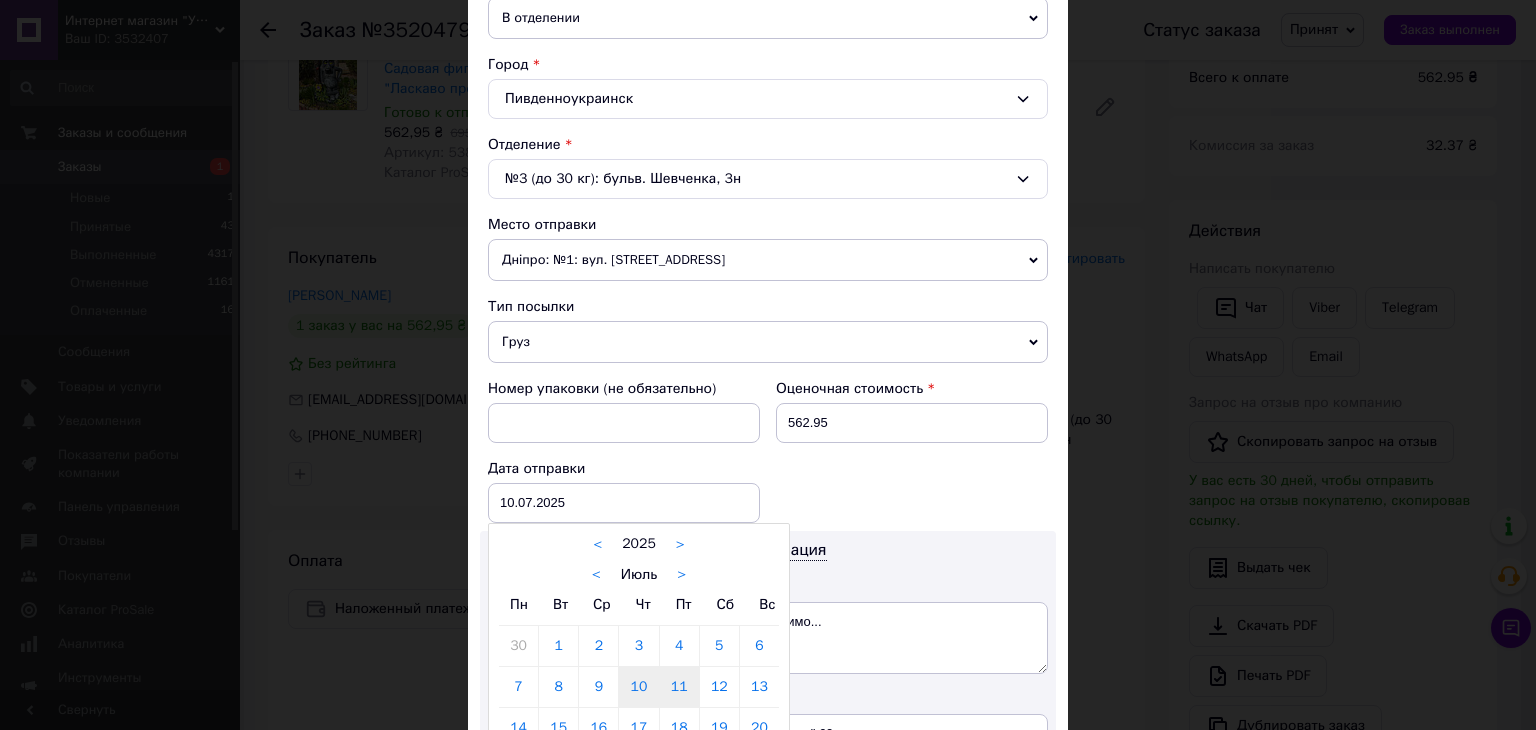 click on "11" at bounding box center (679, 687) 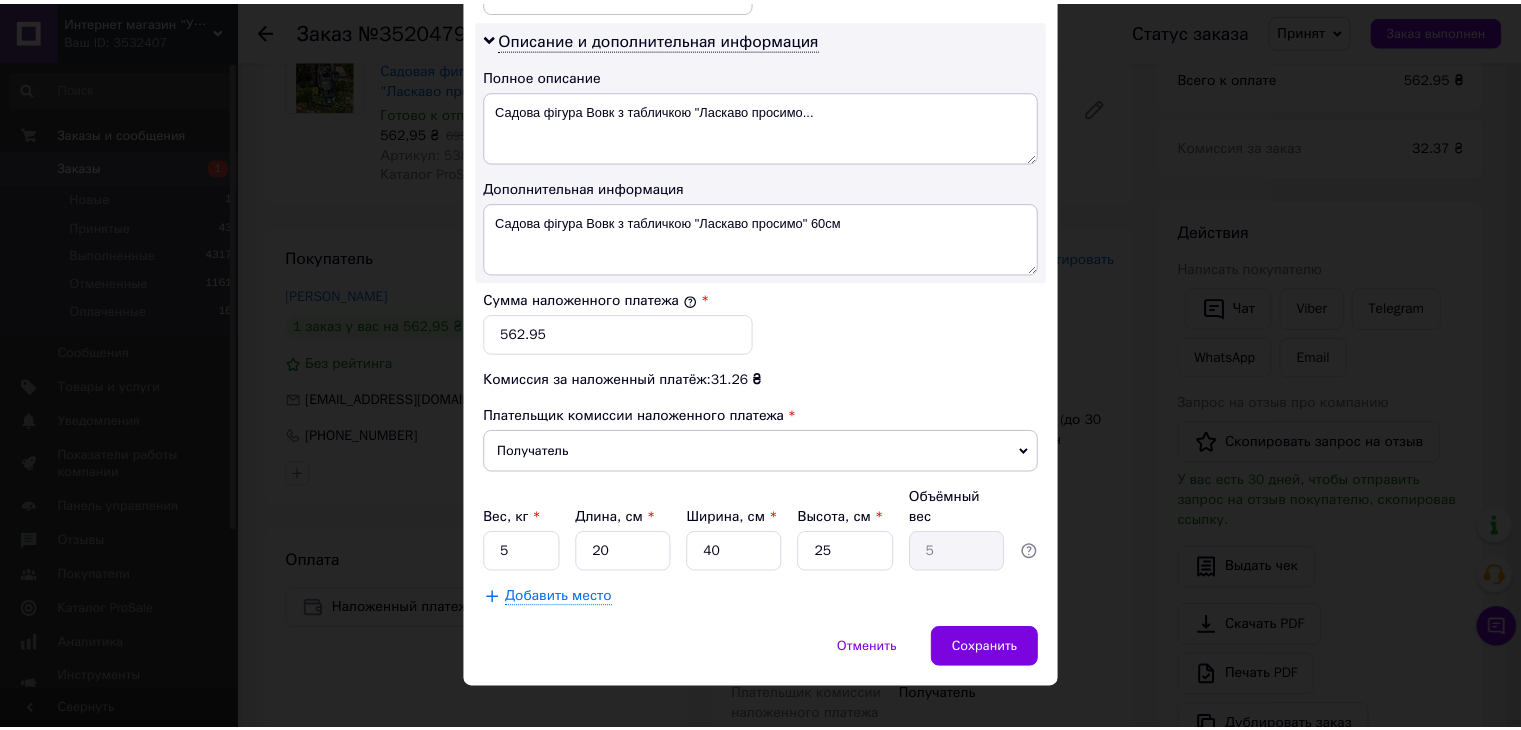 scroll, scrollTop: 1013, scrollLeft: 0, axis: vertical 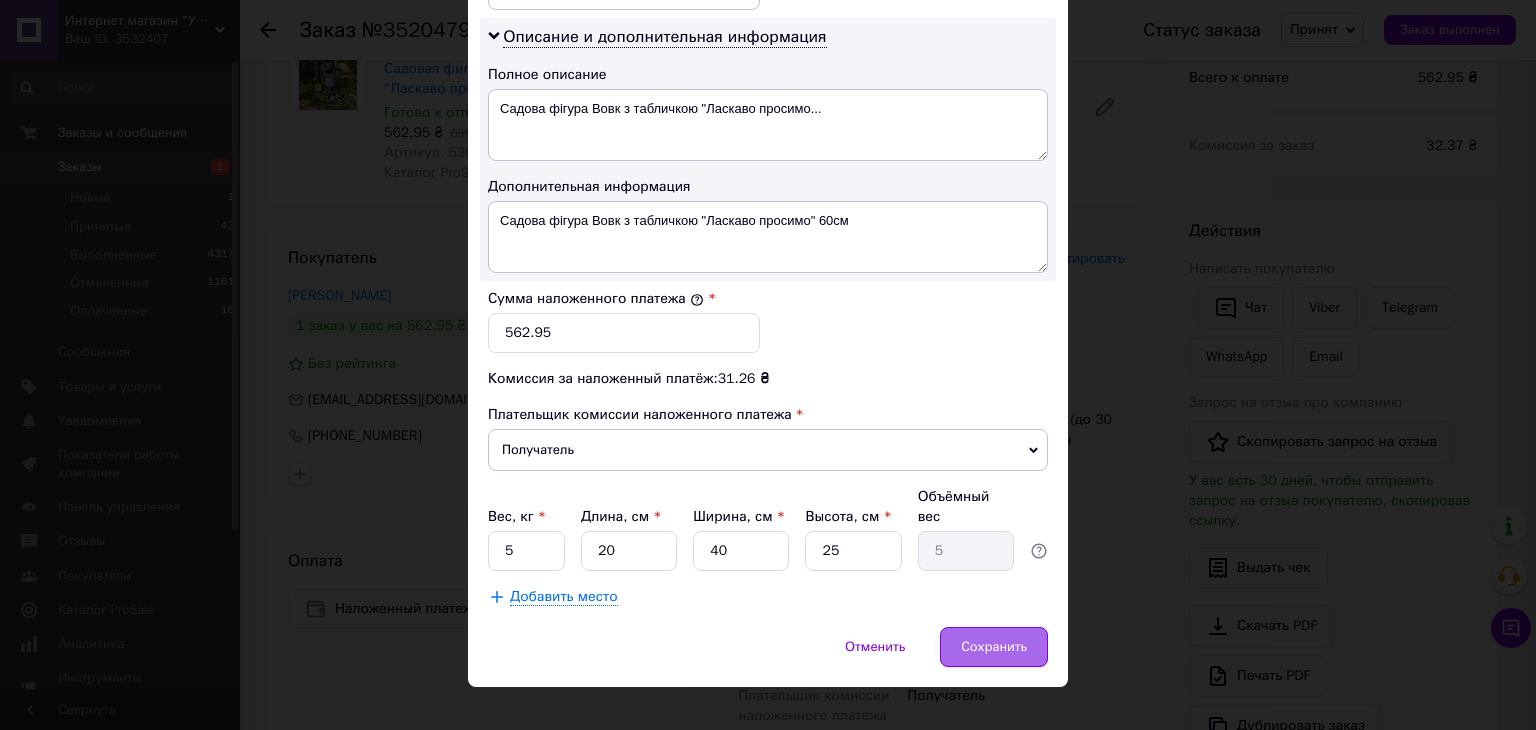 click on "Сохранить" at bounding box center [994, 647] 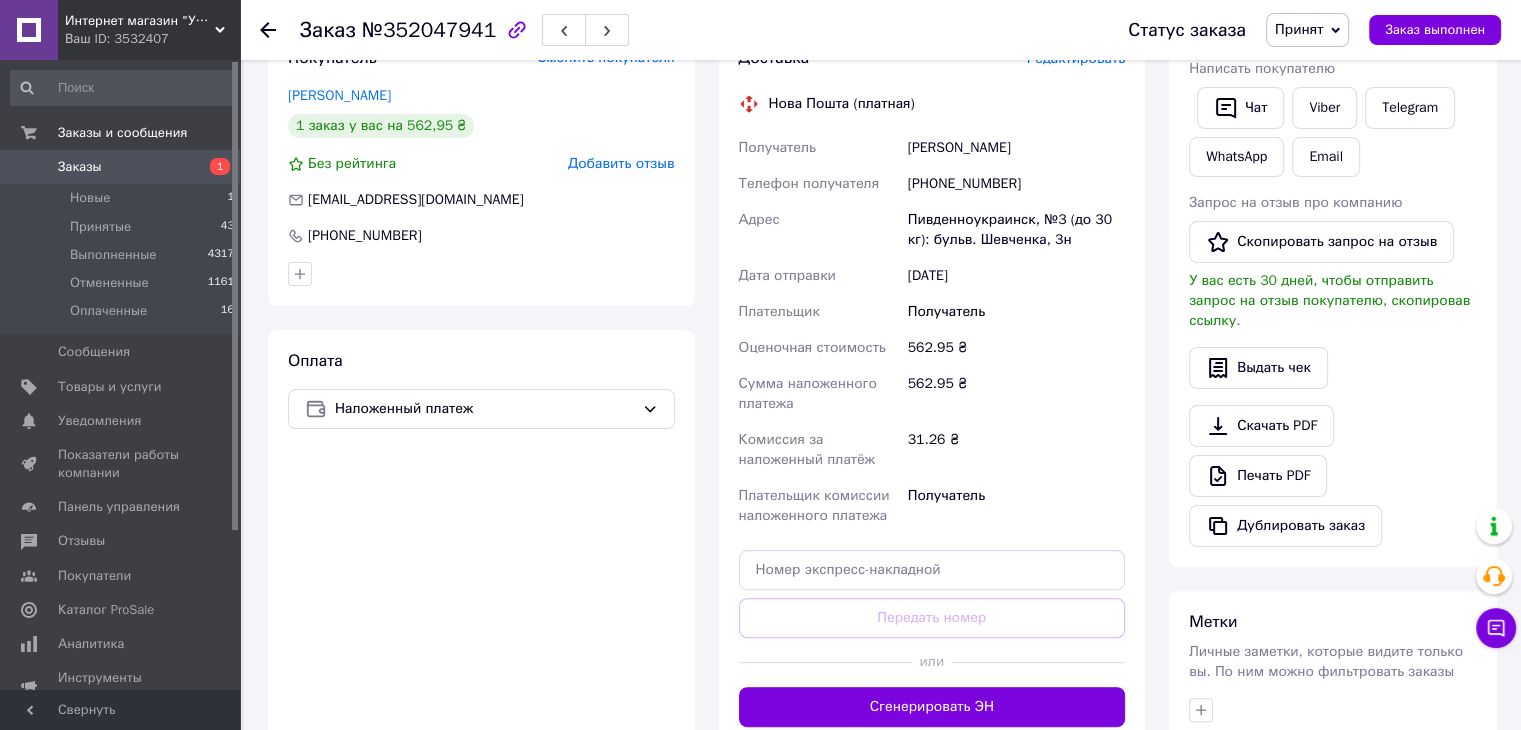scroll, scrollTop: 500, scrollLeft: 0, axis: vertical 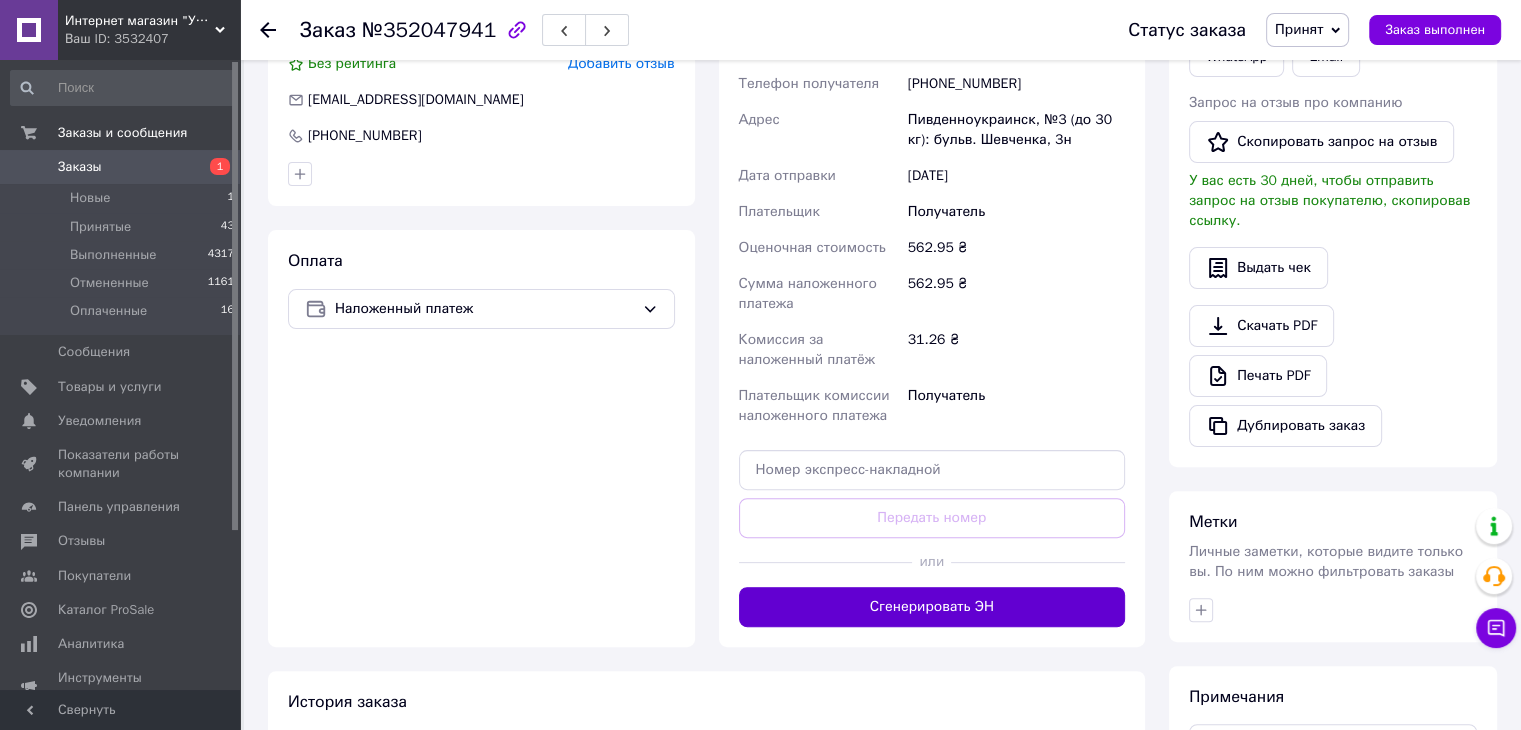 click on "Сгенерировать ЭН" at bounding box center [932, 607] 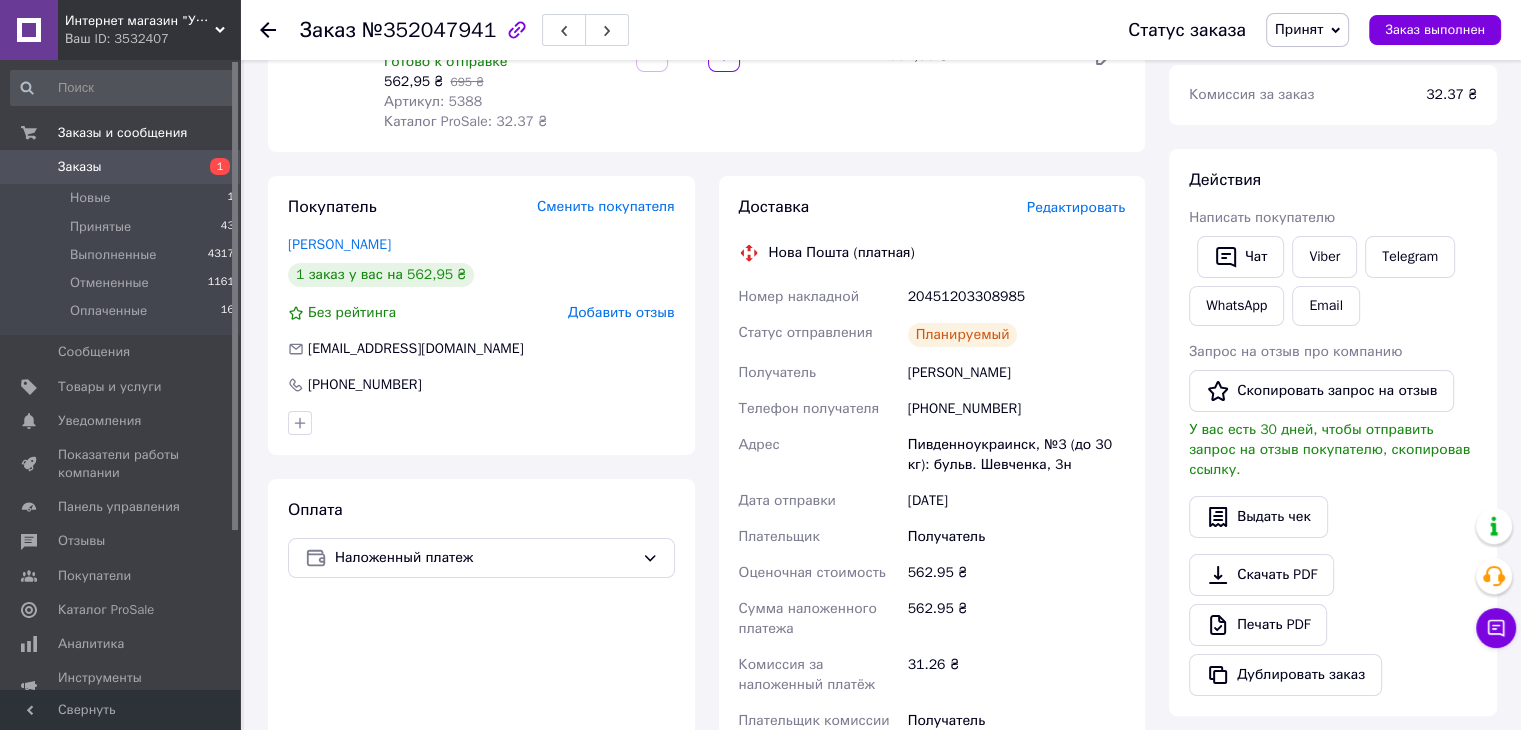 scroll, scrollTop: 200, scrollLeft: 0, axis: vertical 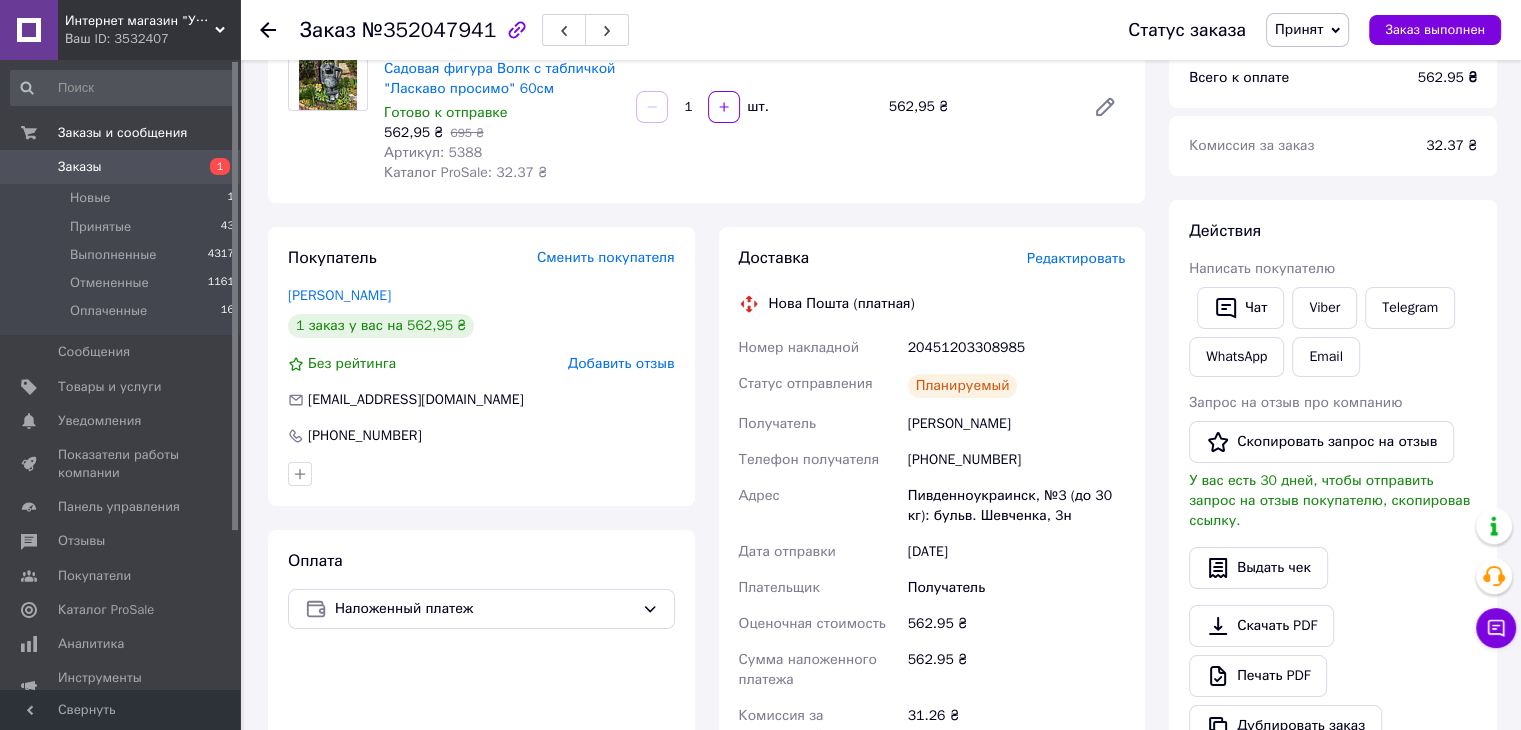 click on "20451203308985" at bounding box center [1016, 348] 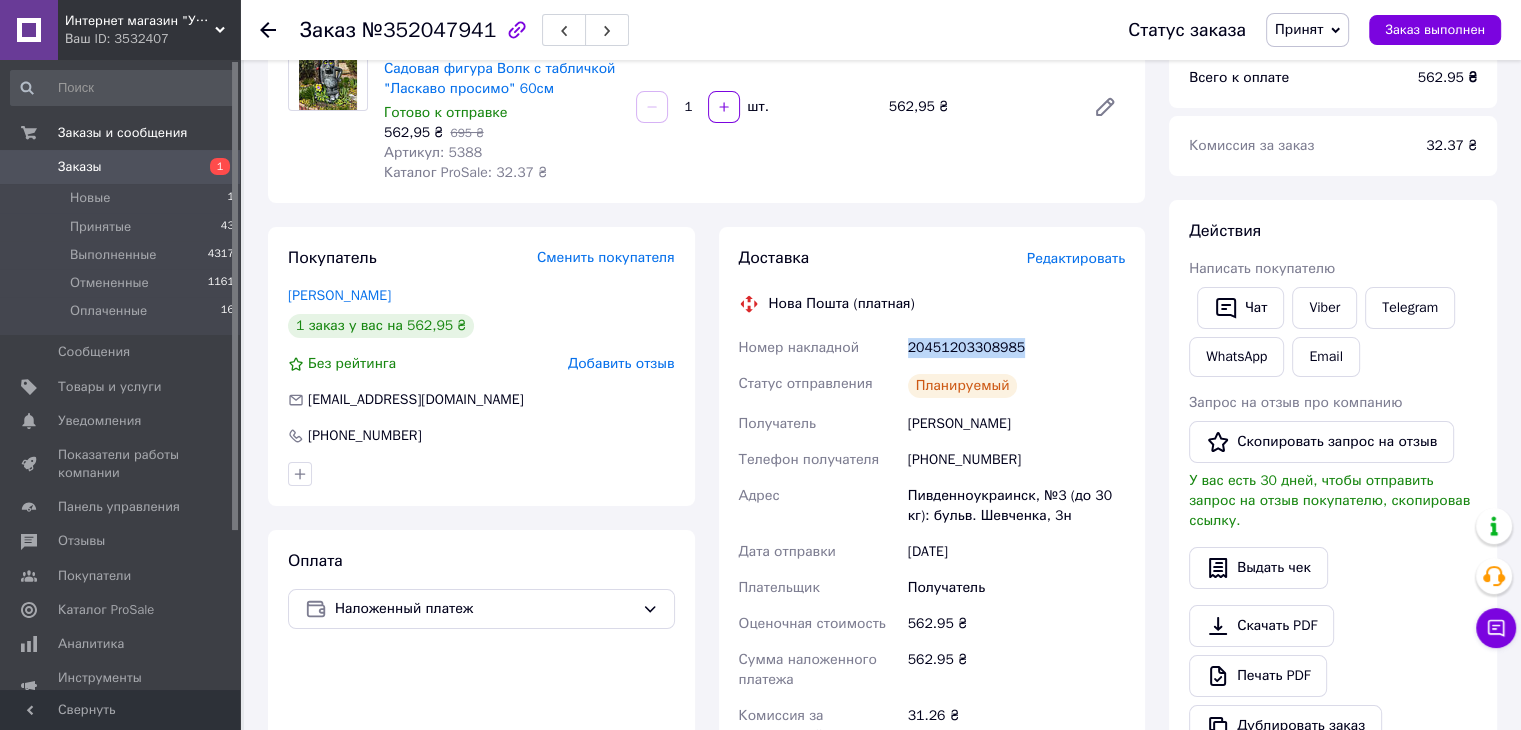 click on "20451203308985" at bounding box center [1016, 348] 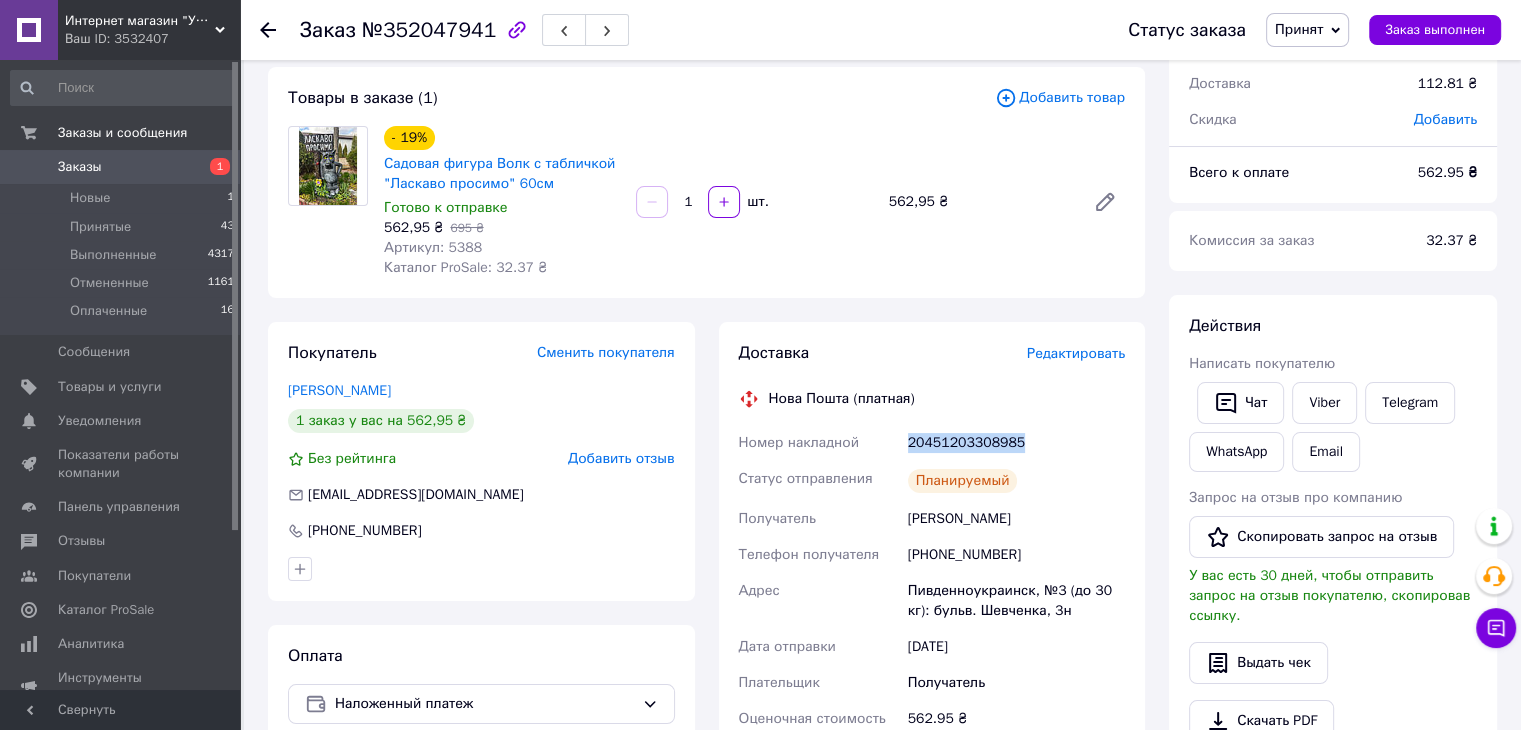 scroll, scrollTop: 0, scrollLeft: 0, axis: both 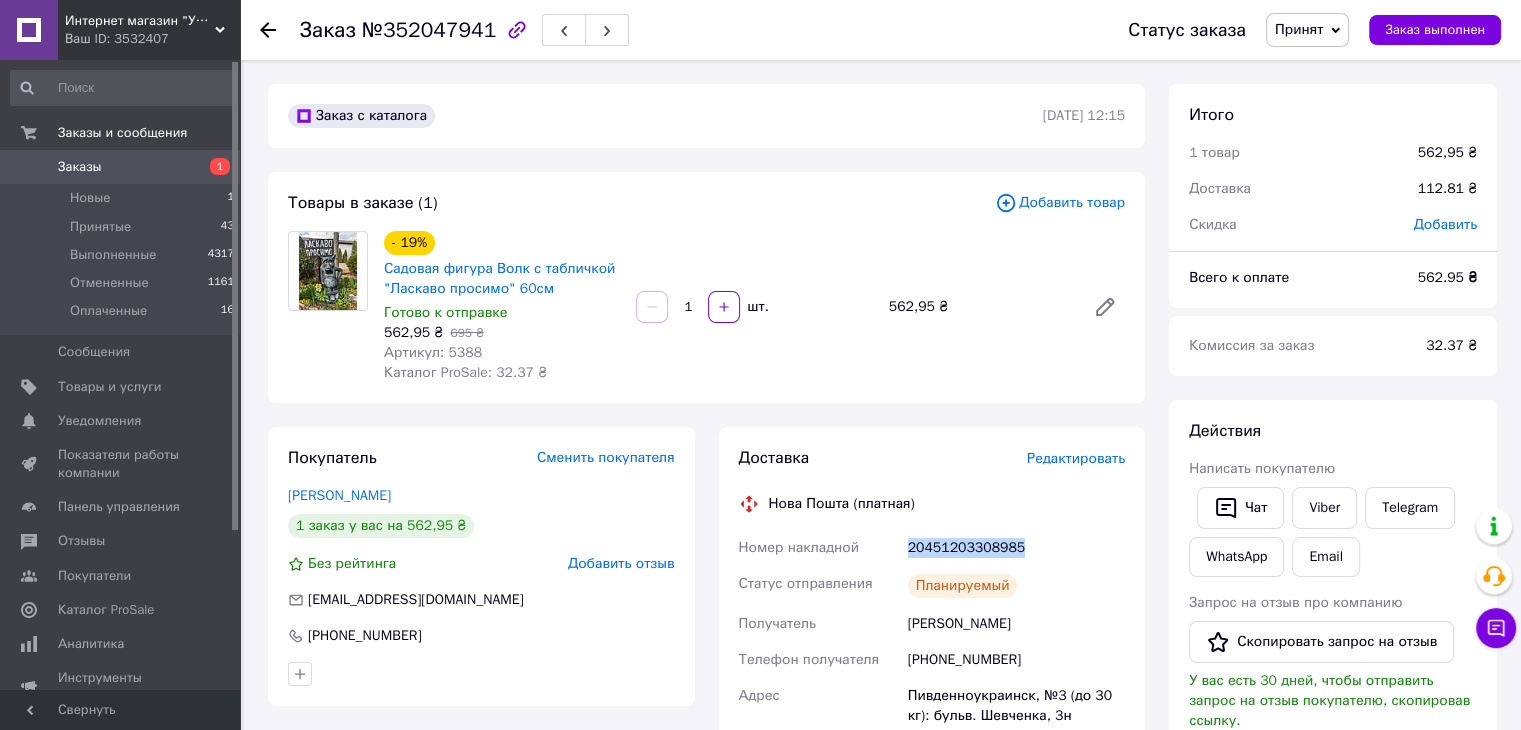 click on "Заказы" at bounding box center (121, 167) 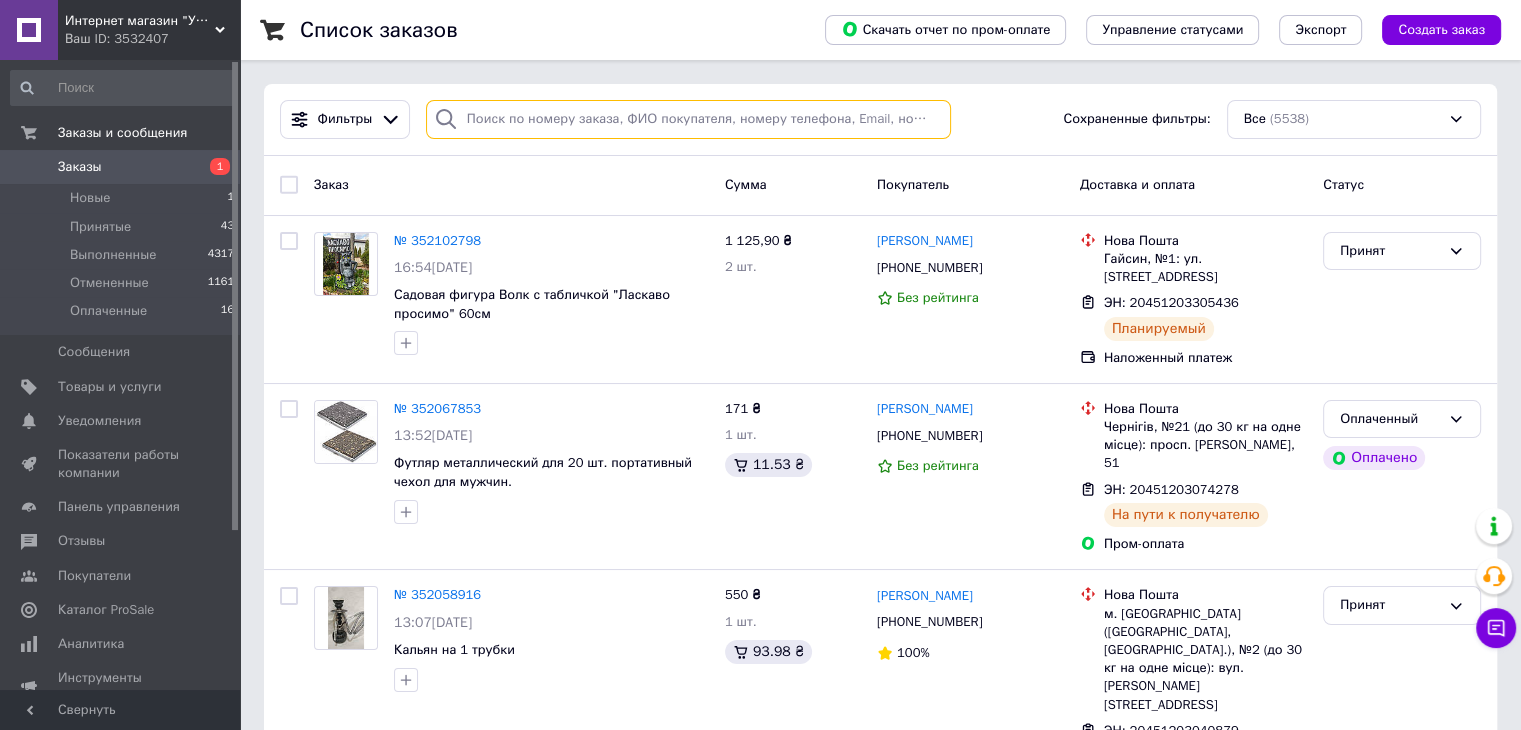 click at bounding box center (688, 119) 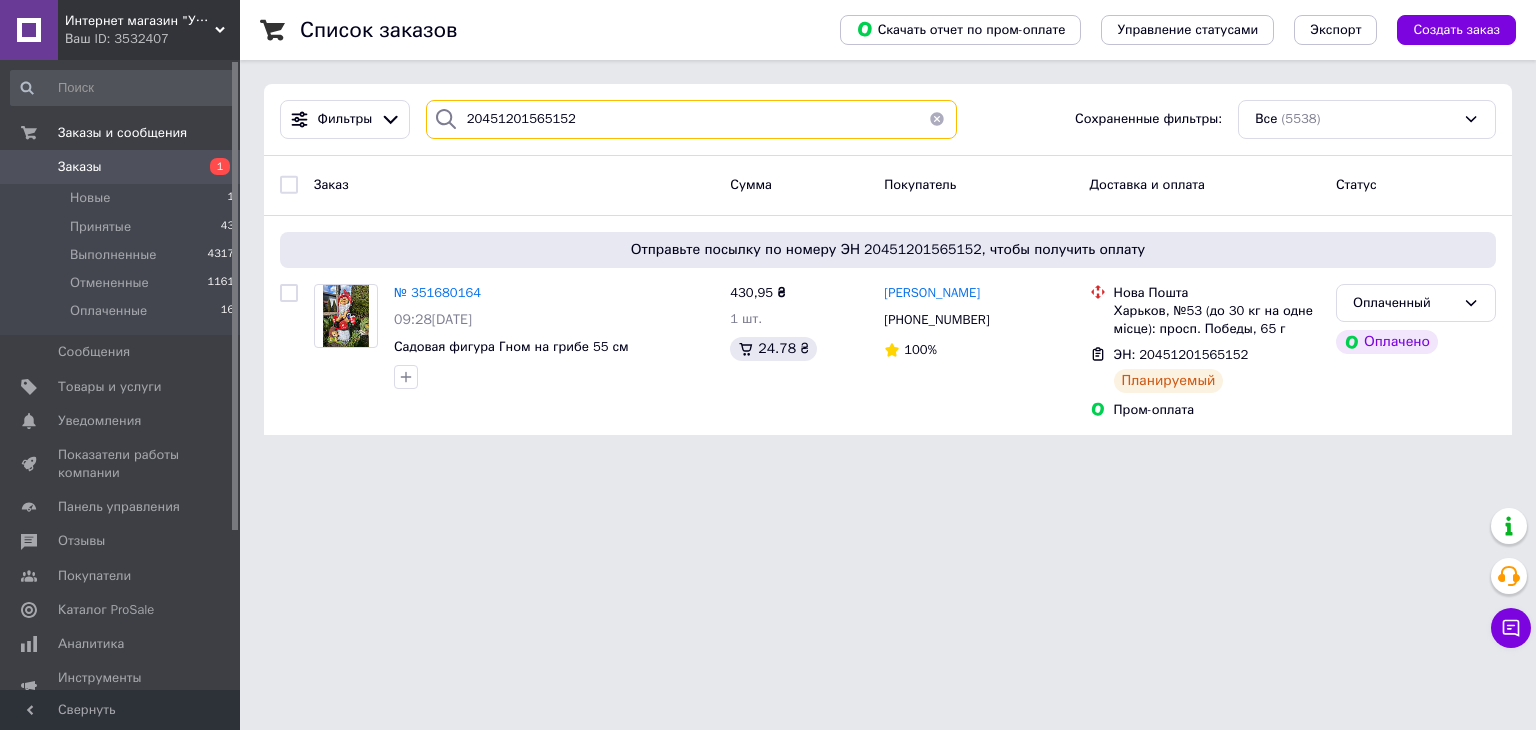 drag, startPoint x: 511, startPoint y: 135, endPoint x: 507, endPoint y: 120, distance: 15.524175 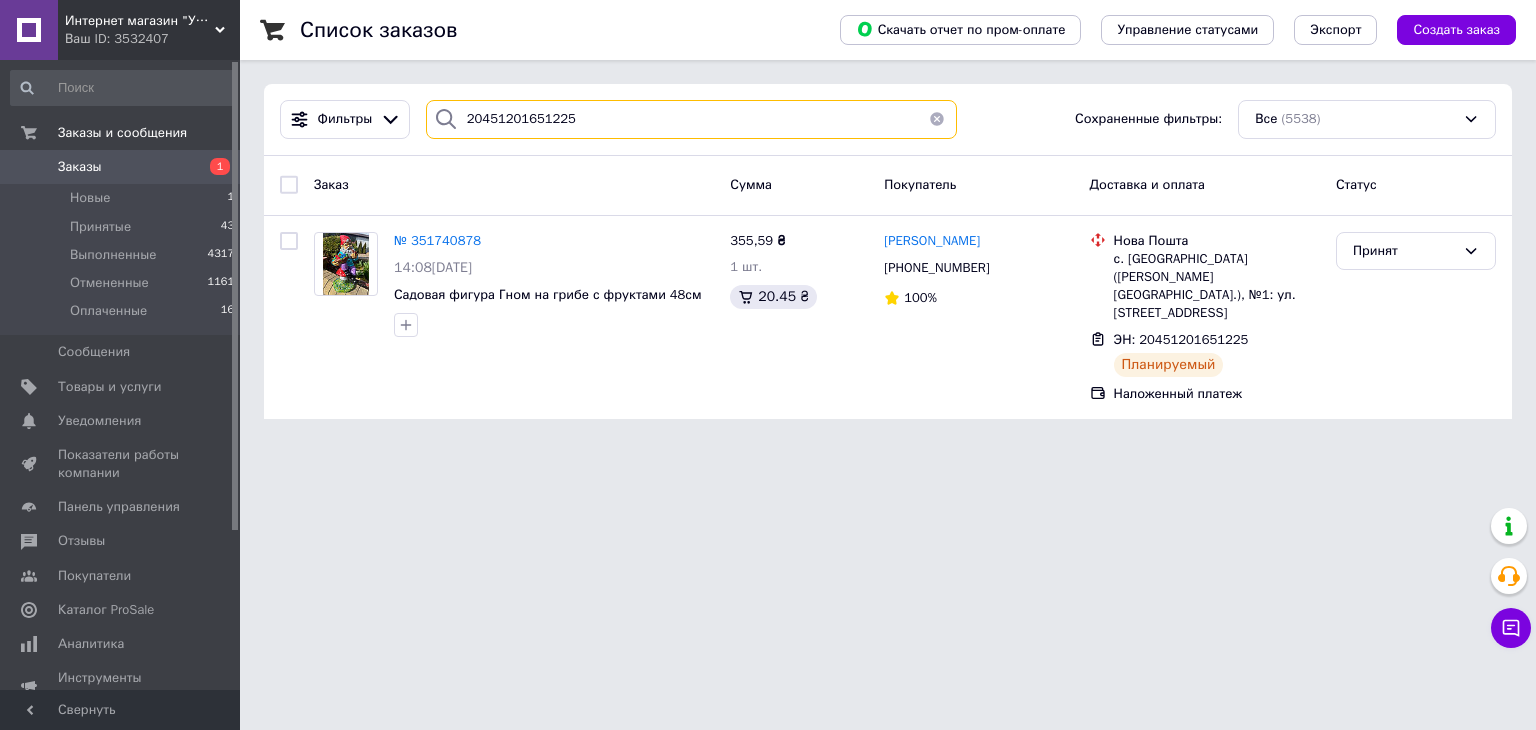 click on "20451201651225" at bounding box center (692, 119) 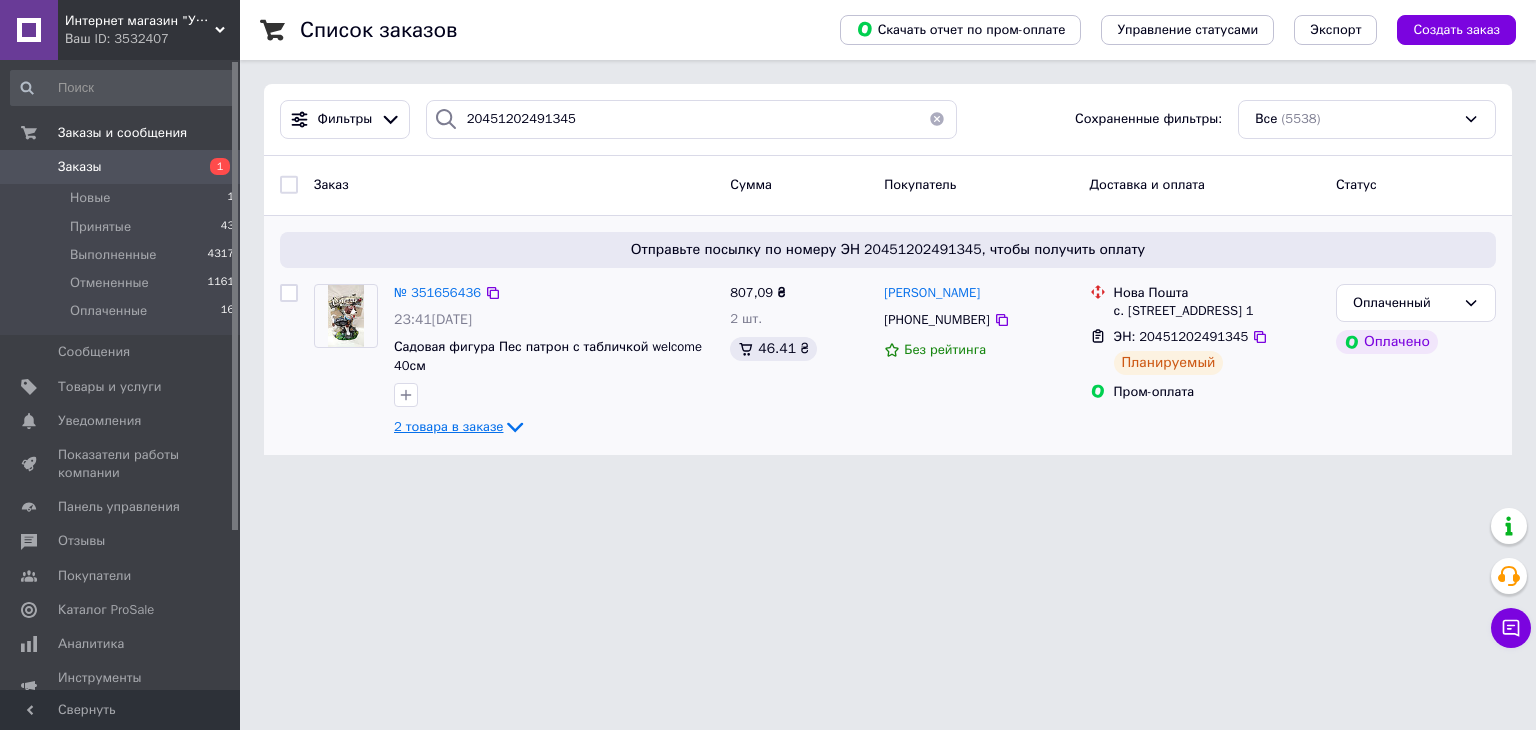 click 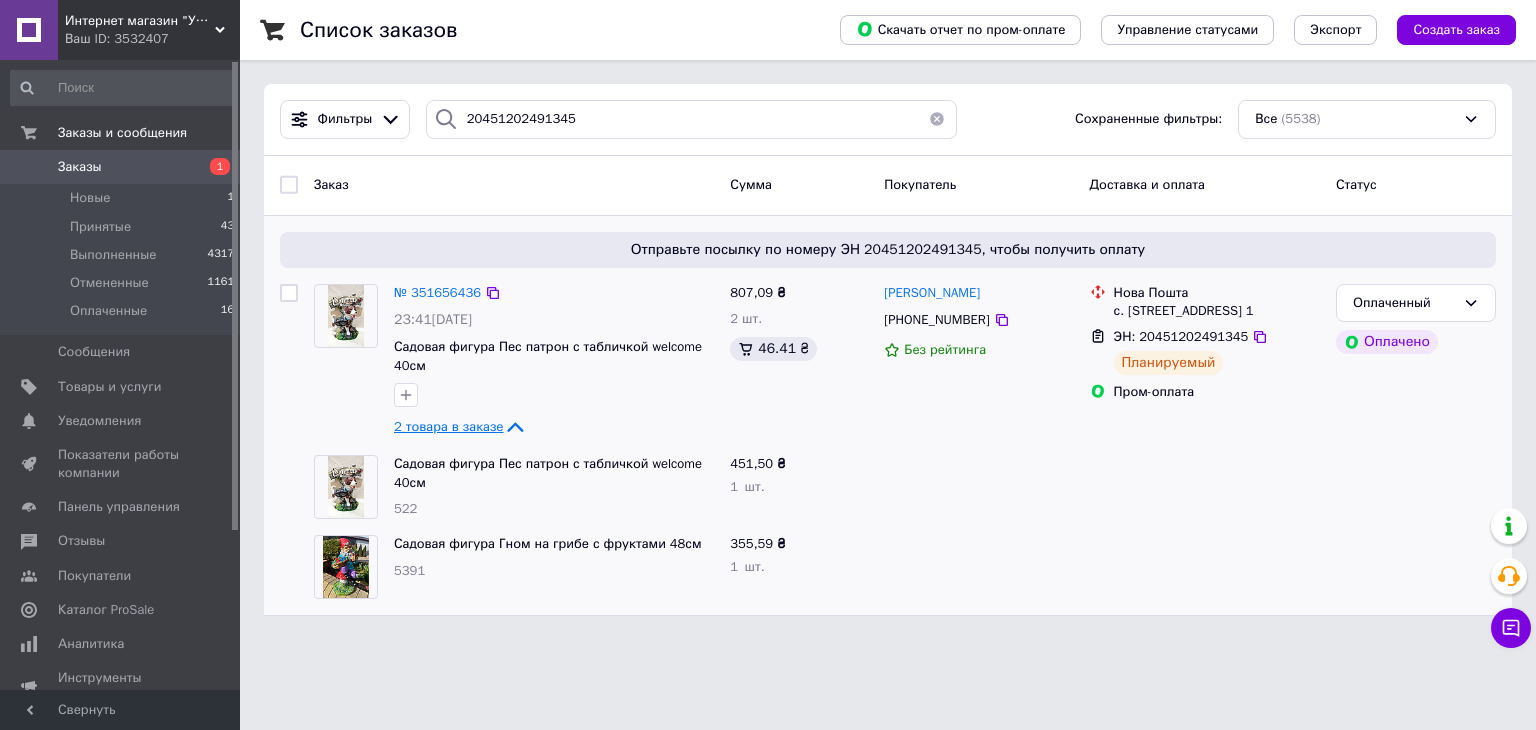 click 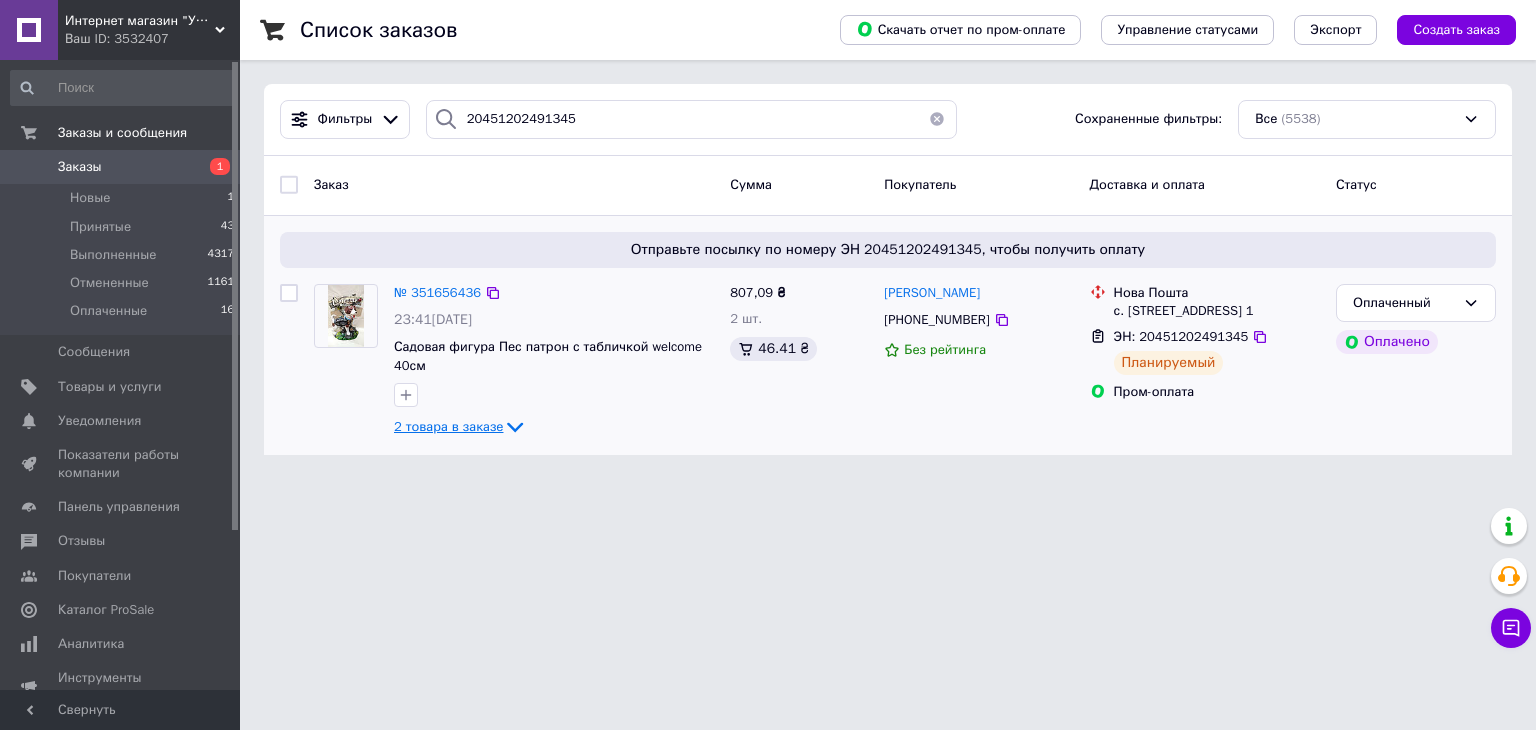 click 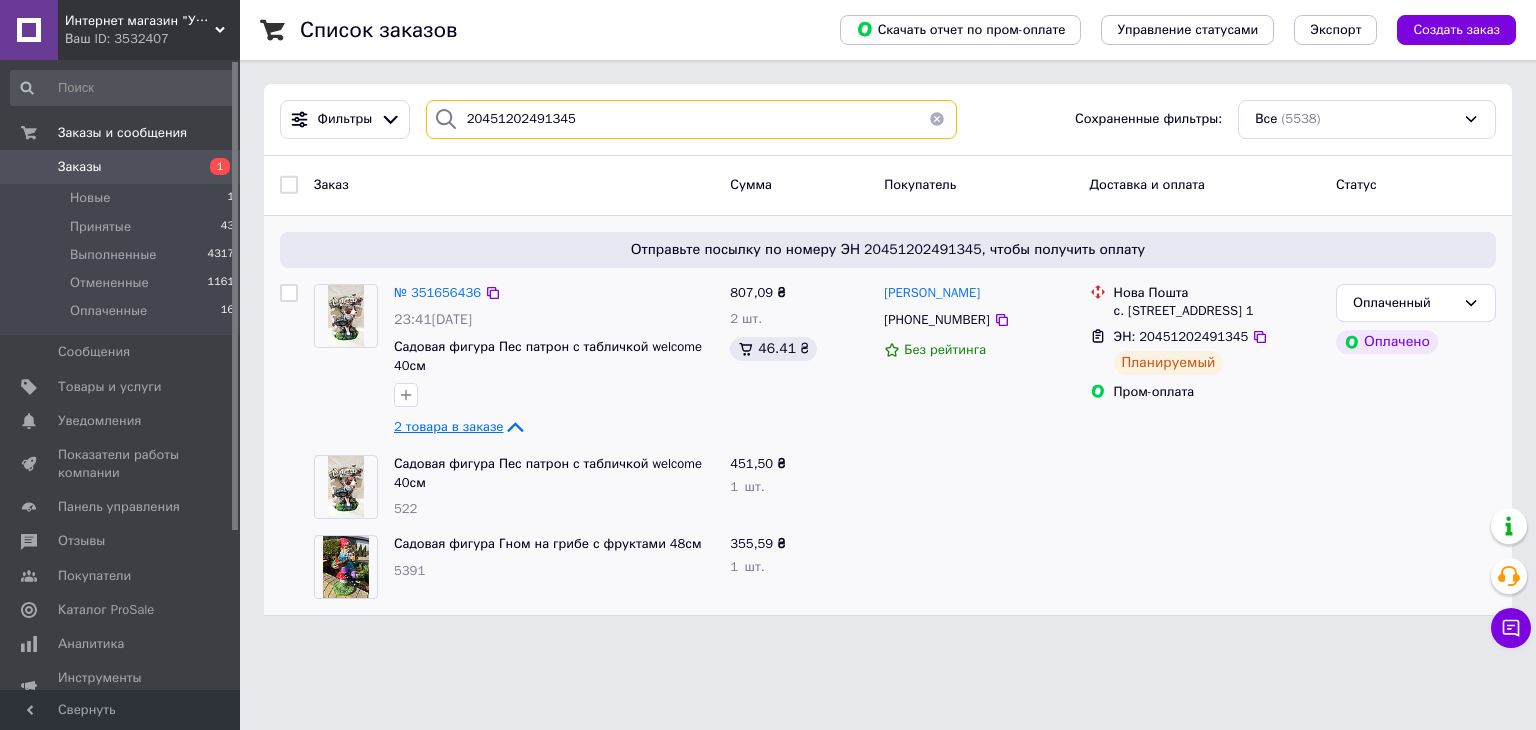 click on "20451202491345" at bounding box center (692, 119) 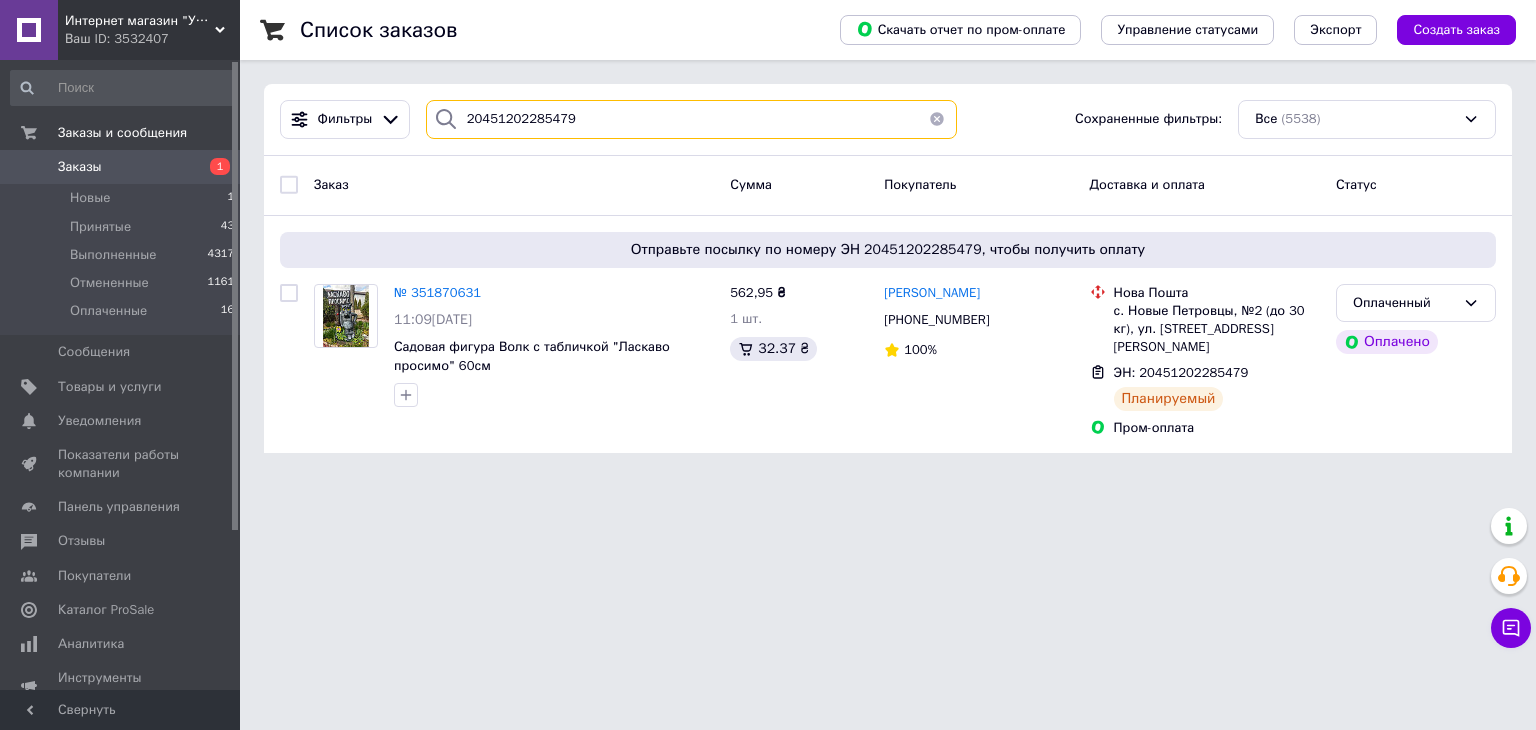 type on "20451202285479" 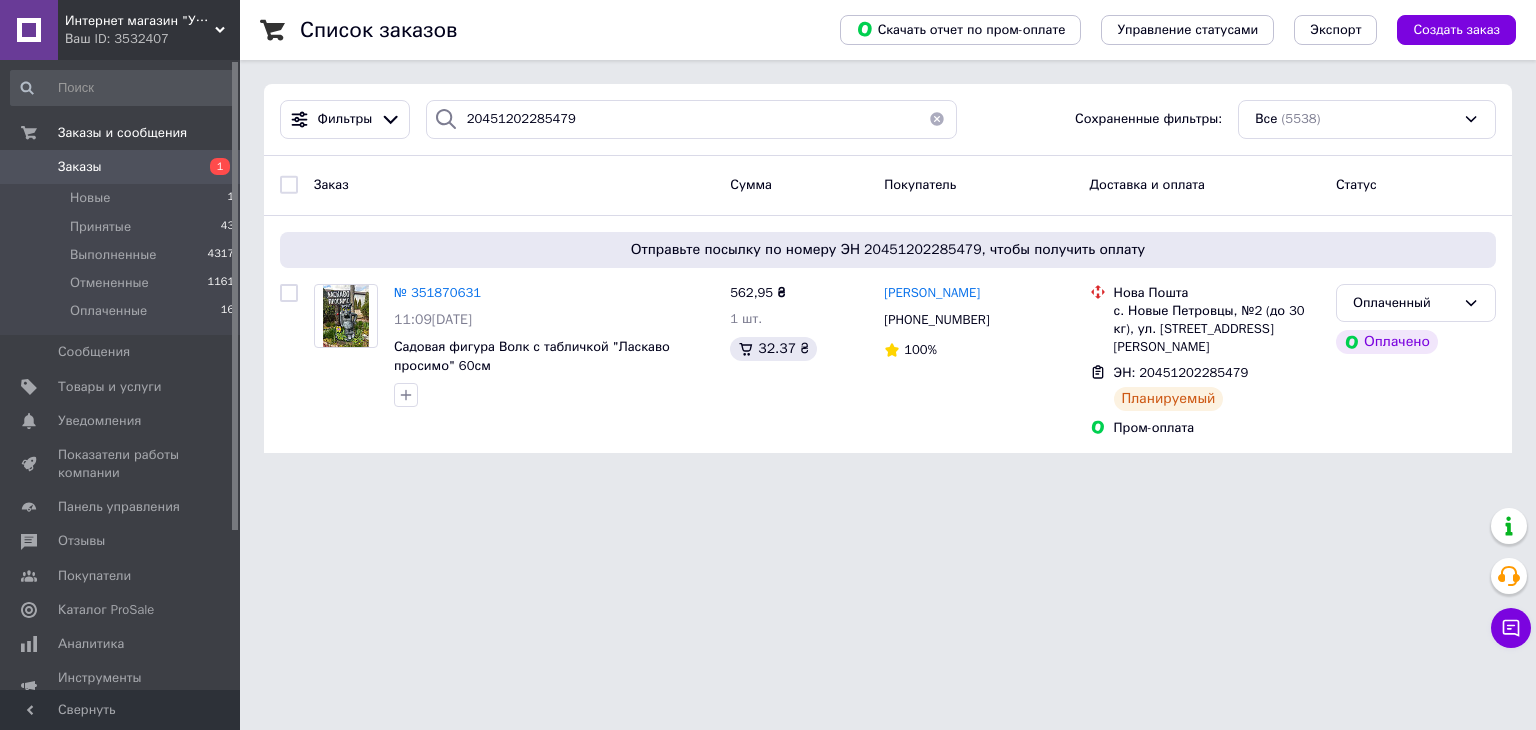 click on "Заказы" at bounding box center (121, 167) 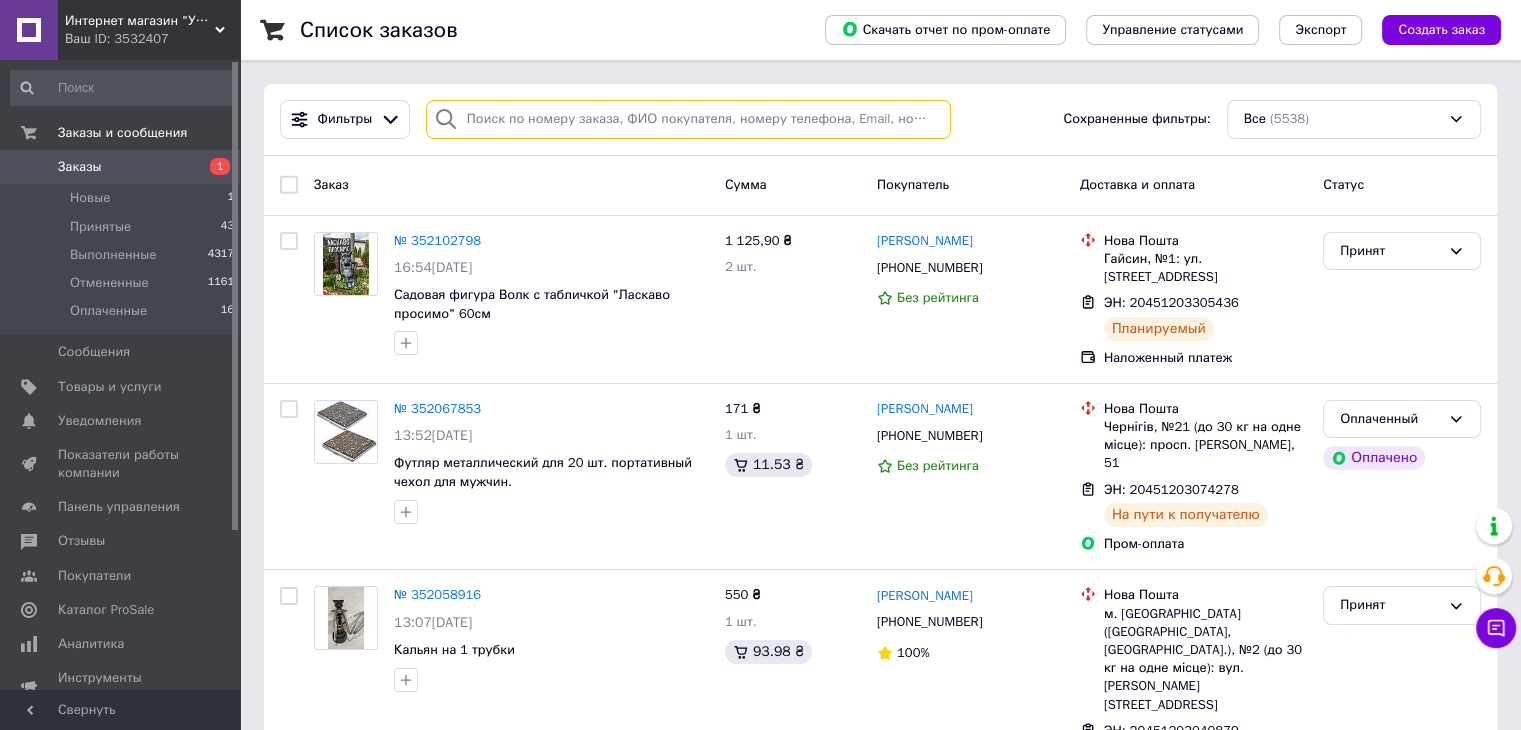 click at bounding box center [688, 119] 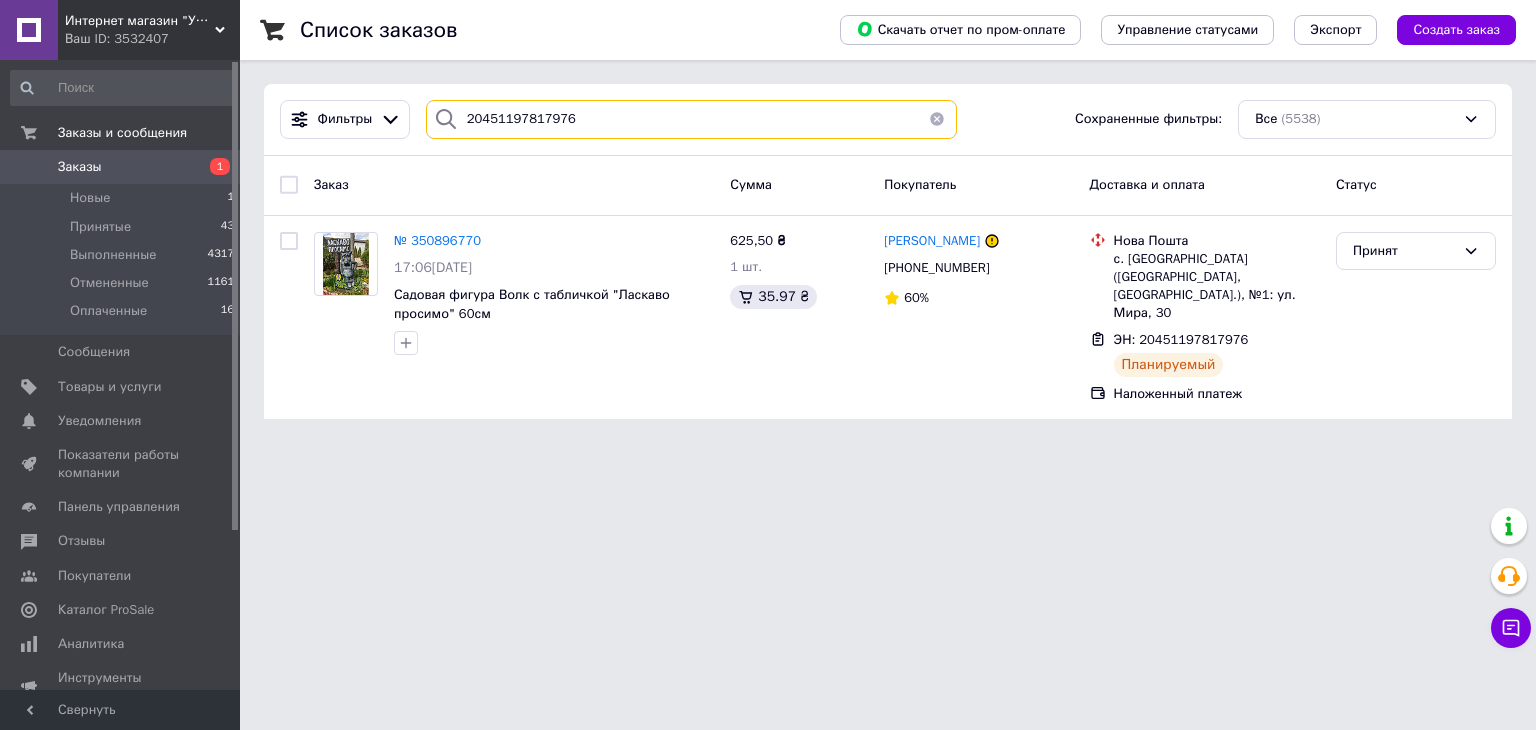 click on "20451197817976" at bounding box center (692, 119) 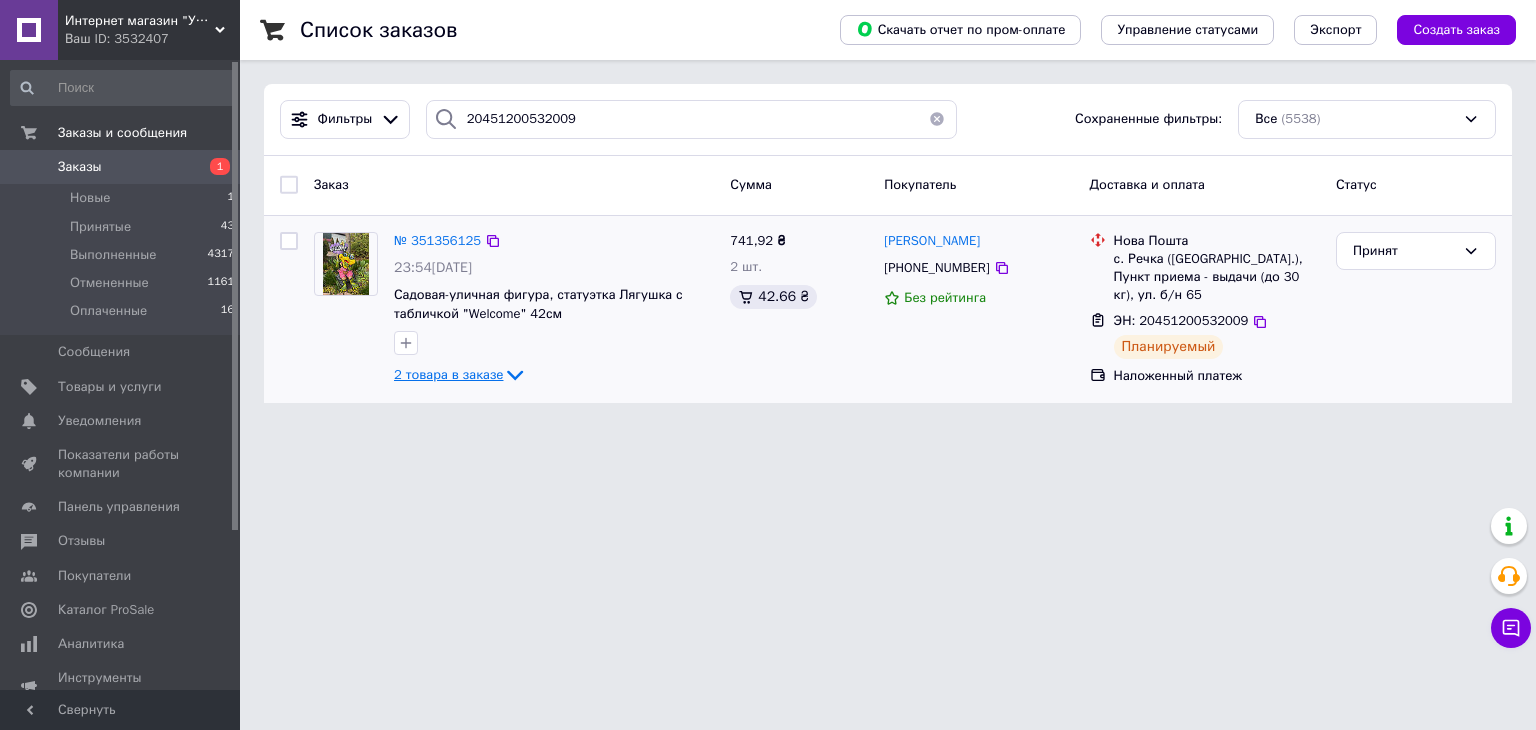 click 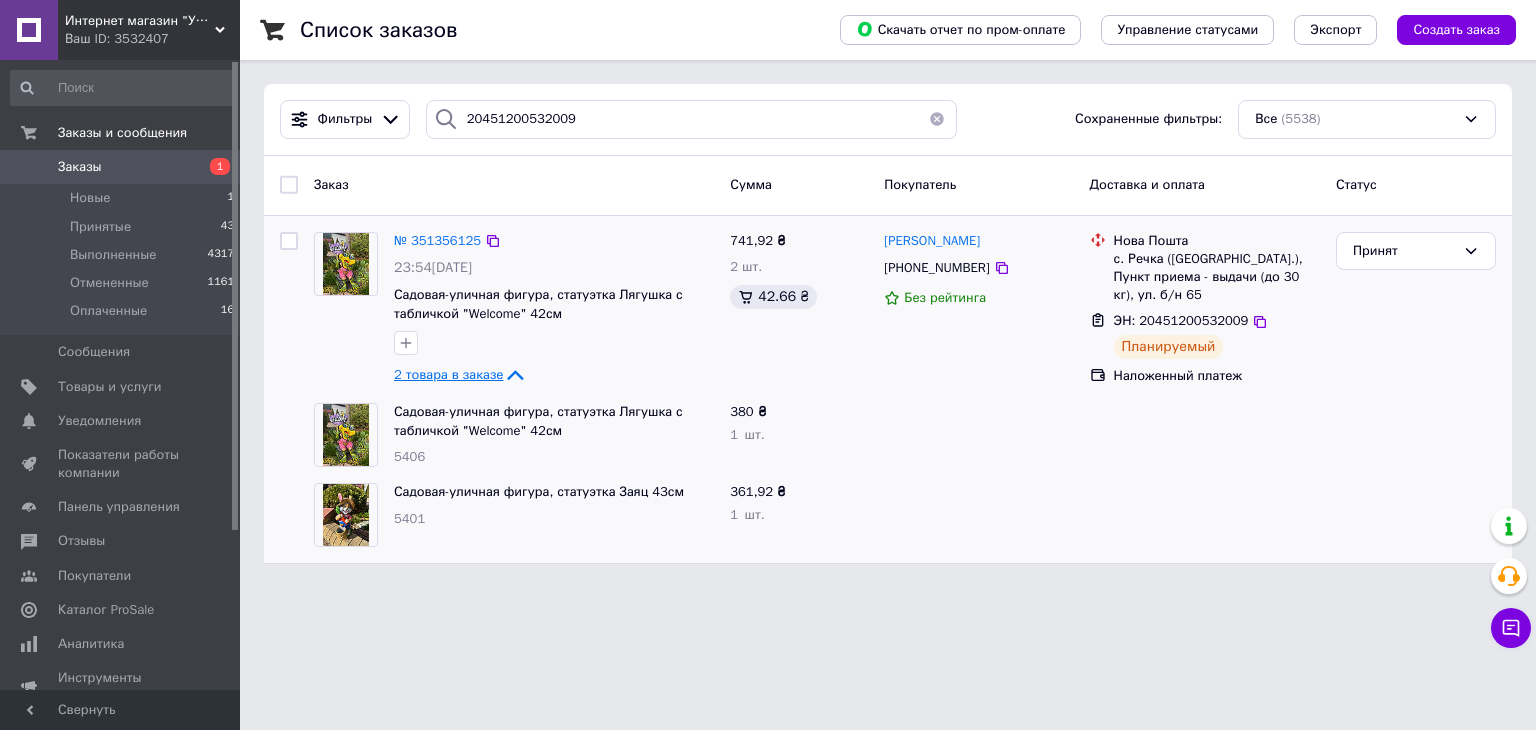 click 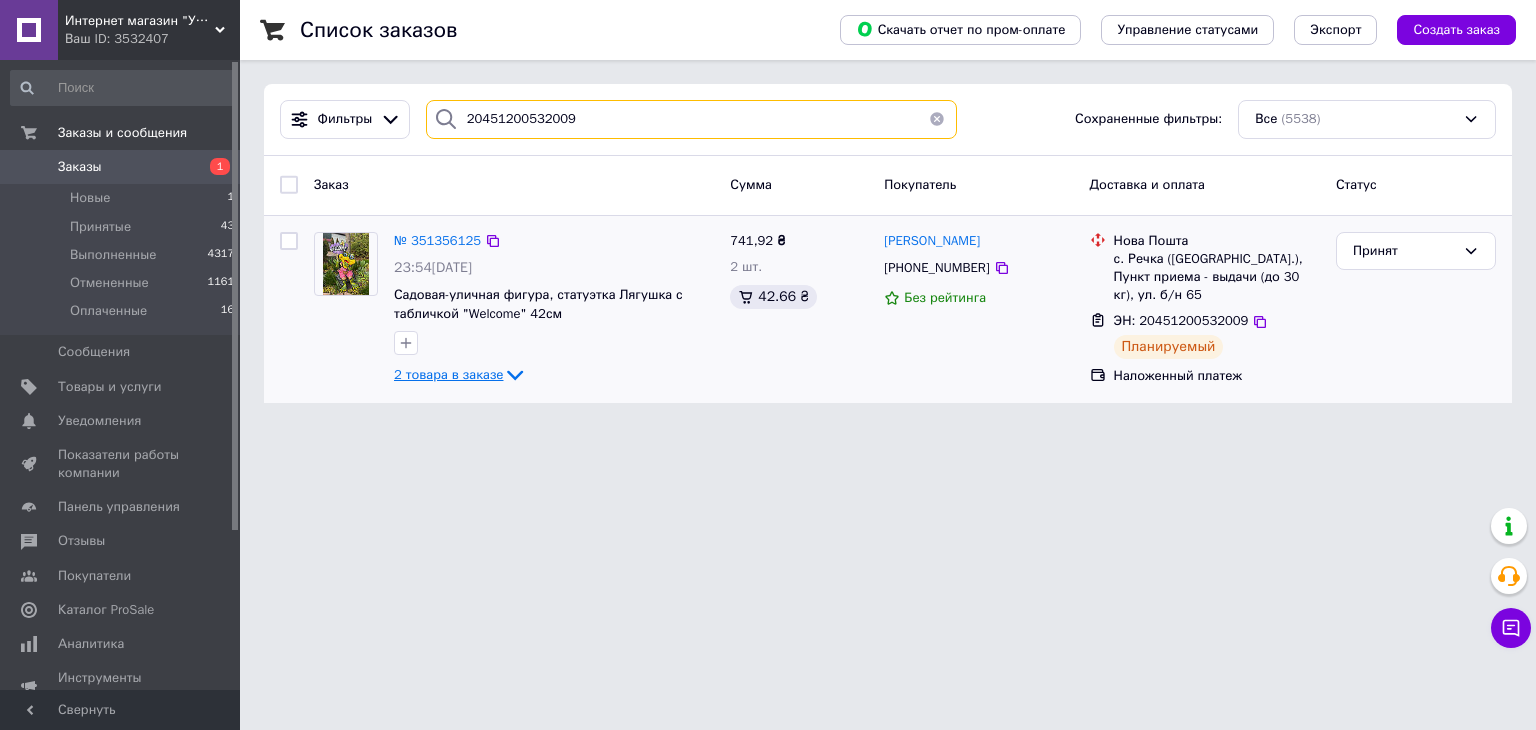 click on "20451200532009" at bounding box center (692, 119) 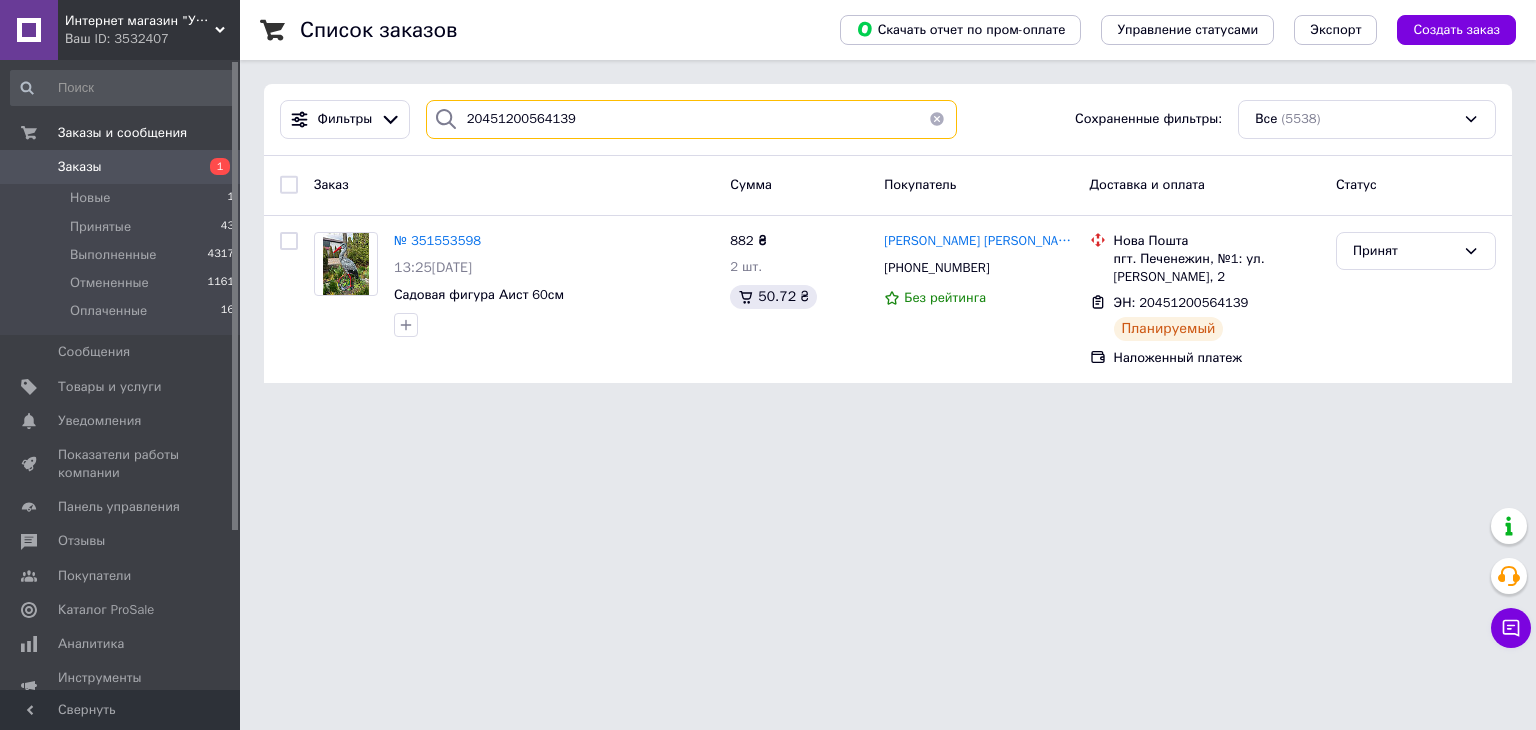 type on "20451200564139" 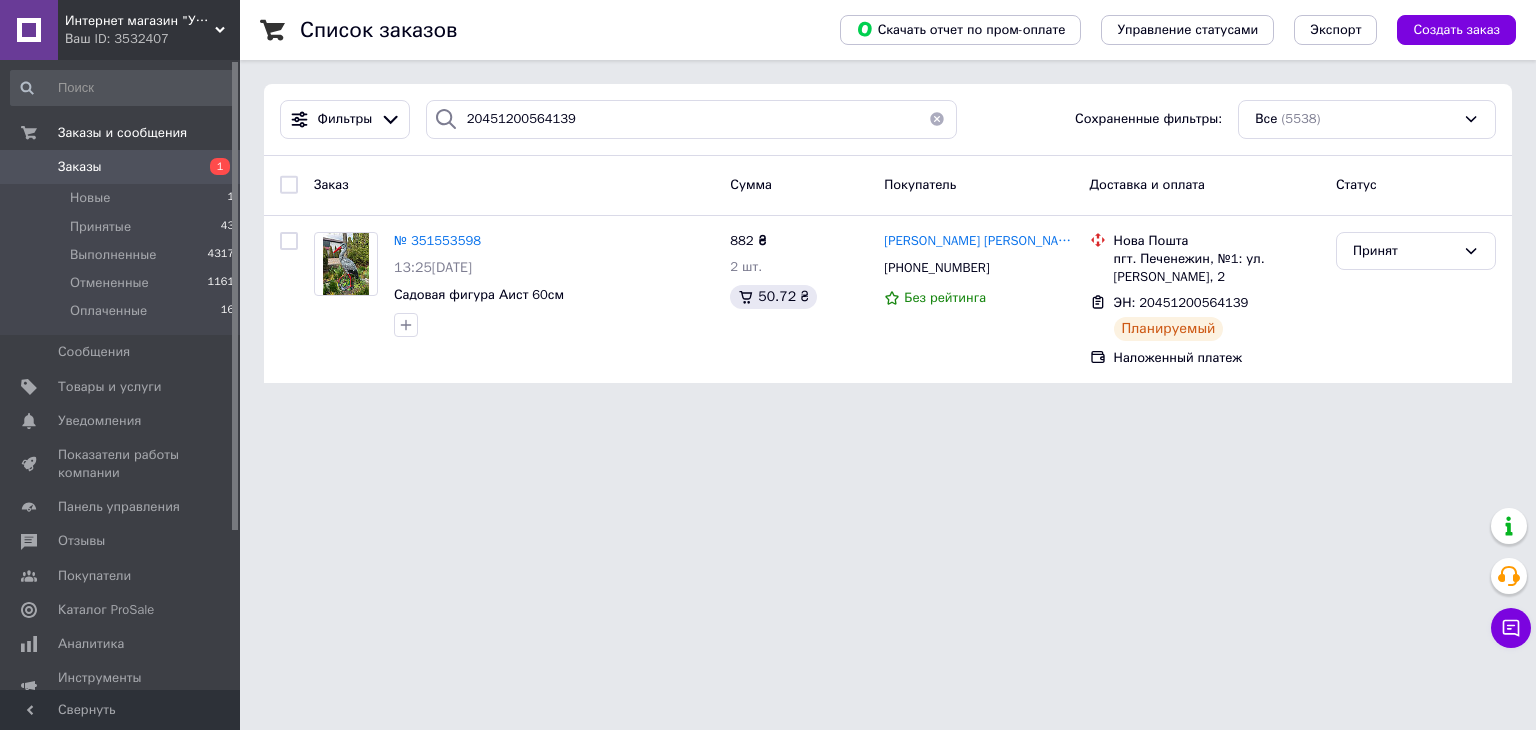 click on "Заказы" at bounding box center (80, 167) 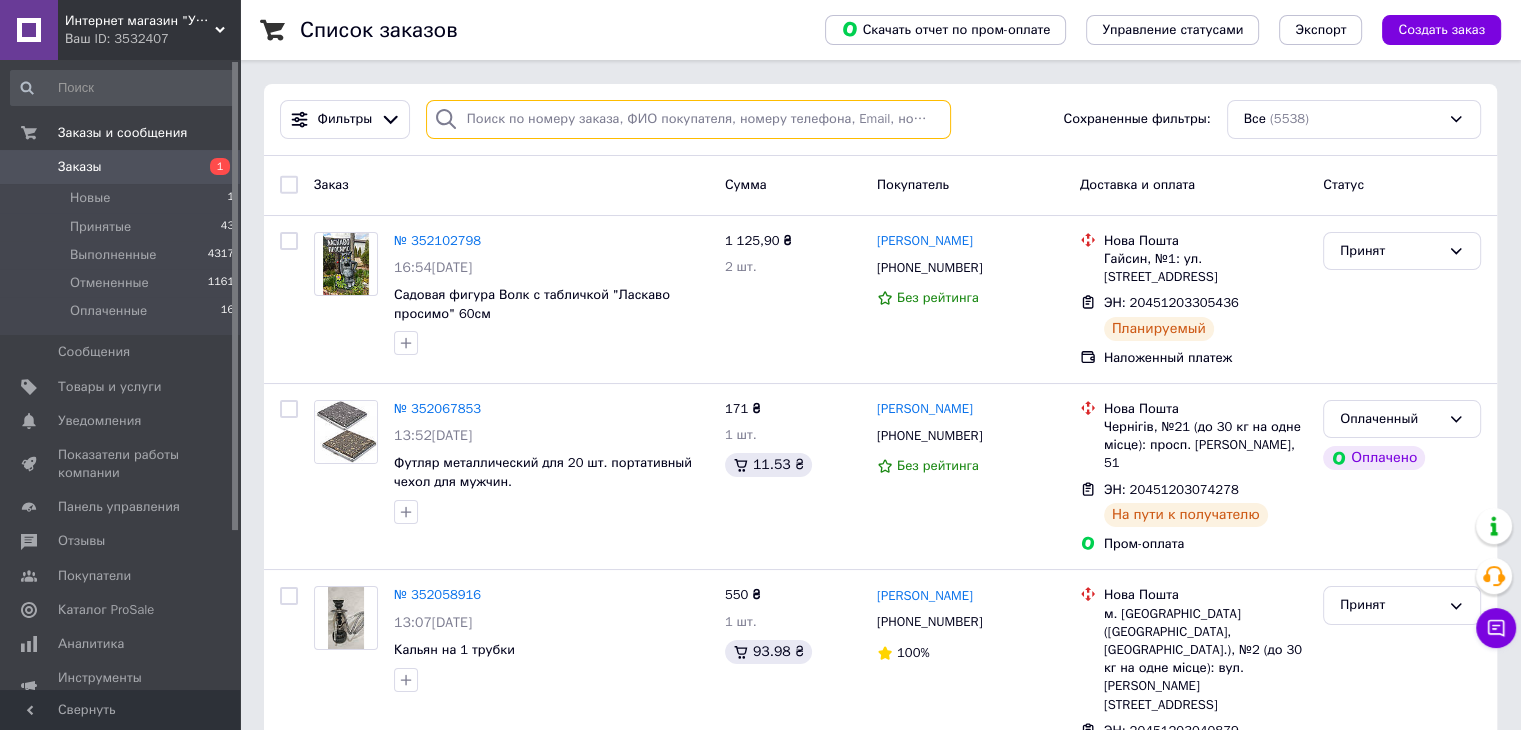 click at bounding box center [688, 119] 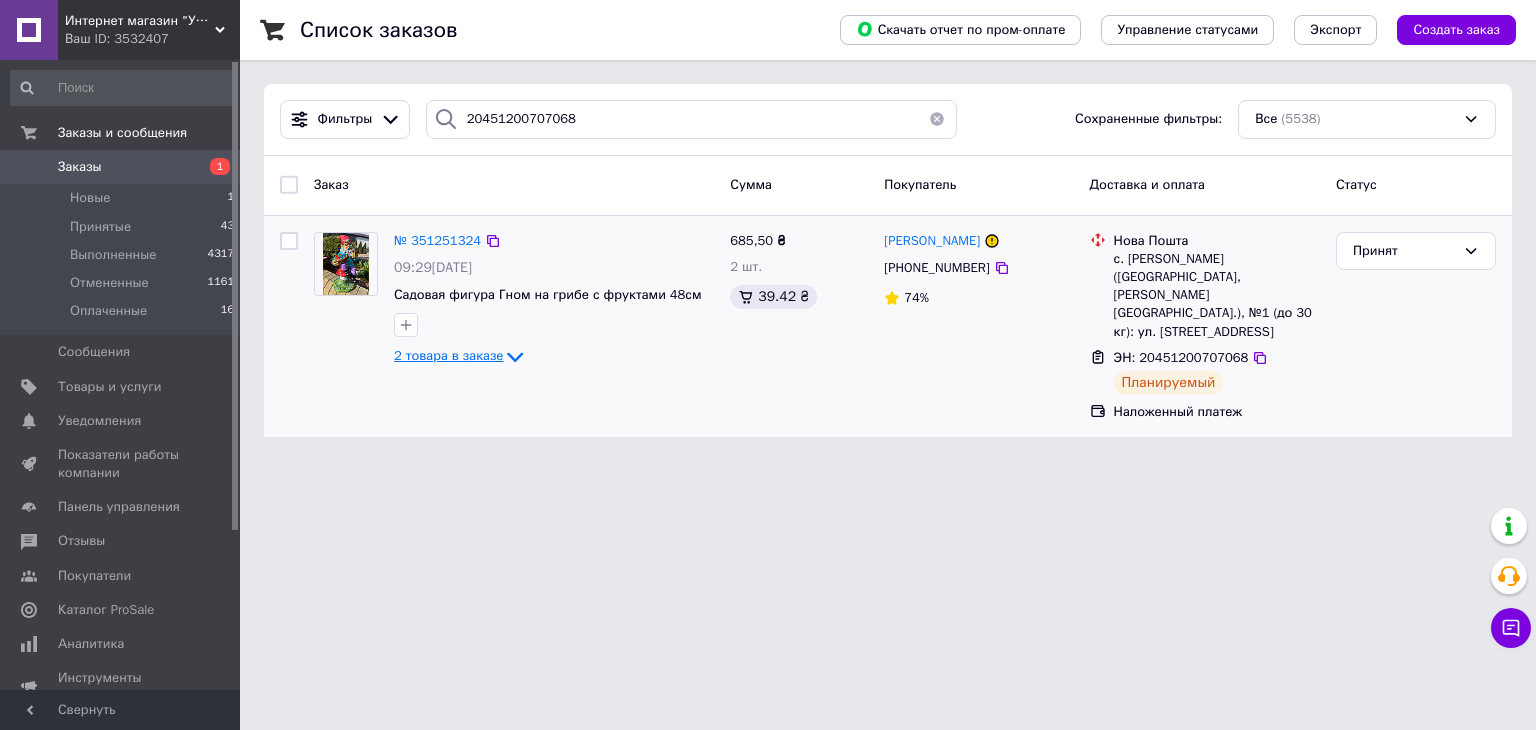 click 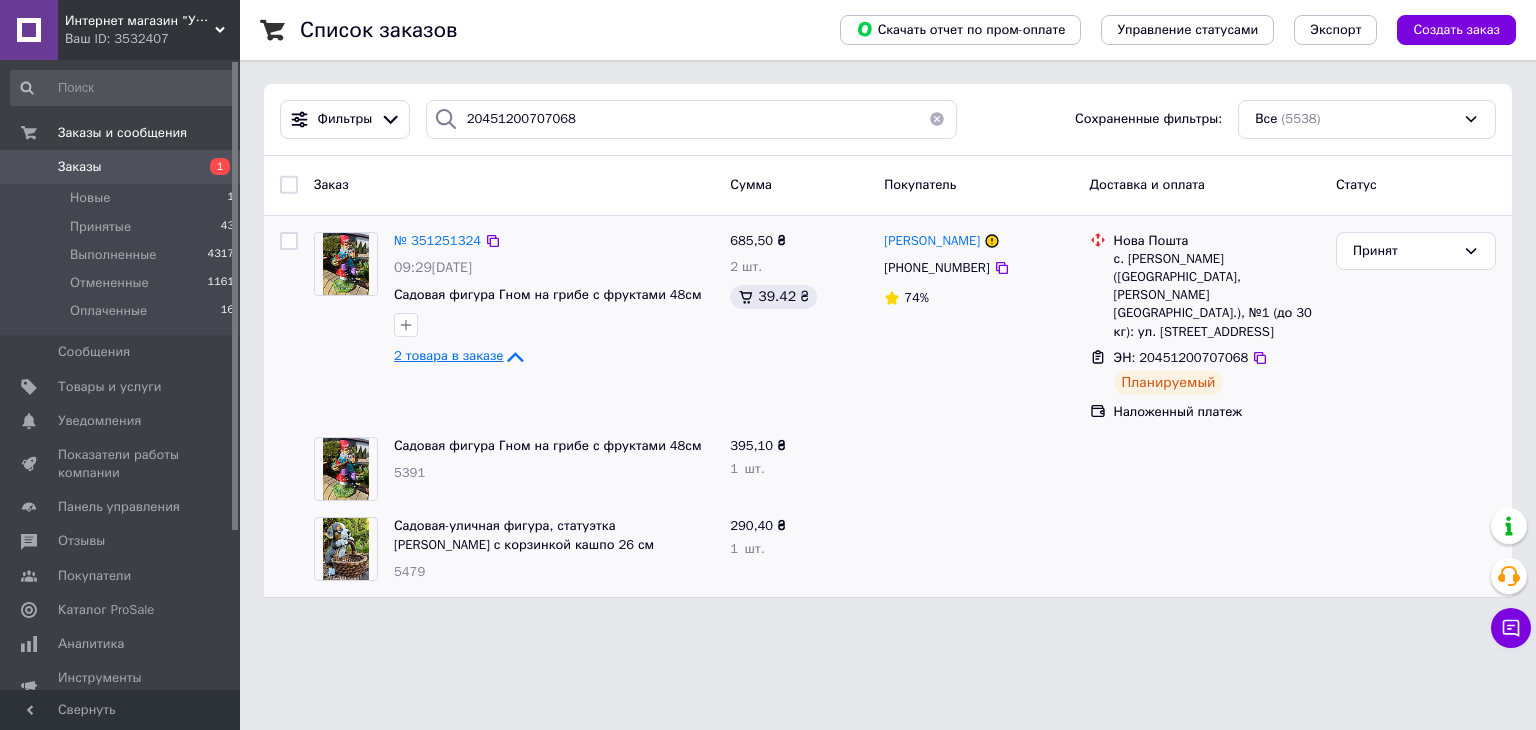 click 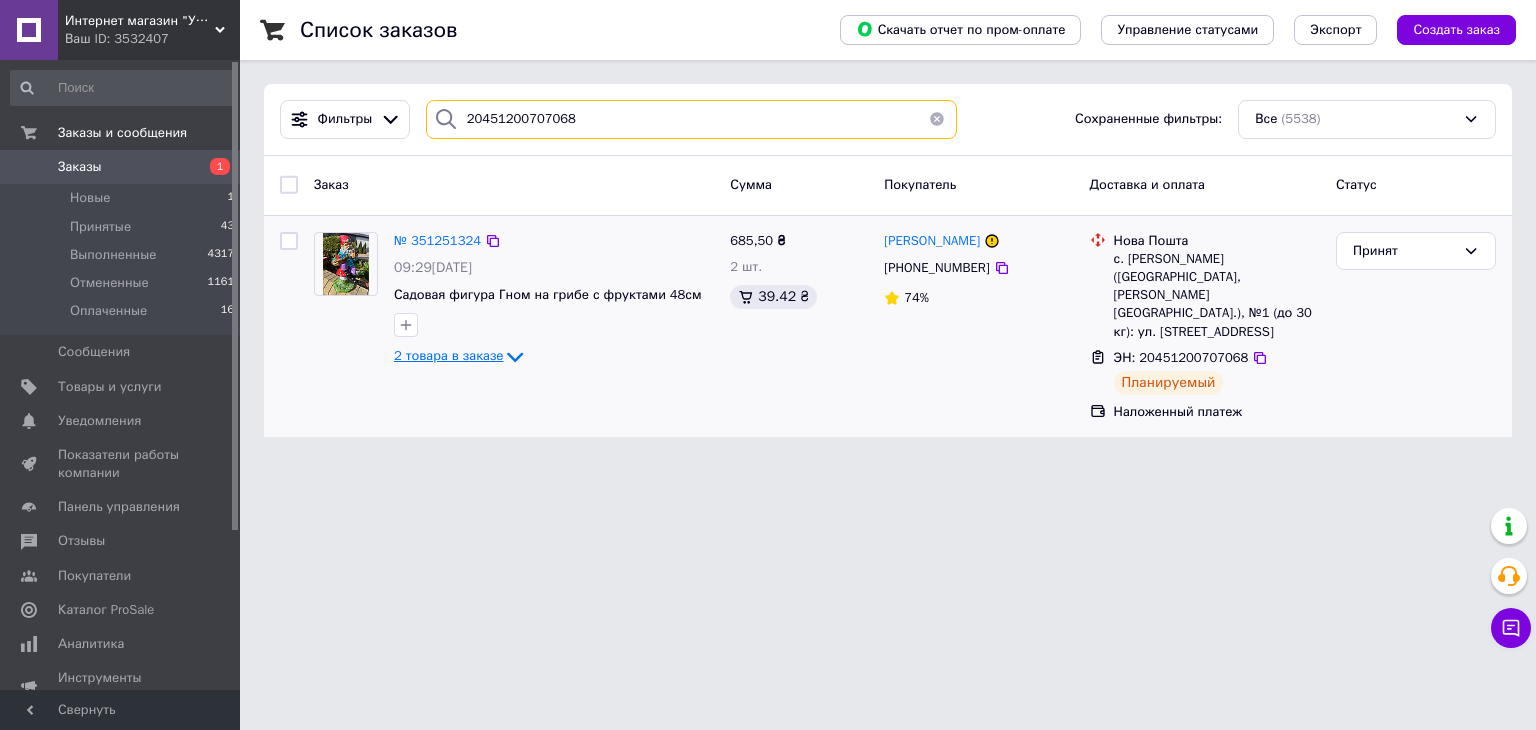 click on "20451200707068" at bounding box center [692, 119] 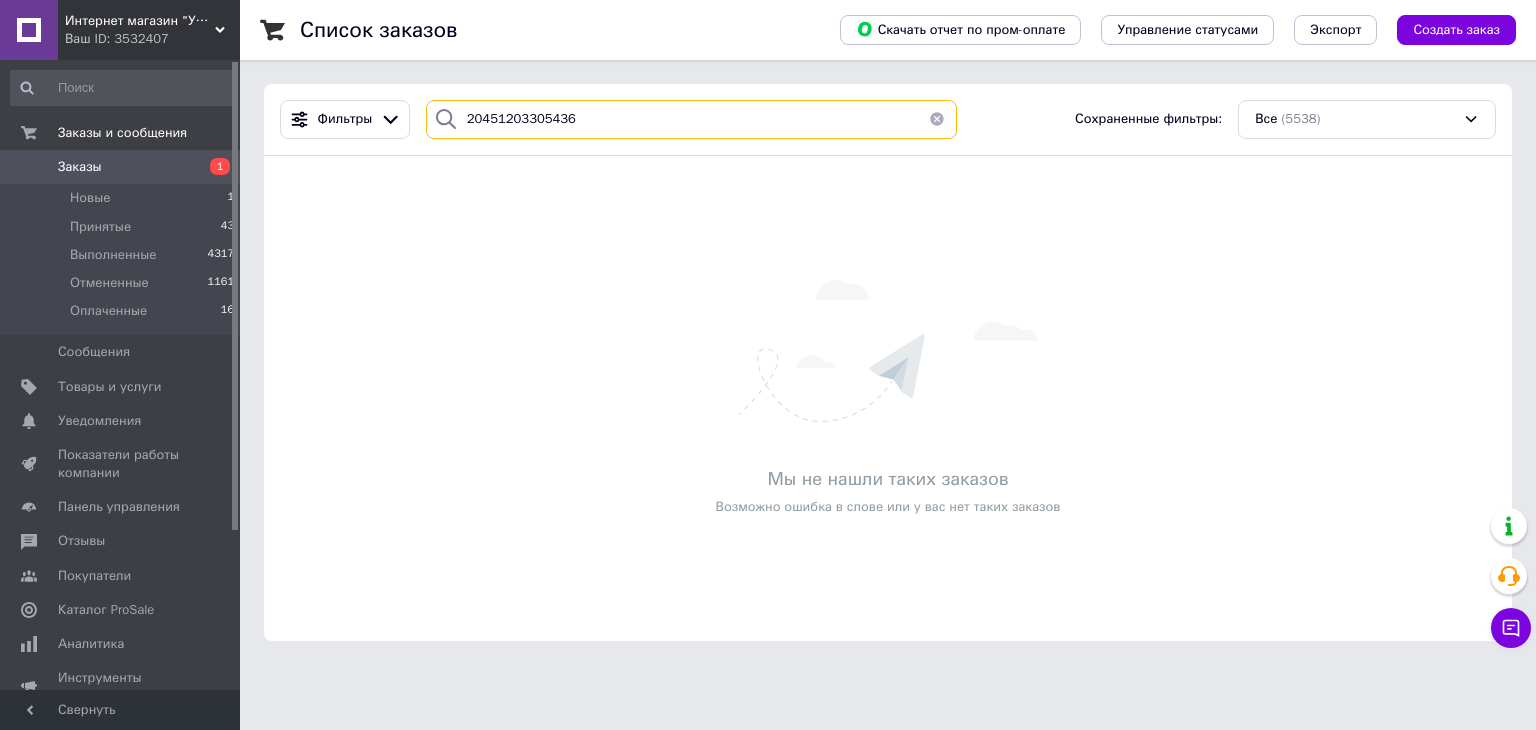 type on "20451203305436" 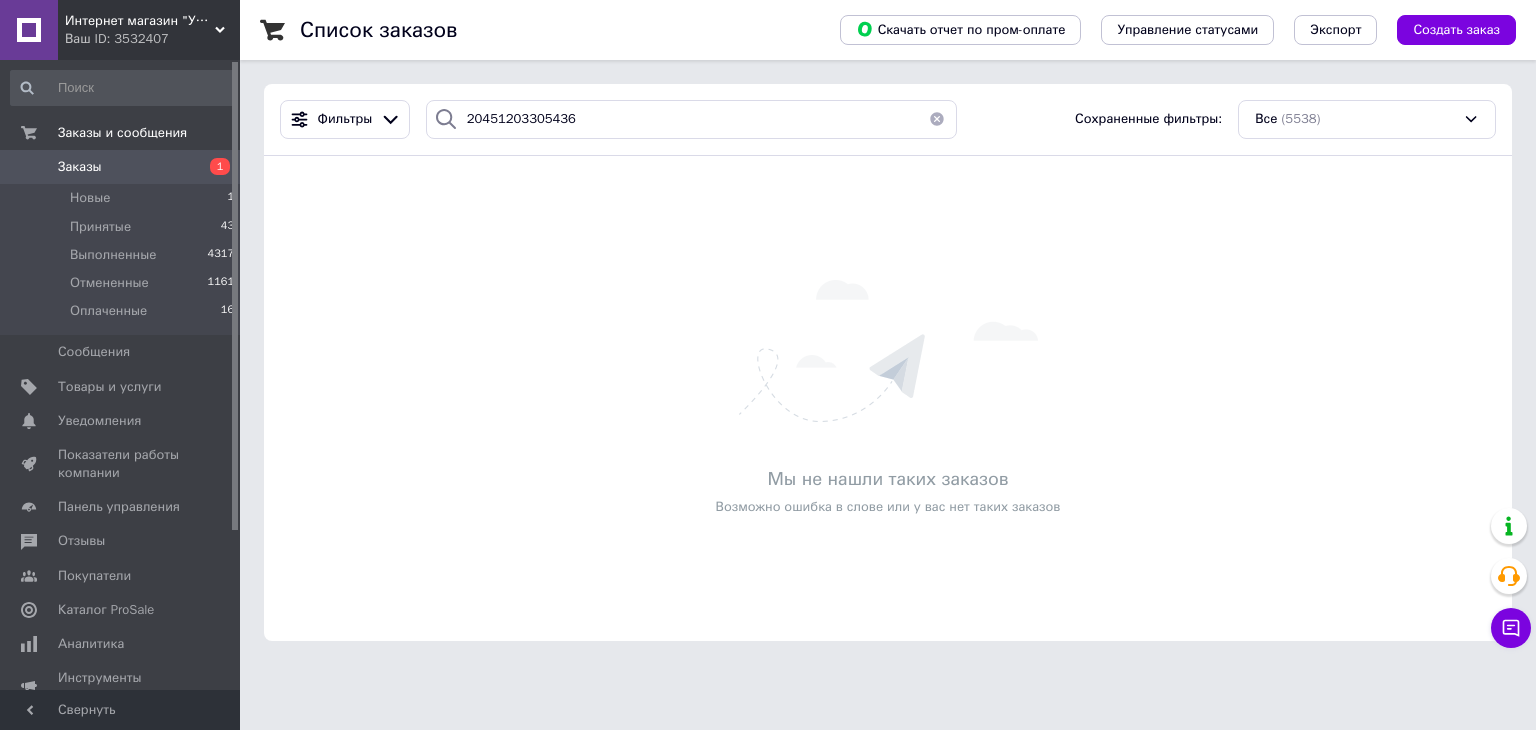 click on "Заказы" at bounding box center [121, 167] 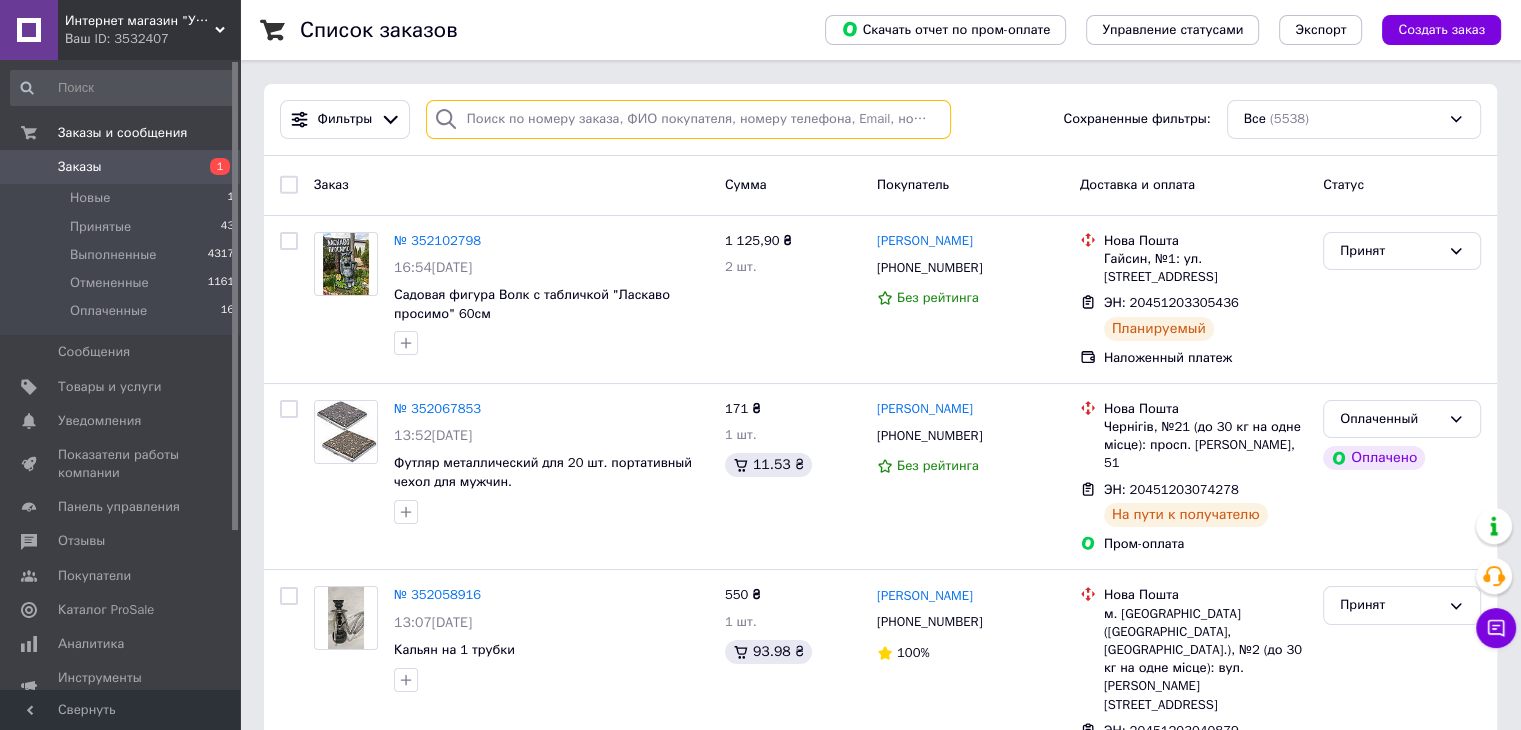 click at bounding box center [688, 119] 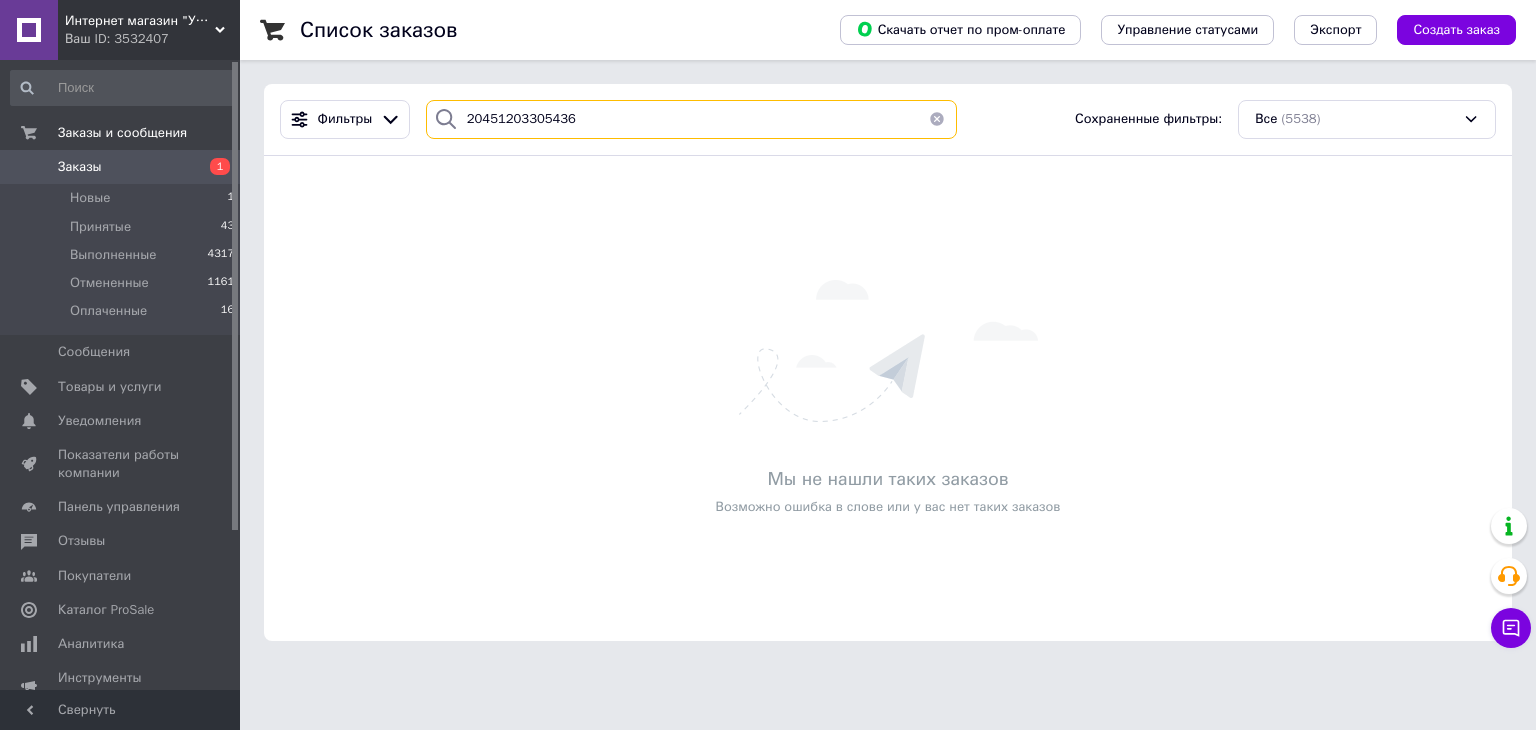 type on "20451203305436" 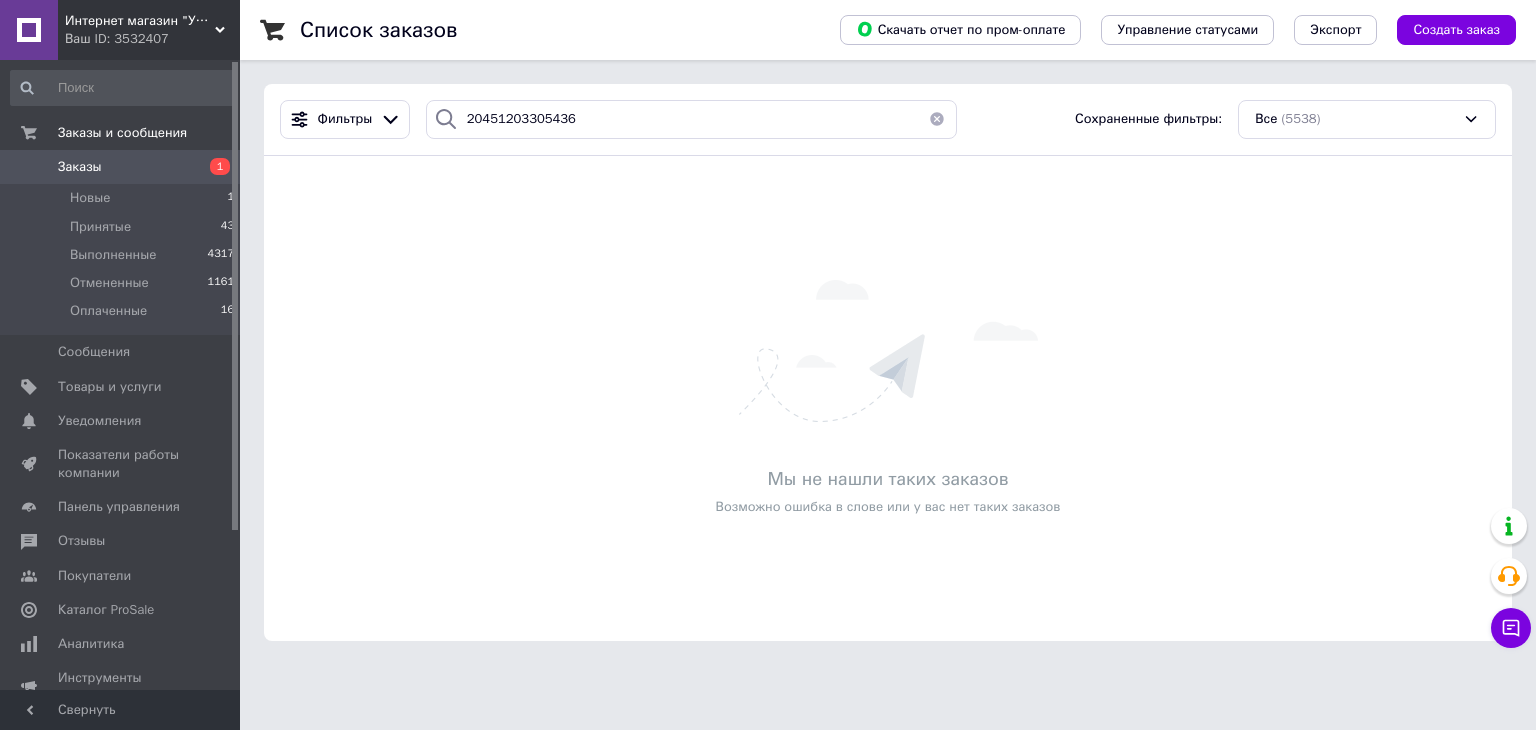 click on "Заказы" at bounding box center [121, 167] 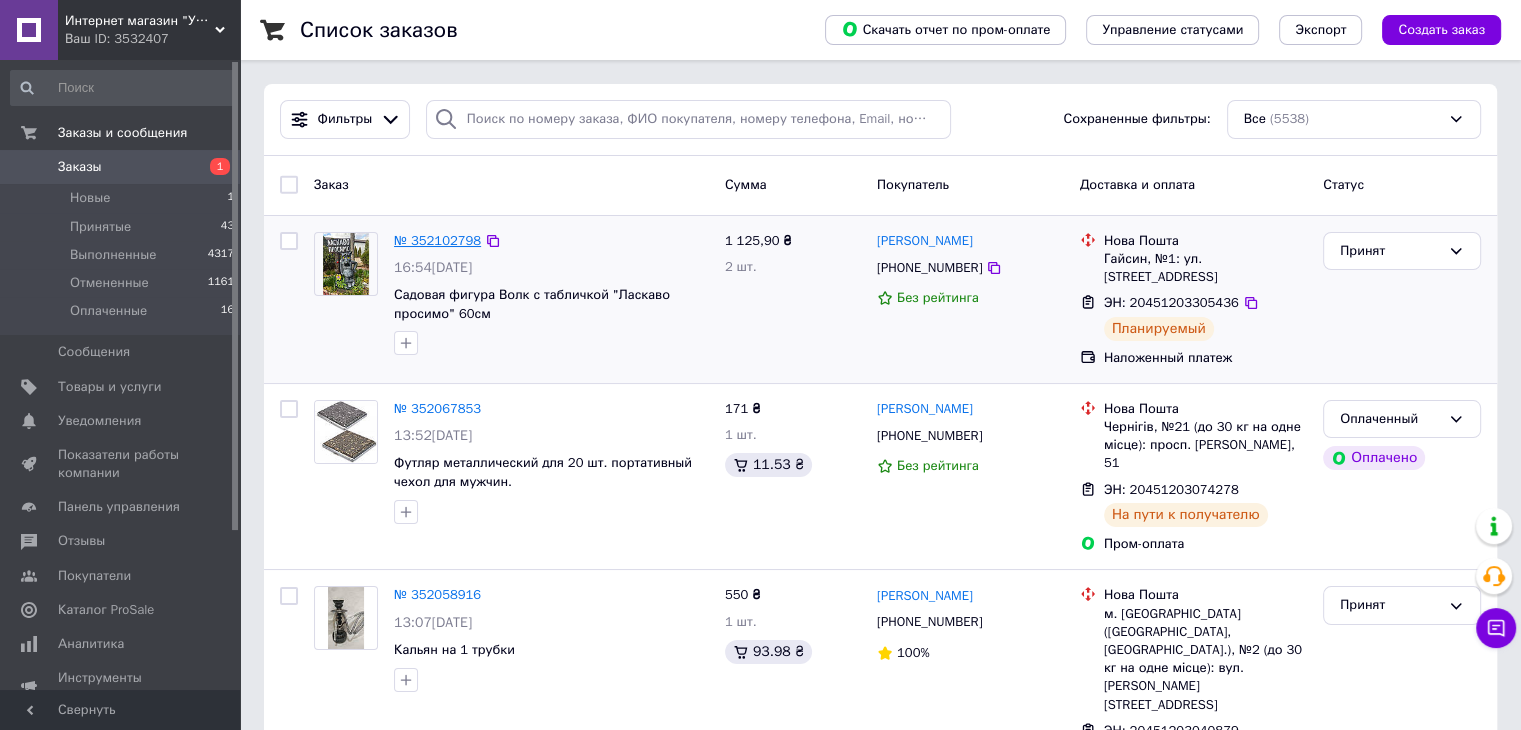 click on "№ 352102798" at bounding box center (437, 240) 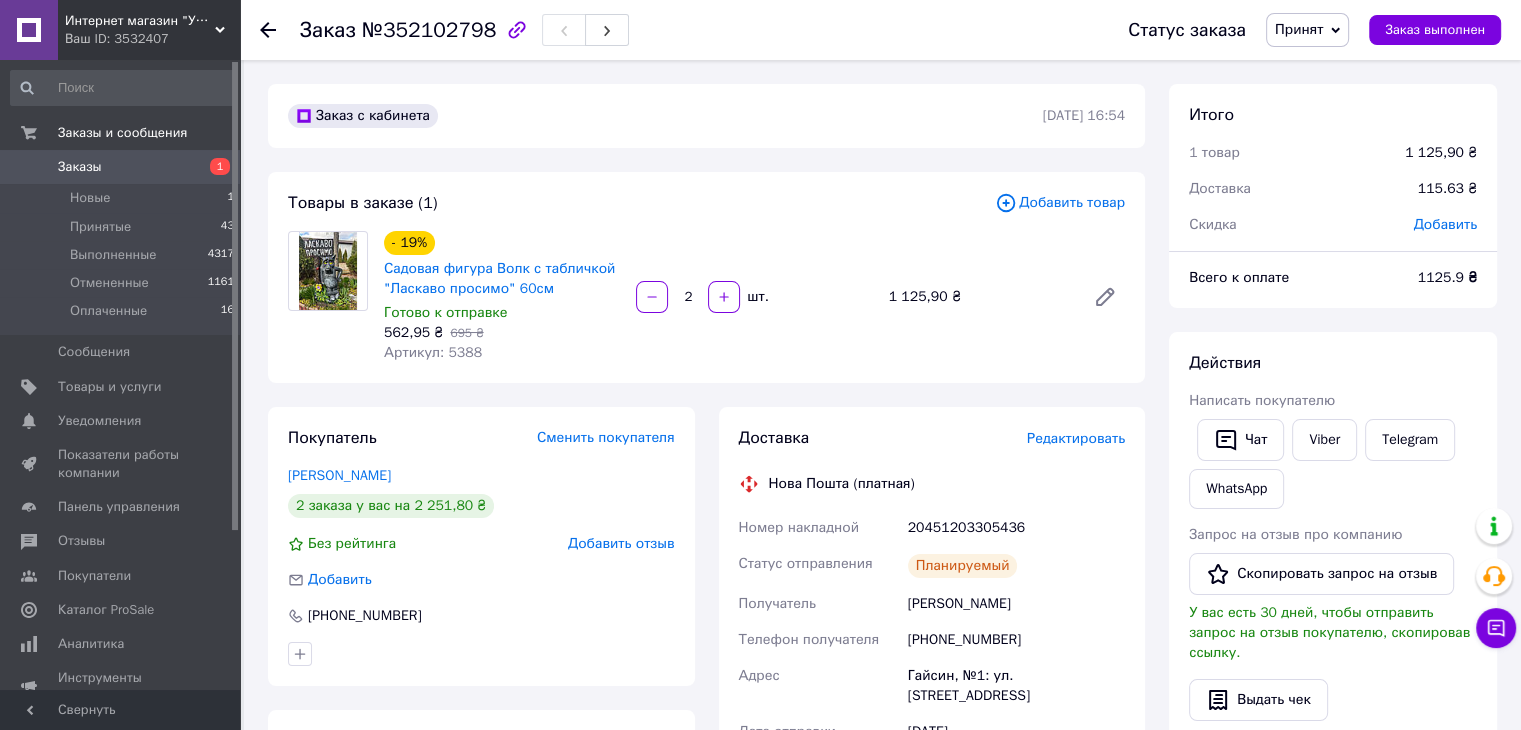 click on "1" at bounding box center (212, 167) 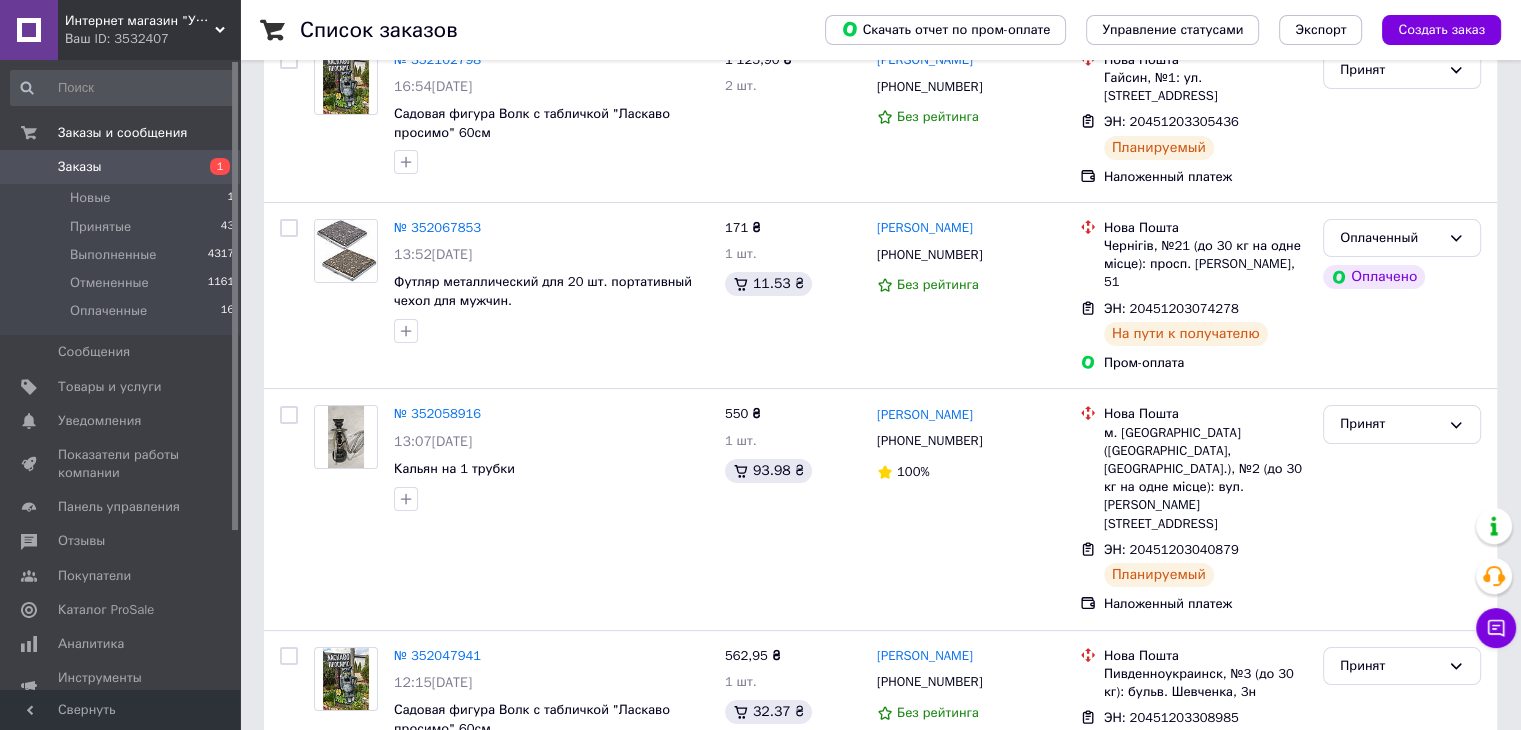 scroll, scrollTop: 0, scrollLeft: 0, axis: both 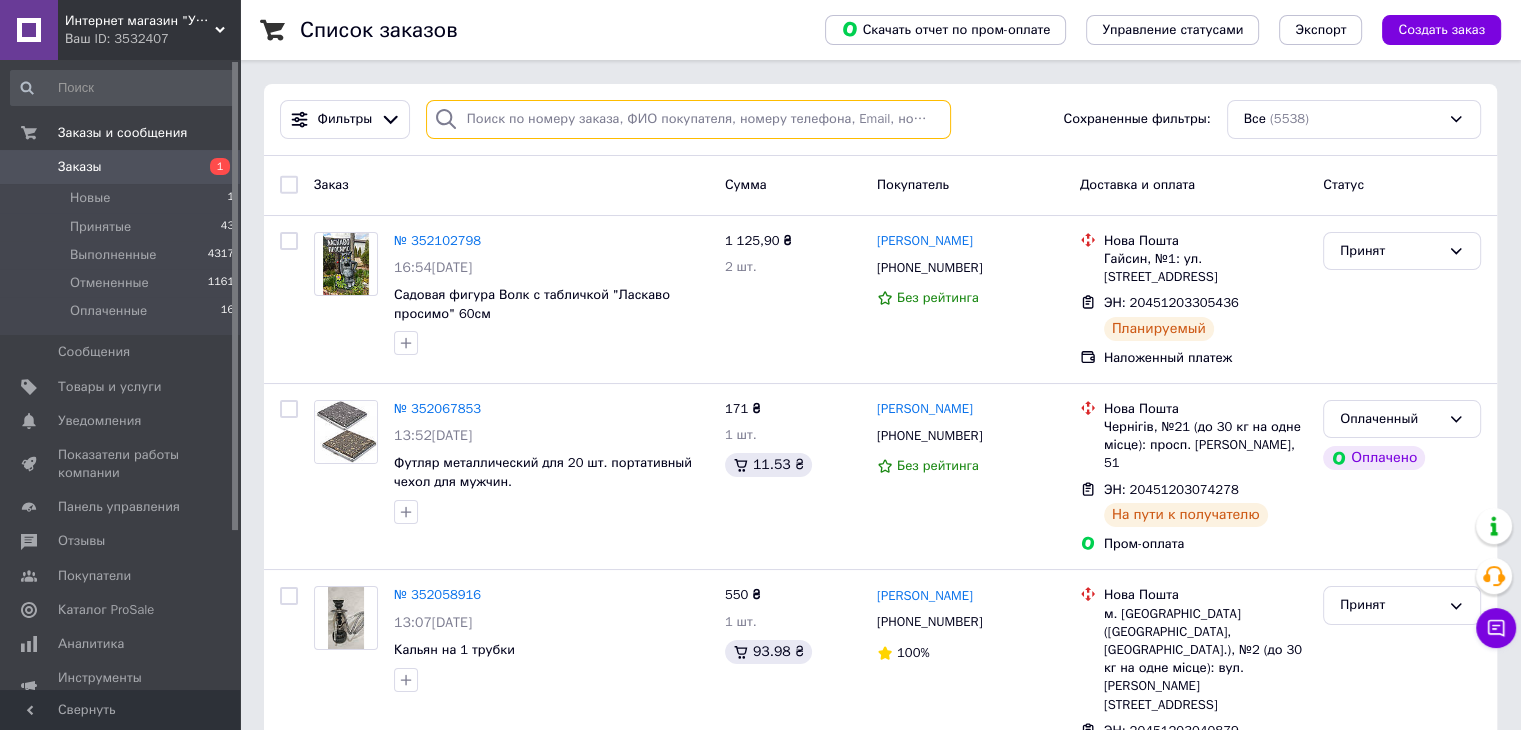 click at bounding box center [688, 119] 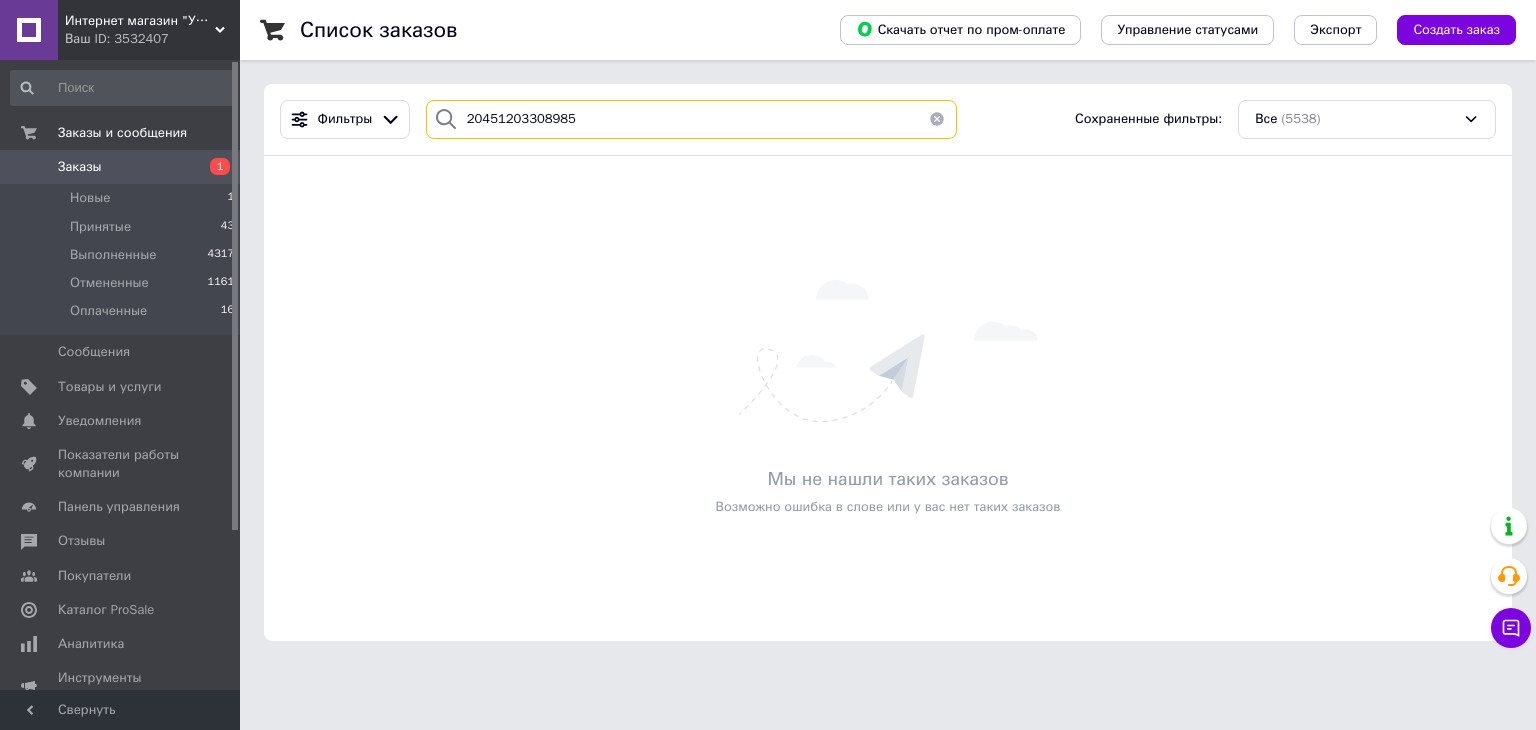 type on "20451203308985" 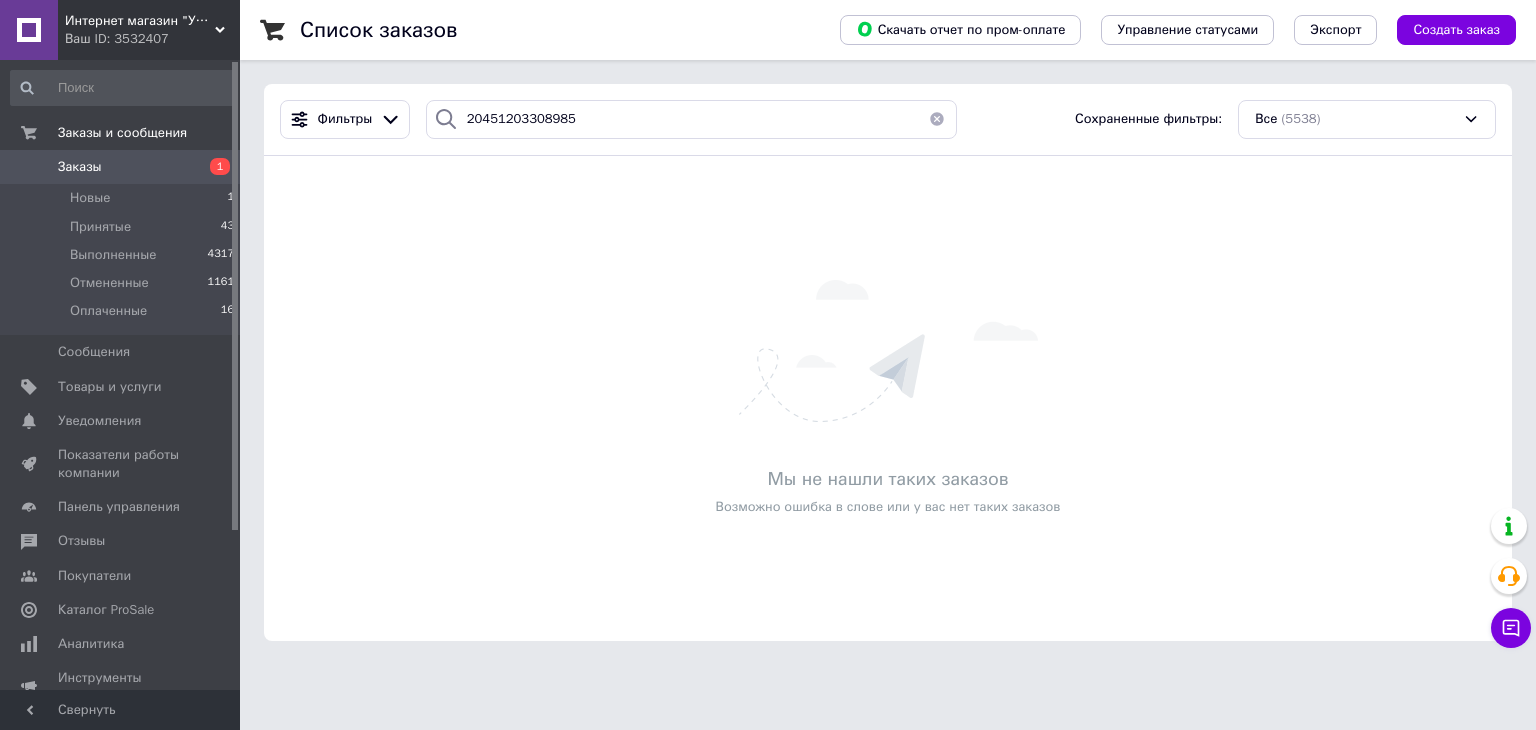 click on "Заказы" at bounding box center (121, 167) 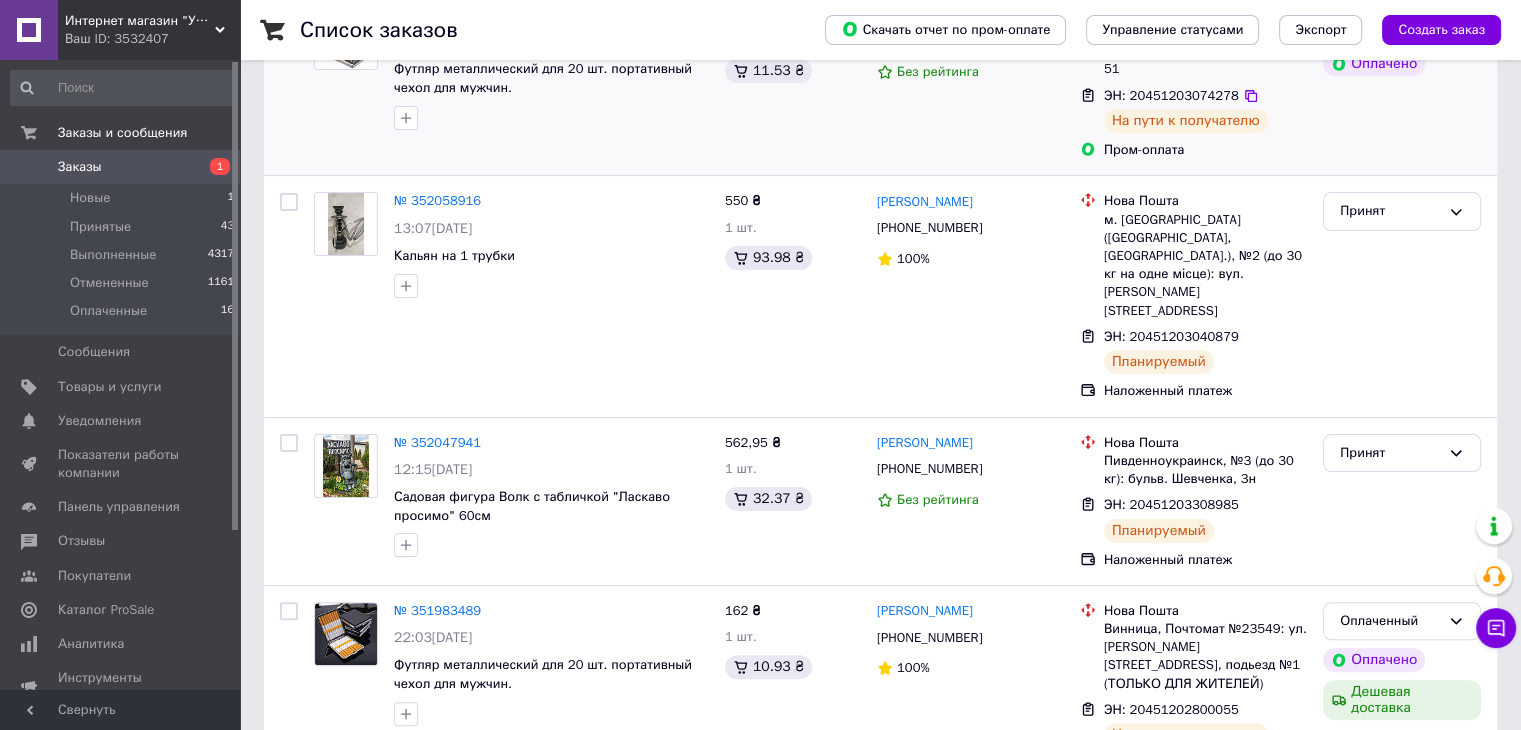 scroll, scrollTop: 400, scrollLeft: 0, axis: vertical 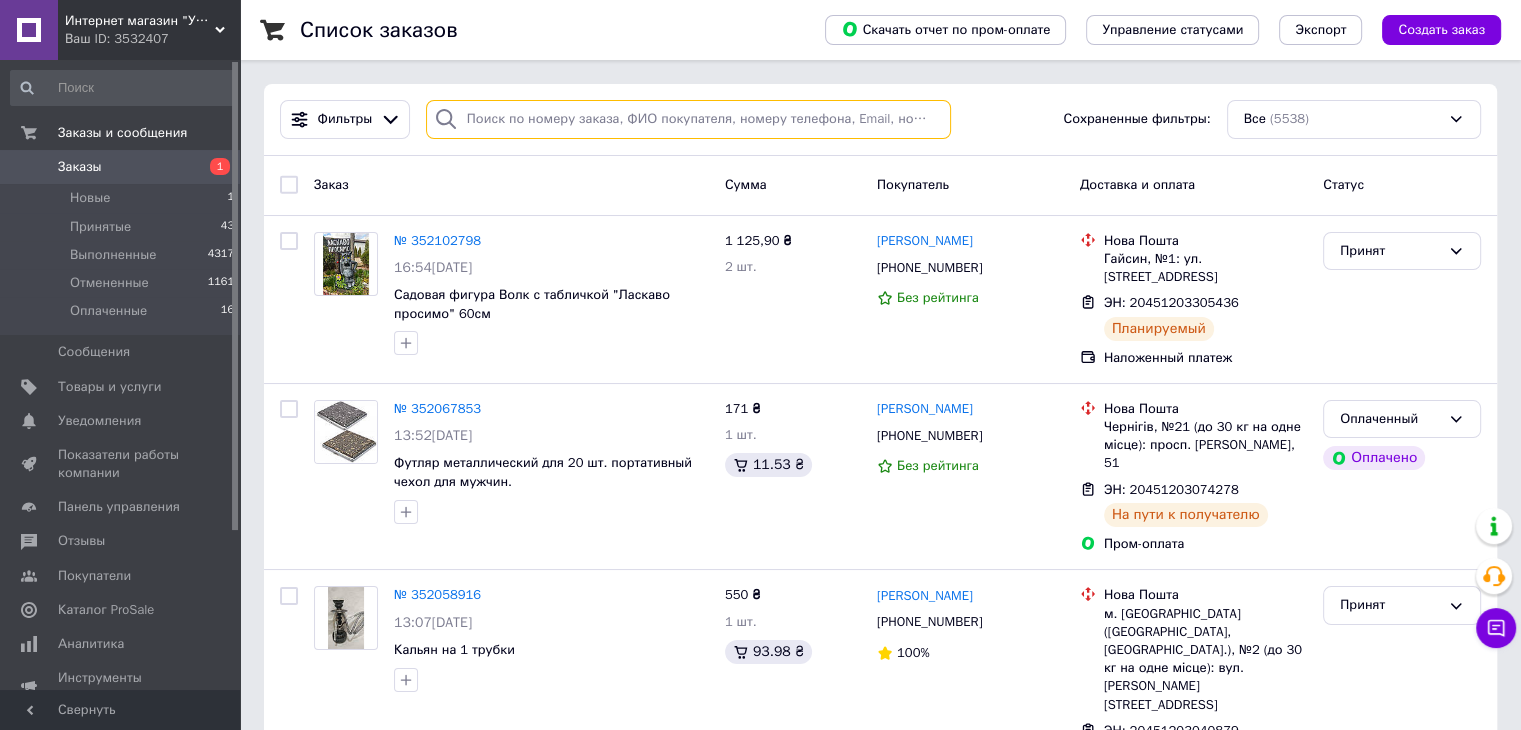 click at bounding box center (688, 119) 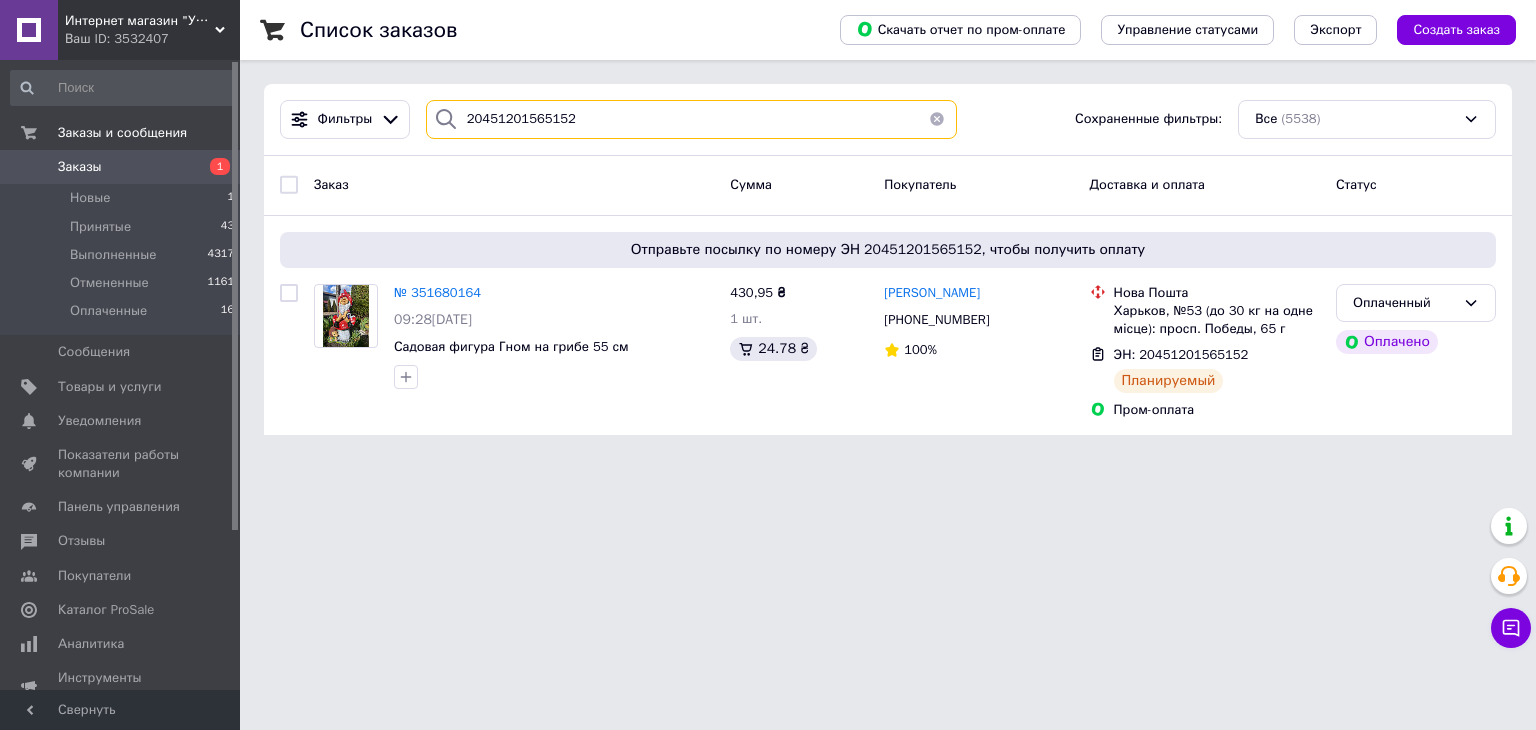 click on "20451201565152" at bounding box center (692, 119) 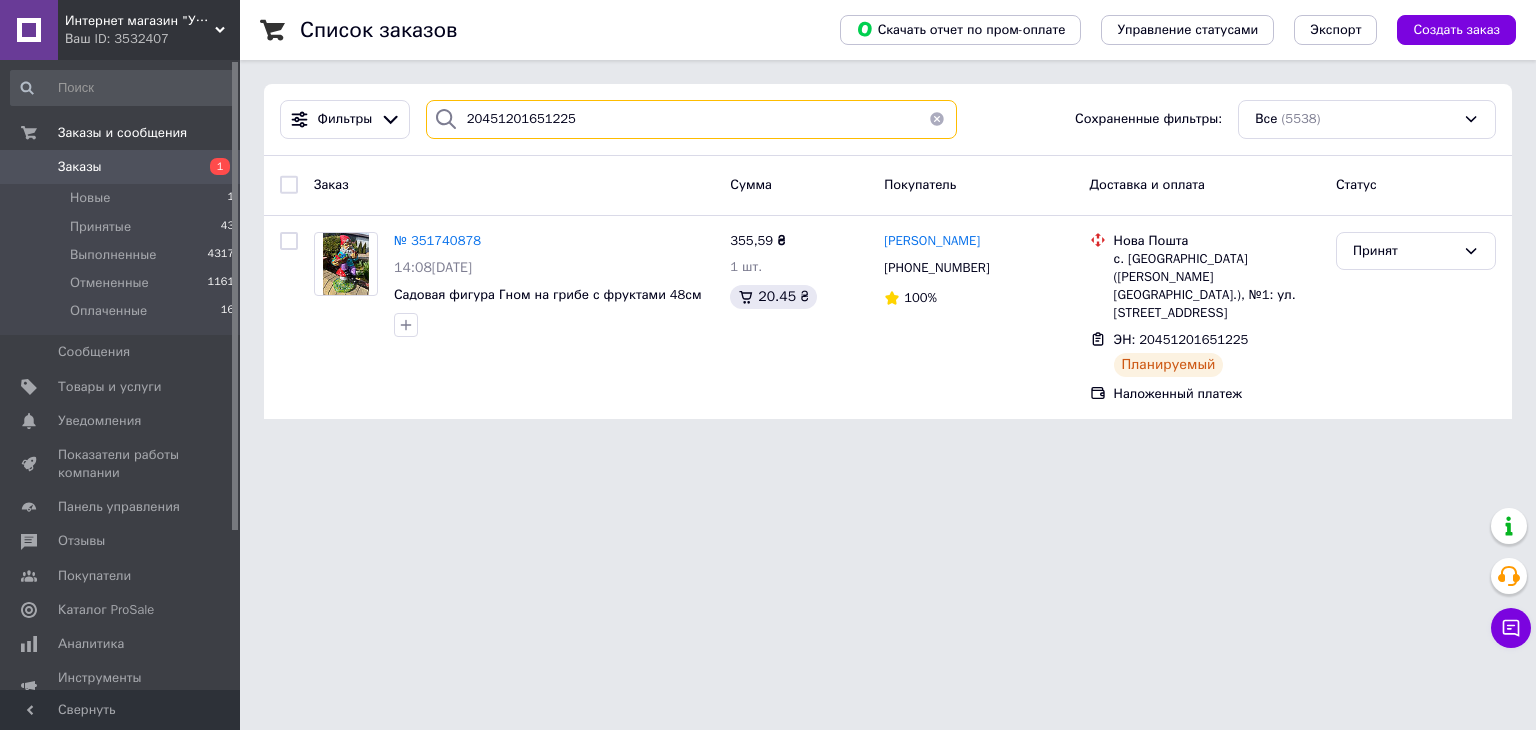 click on "20451201651225" at bounding box center (692, 119) 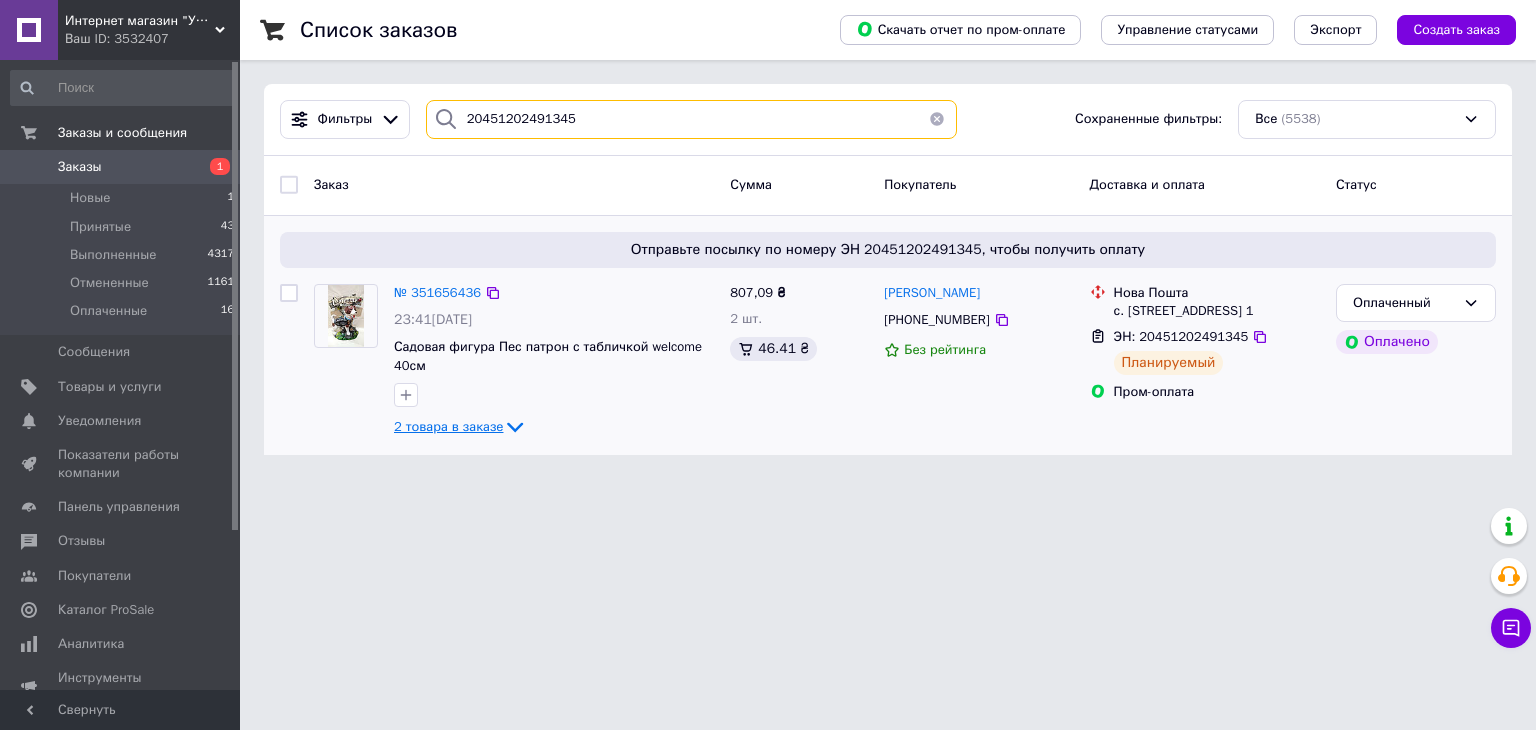 type on "20451202491345" 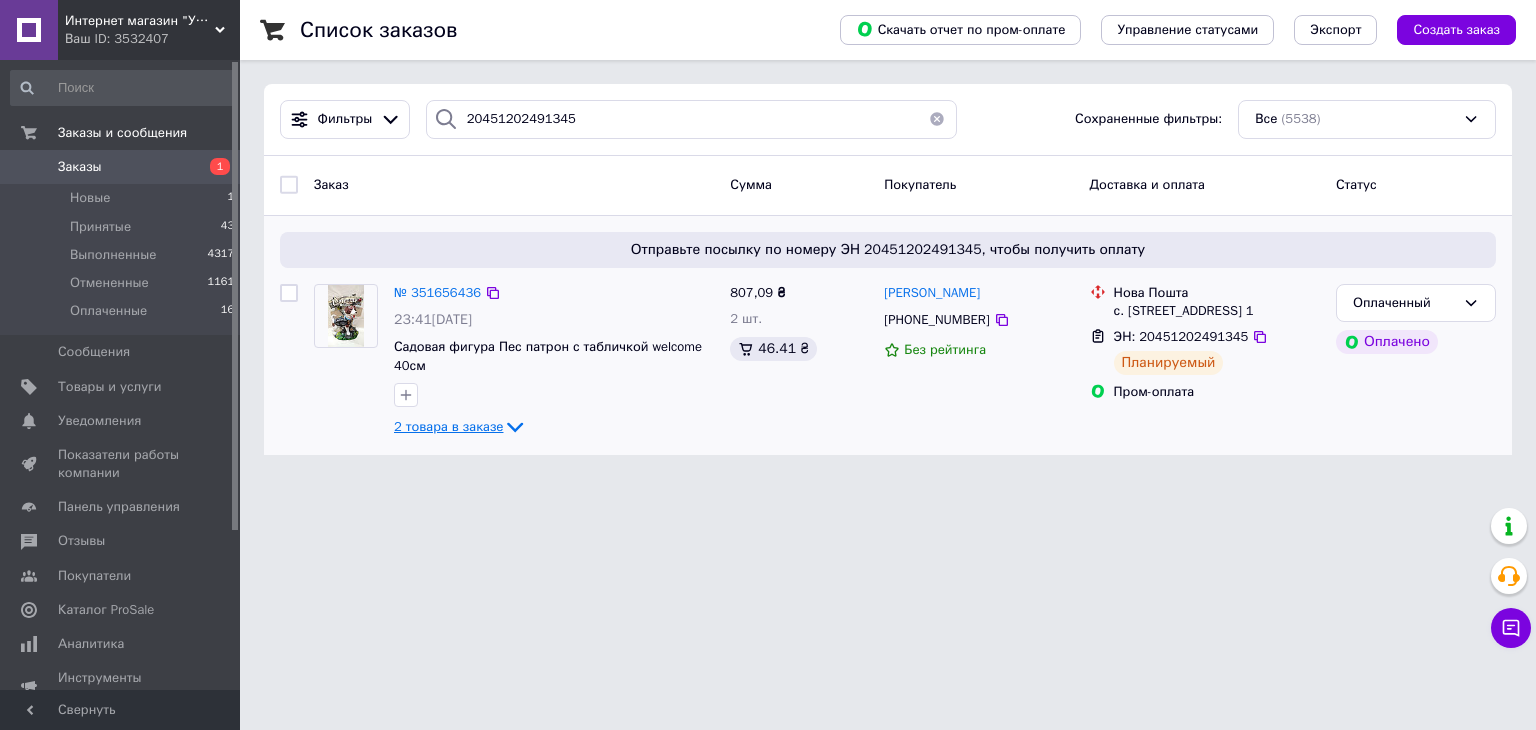 click 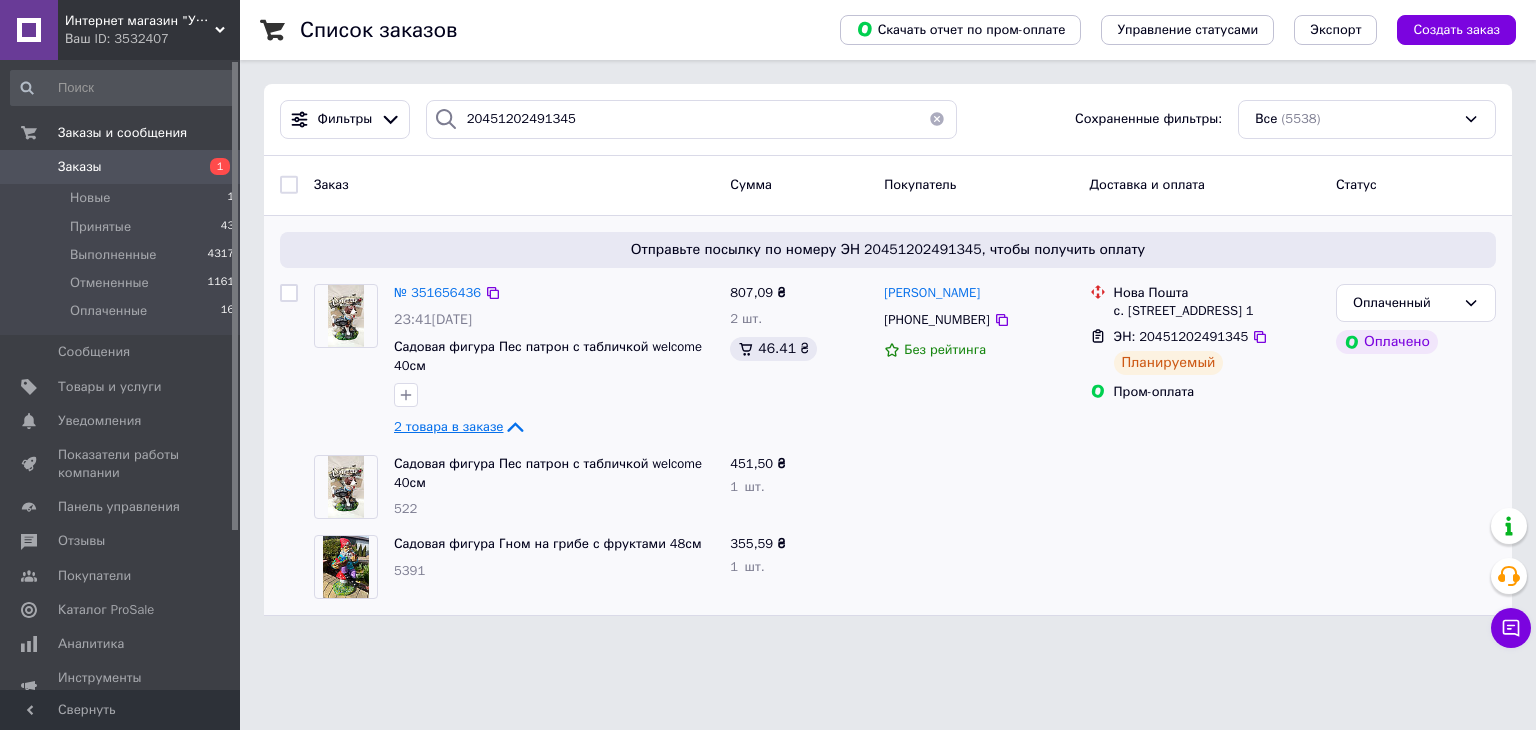 click 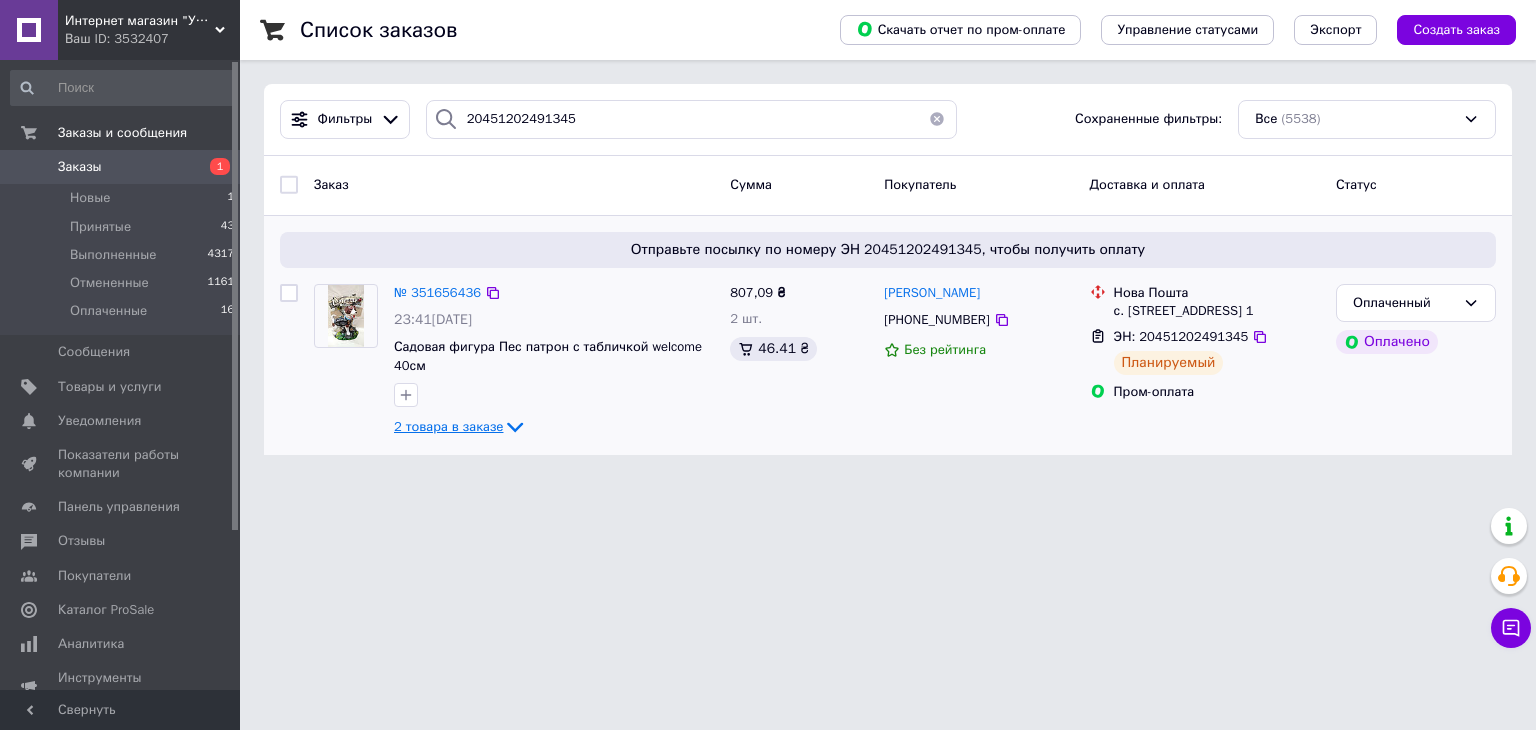 click on "Заказы" at bounding box center [121, 167] 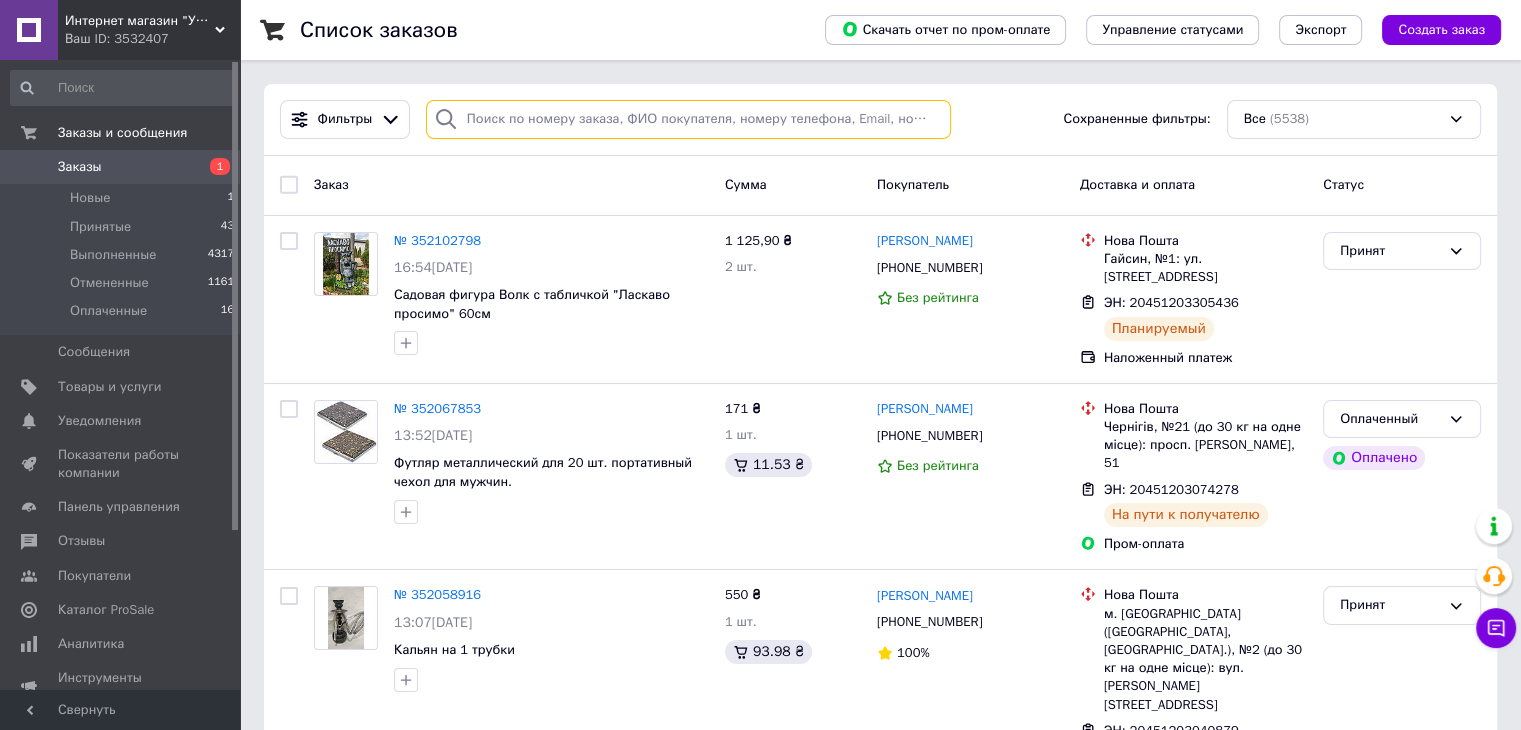 click at bounding box center [688, 119] 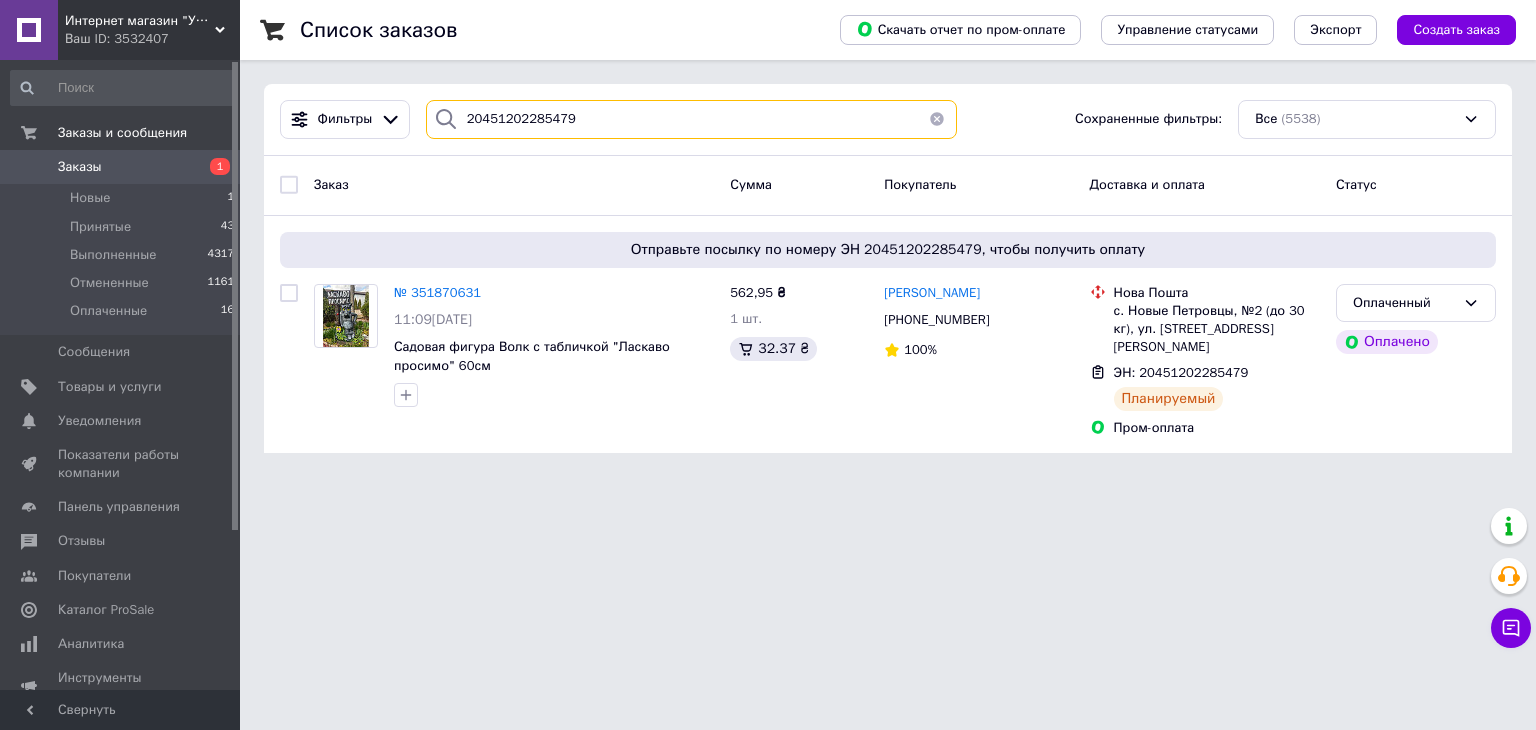 type on "20451202285479" 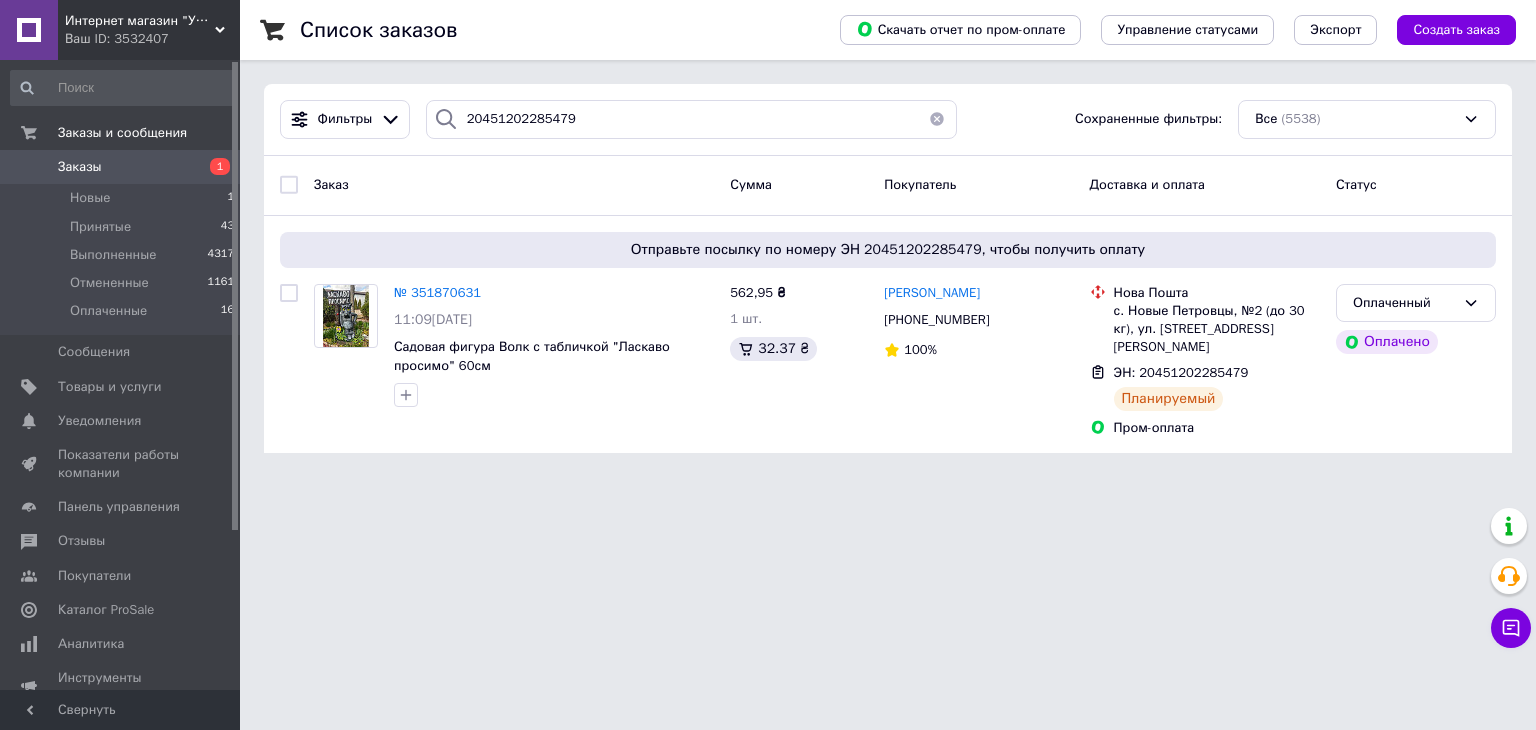 click on "Заказы" at bounding box center (80, 167) 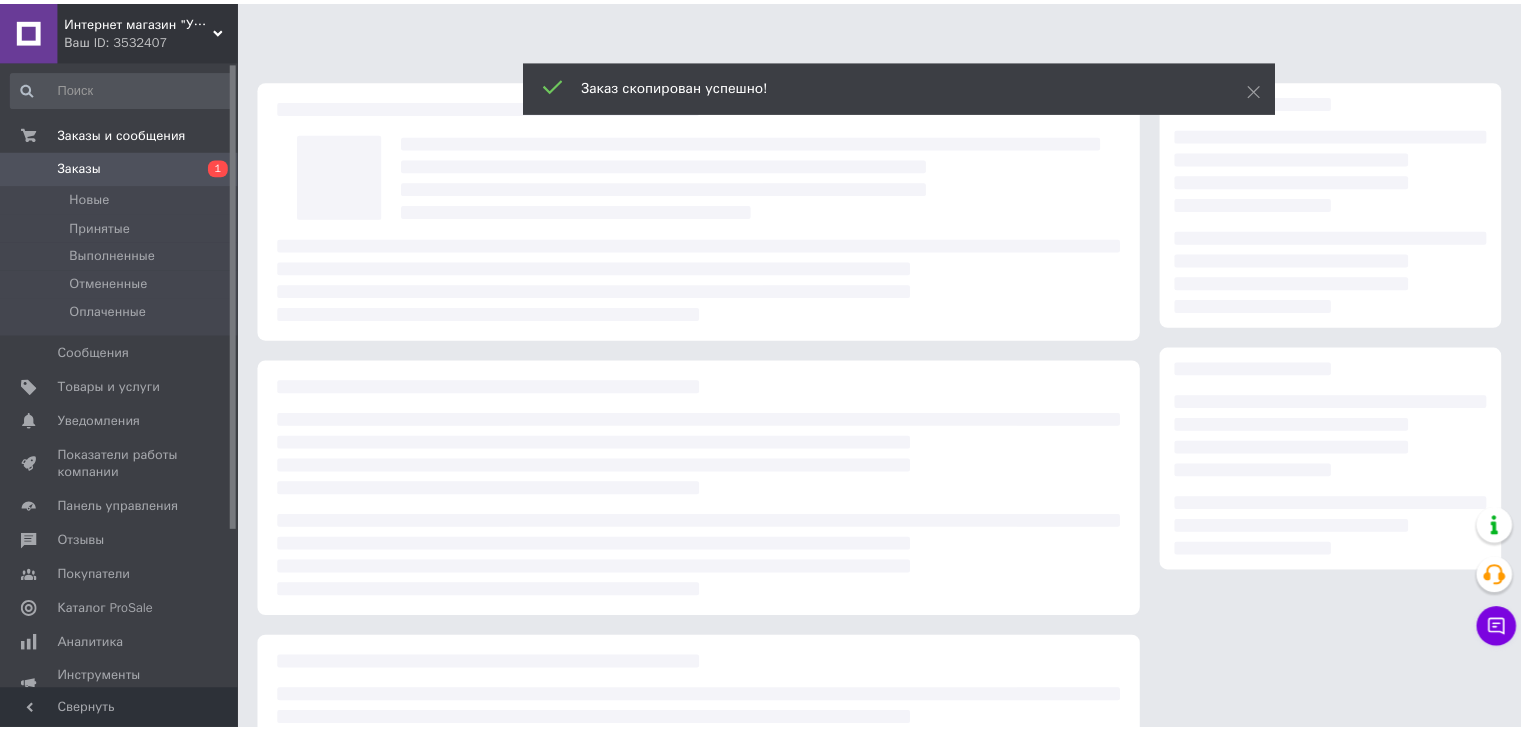 scroll, scrollTop: 0, scrollLeft: 0, axis: both 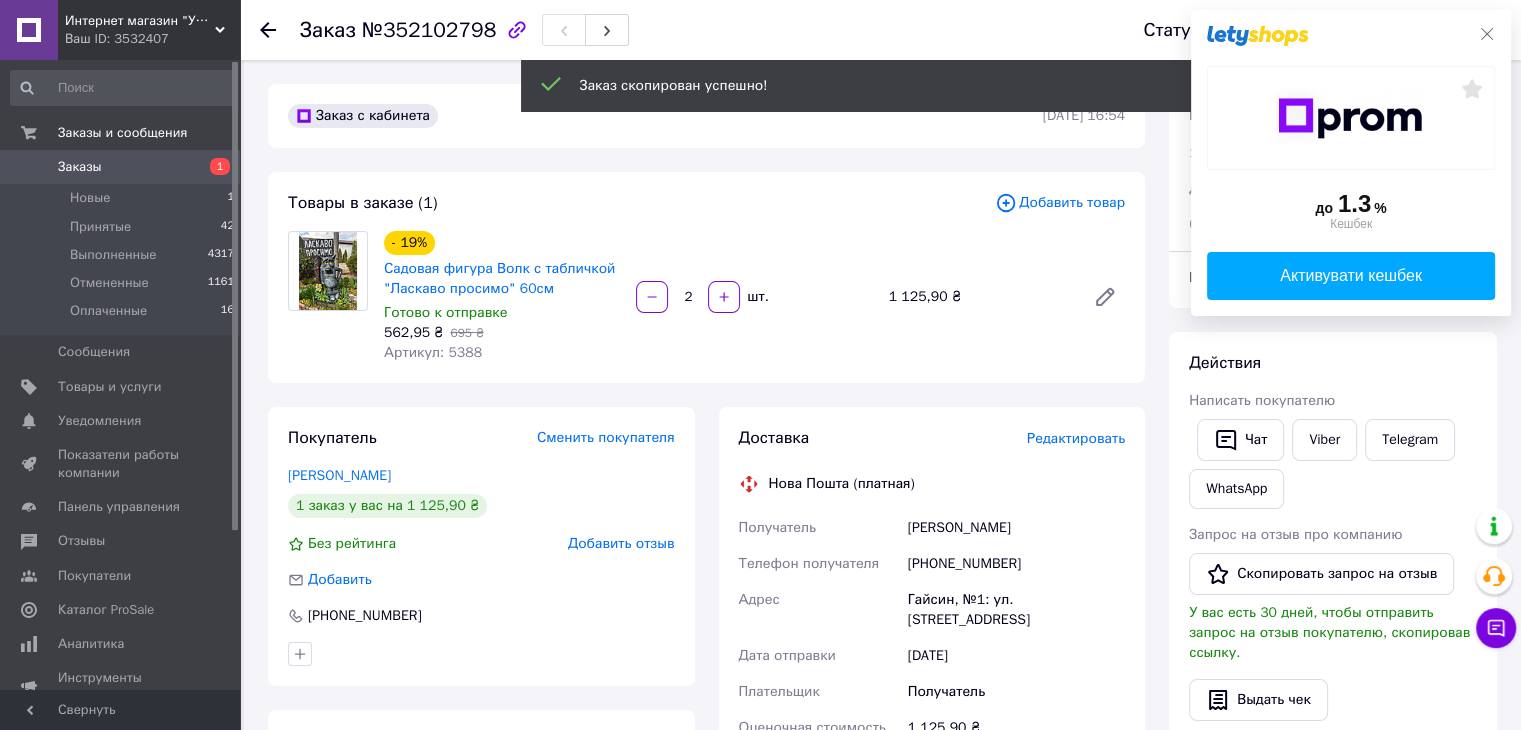 click 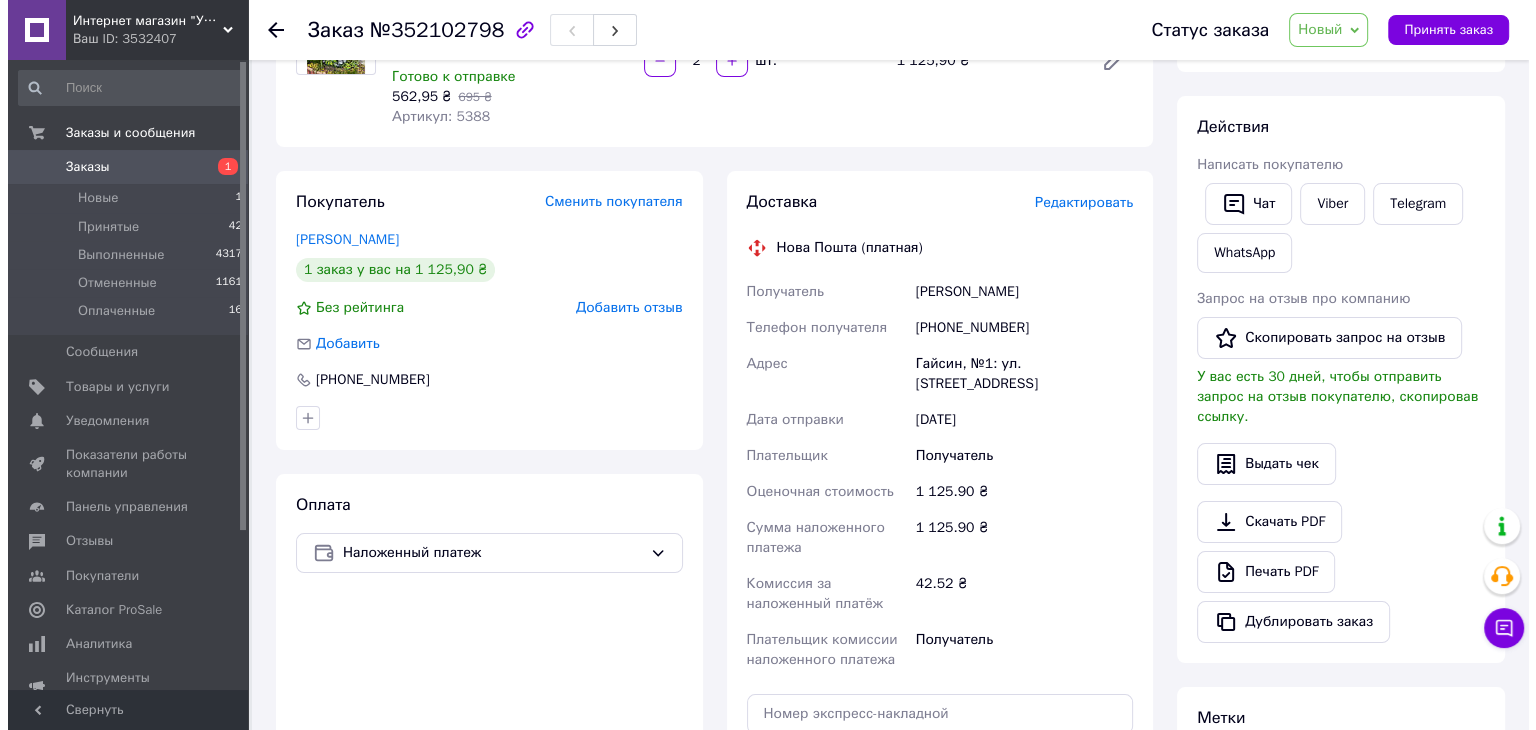 scroll, scrollTop: 300, scrollLeft: 0, axis: vertical 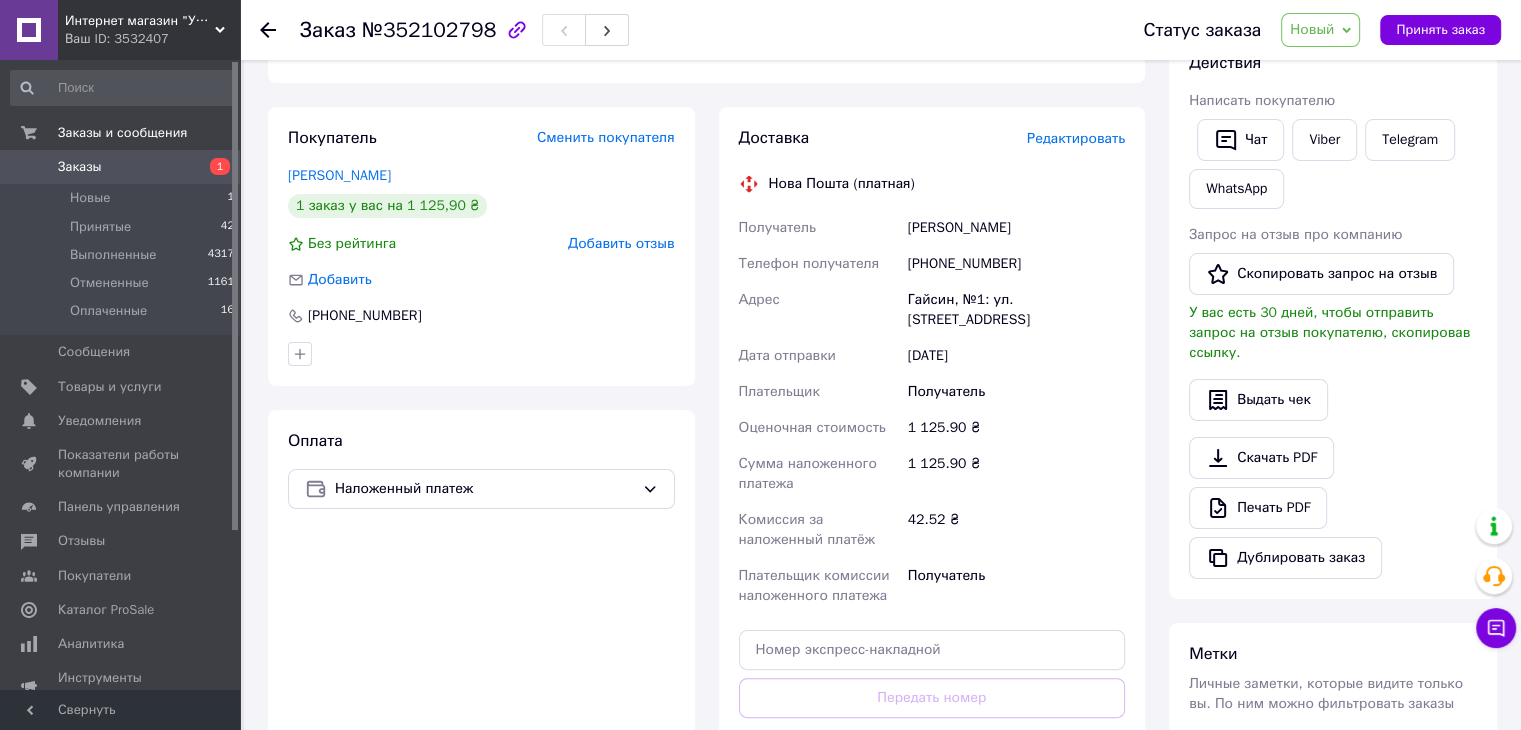 click on "Редактировать" at bounding box center [1076, 138] 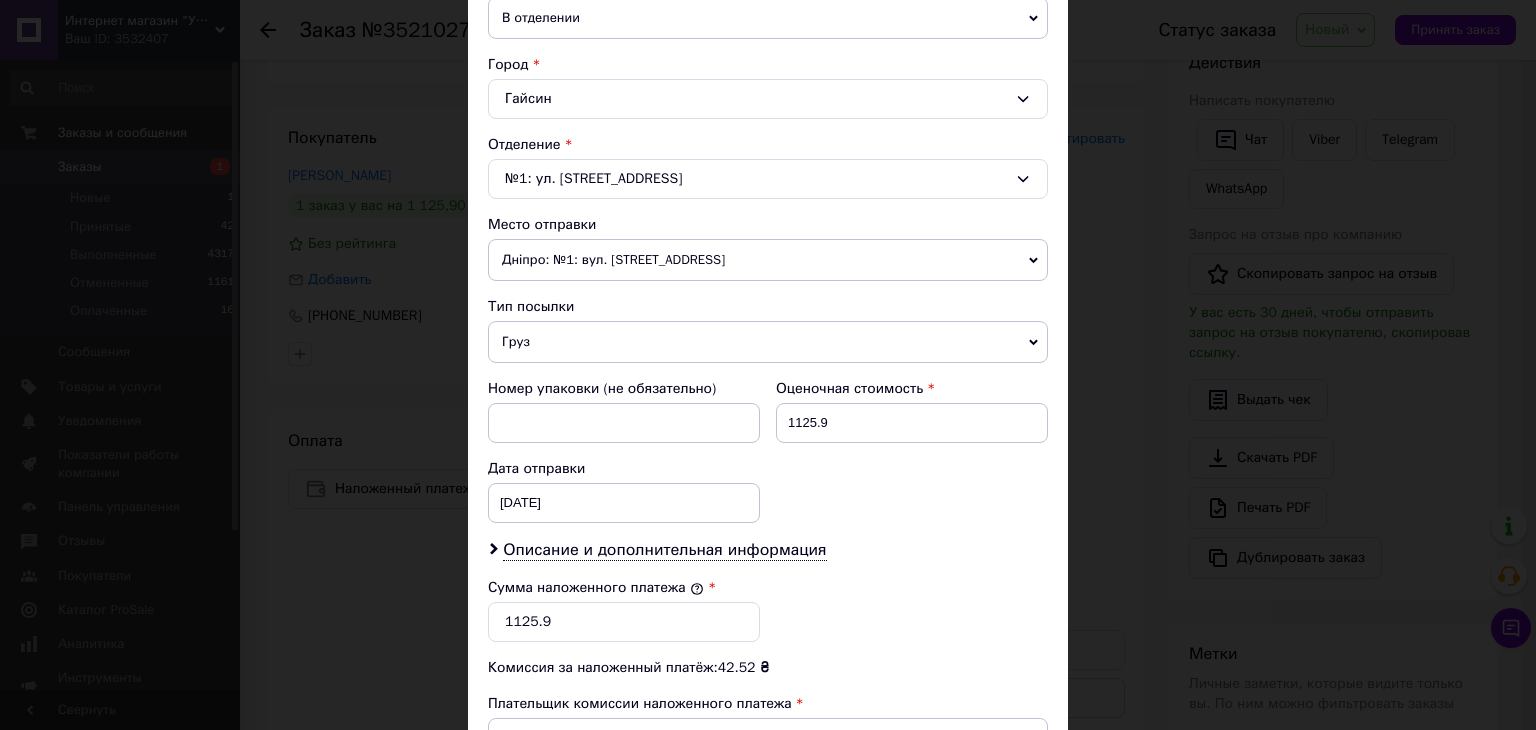 scroll, scrollTop: 600, scrollLeft: 0, axis: vertical 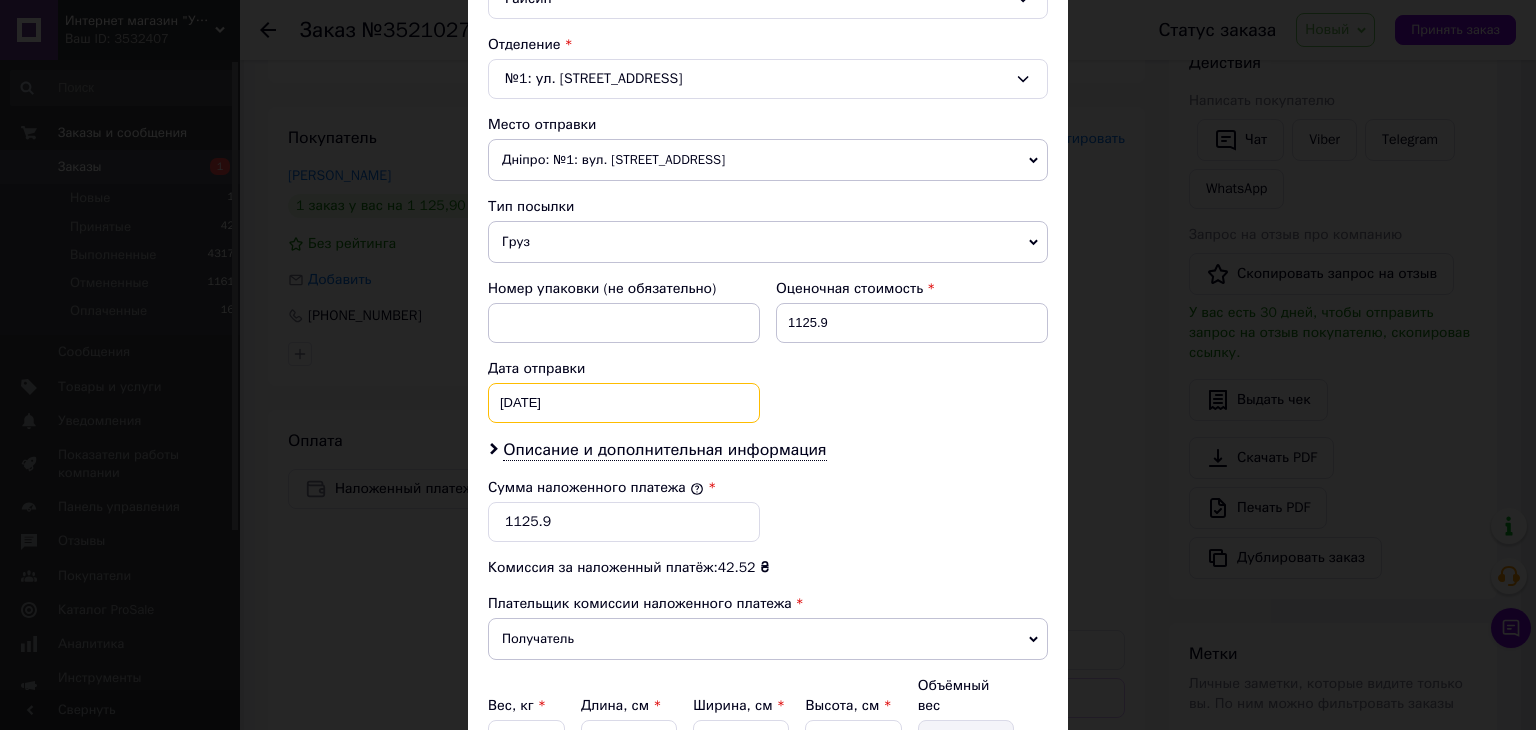 click on "[DATE] < 2025 > < Июль > Пн Вт Ср Чт Пт Сб Вс 30 1 2 3 4 5 6 7 8 9 10 11 12 13 14 15 16 17 18 19 20 21 22 23 24 25 26 27 28 29 30 31 1 2 3 4 5 6 7 8 9 10" at bounding box center [624, 403] 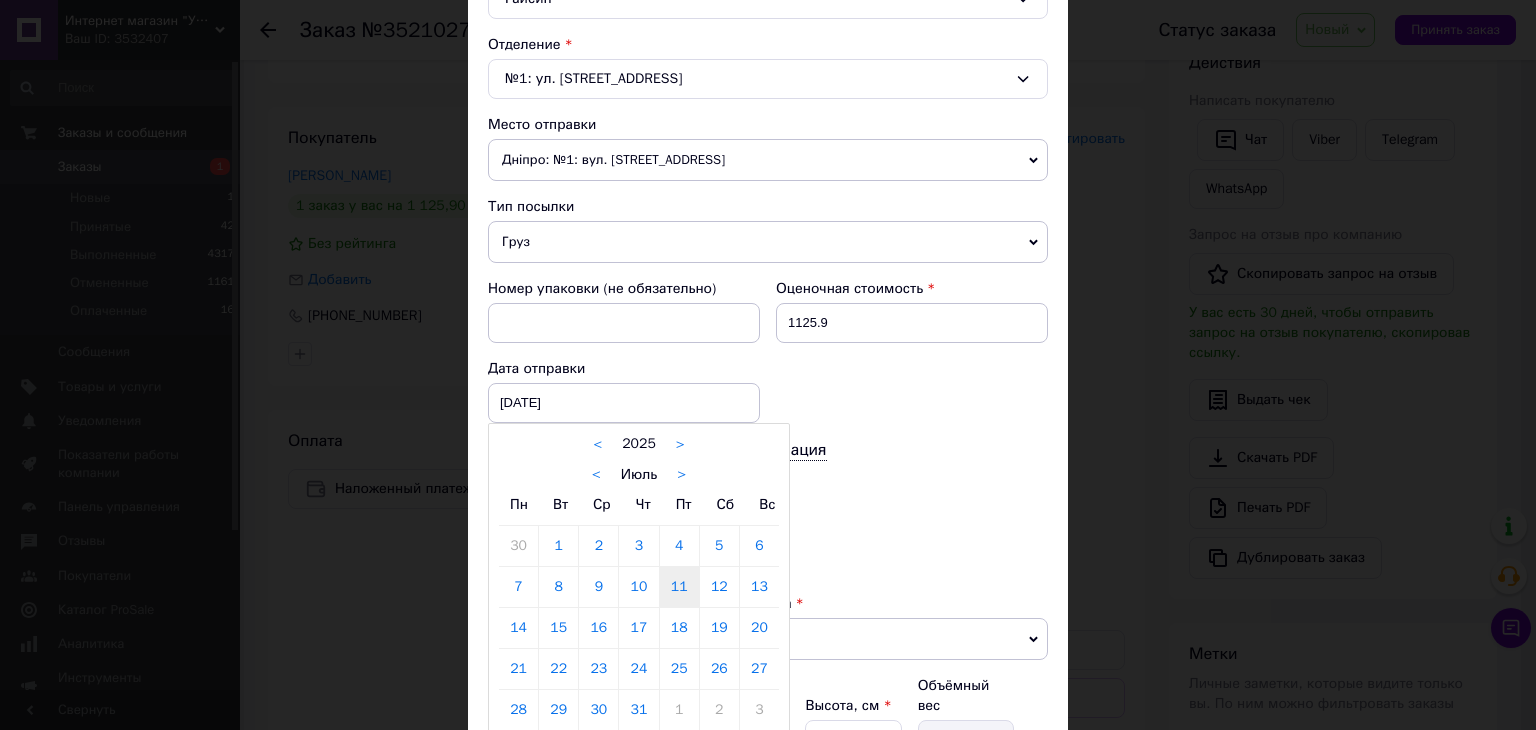 click on "11" at bounding box center (679, 587) 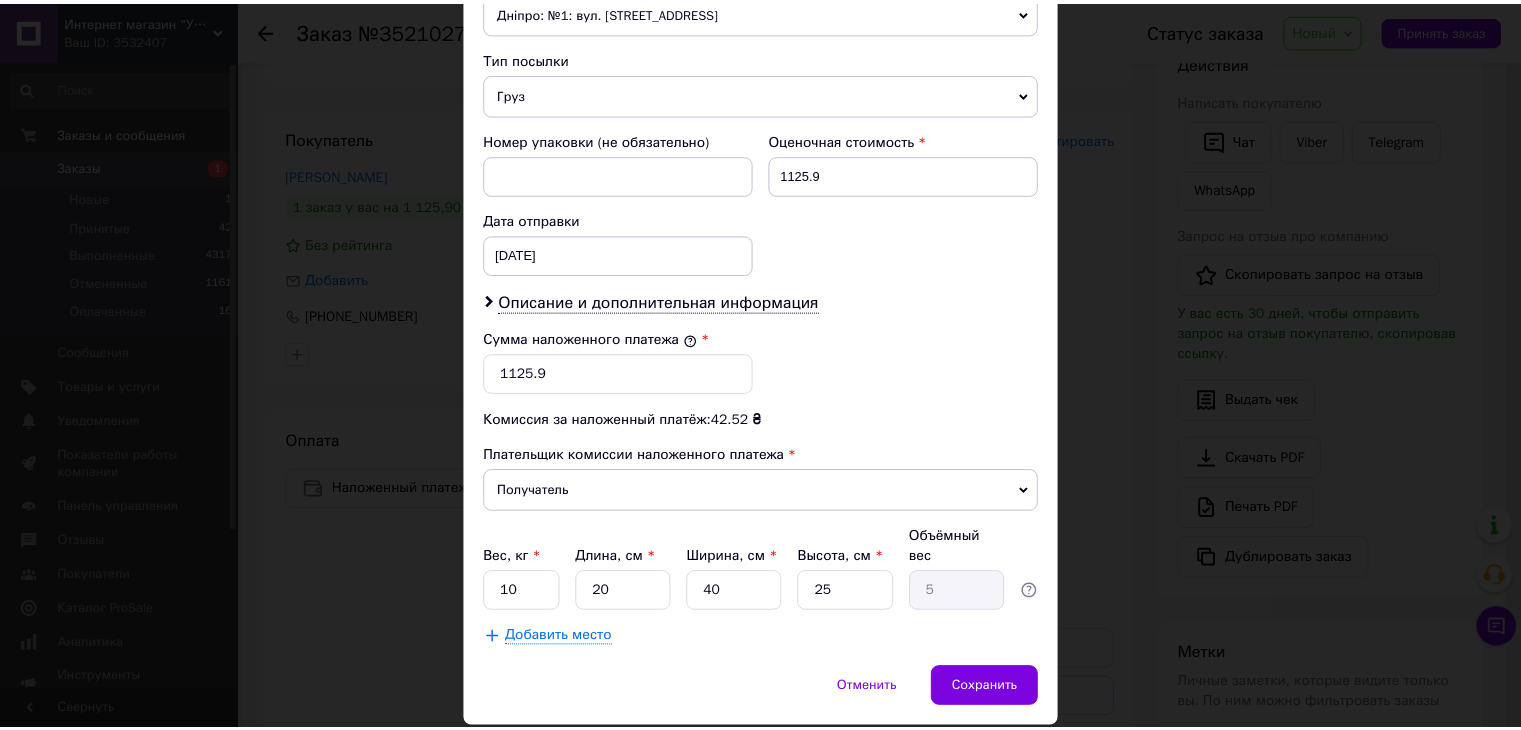 scroll, scrollTop: 790, scrollLeft: 0, axis: vertical 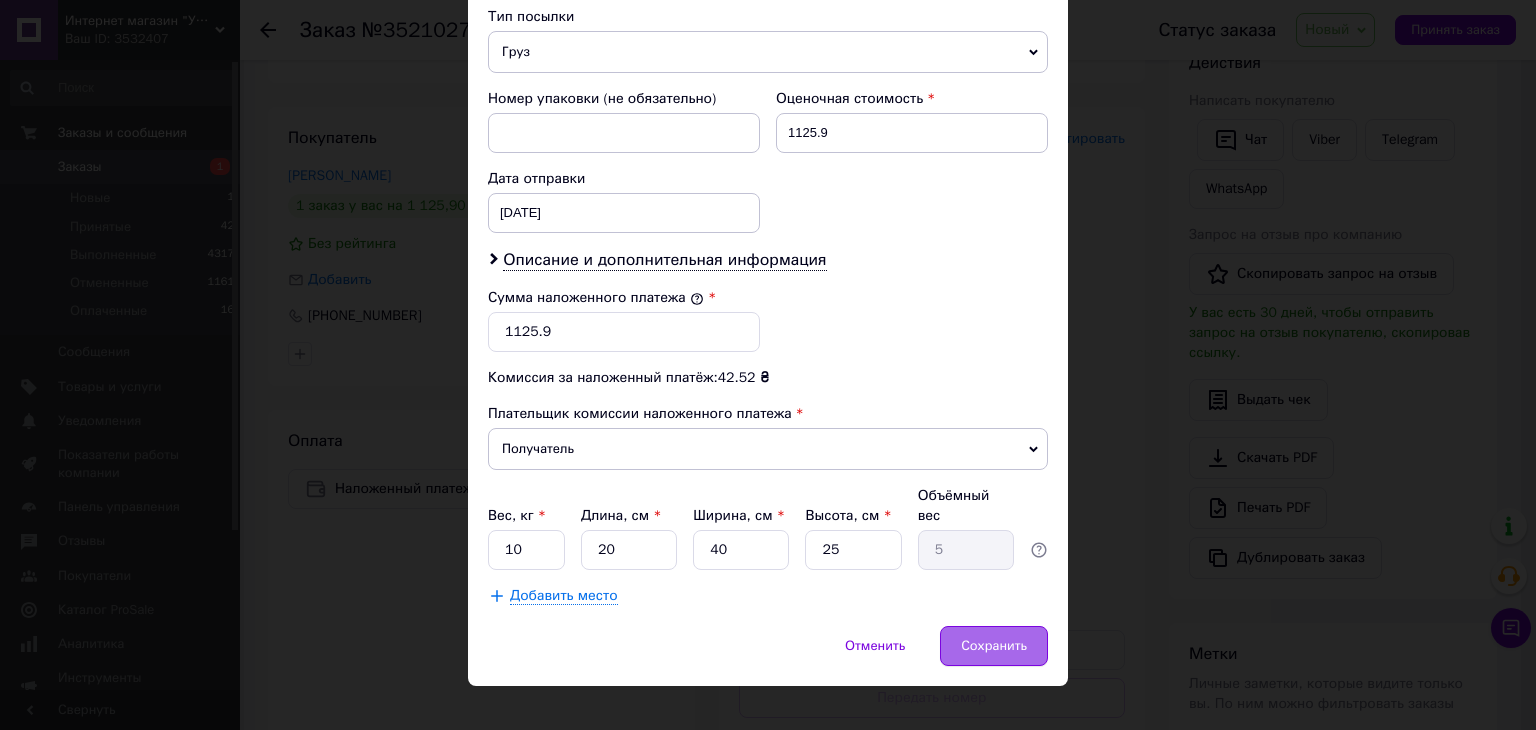 click on "Сохранить" at bounding box center (994, 646) 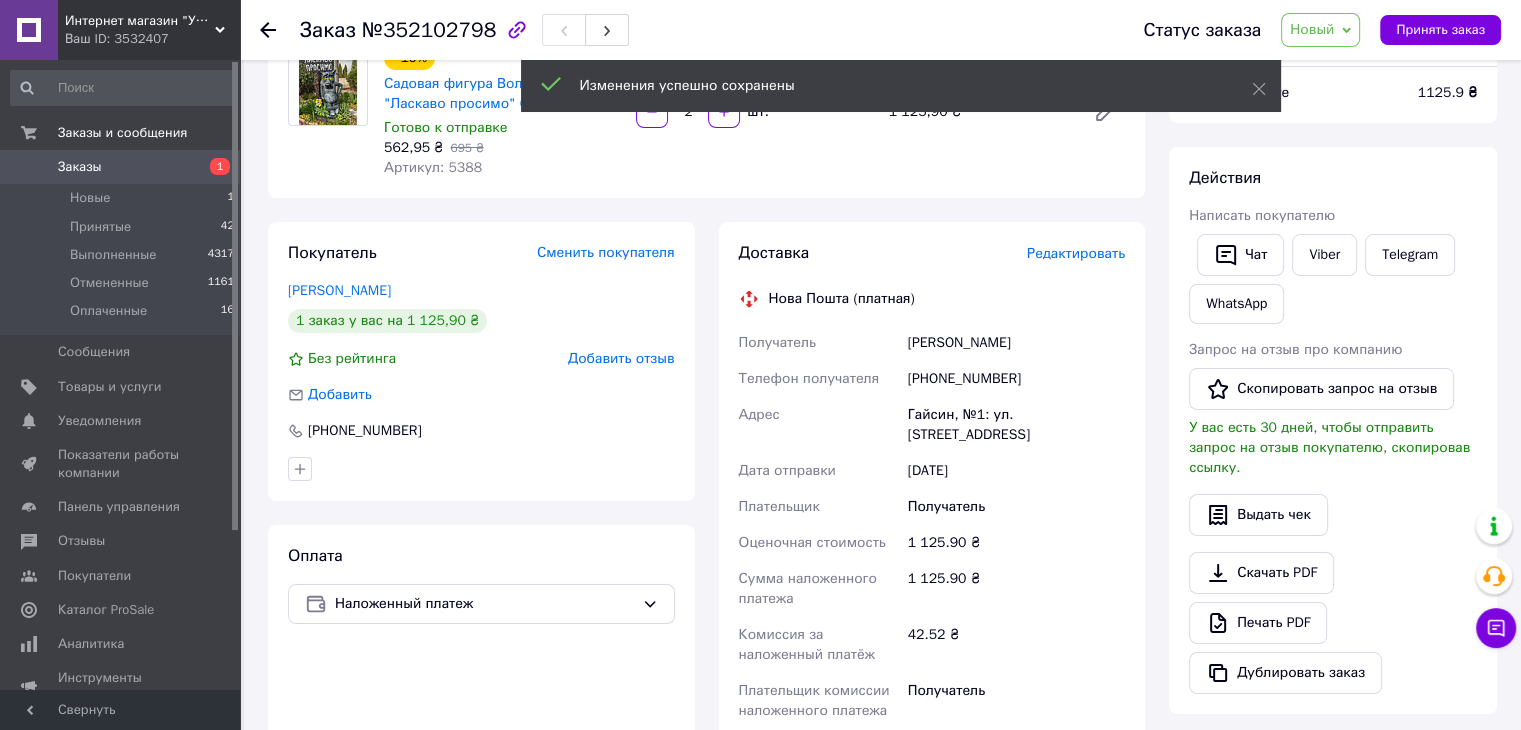 scroll, scrollTop: 100, scrollLeft: 0, axis: vertical 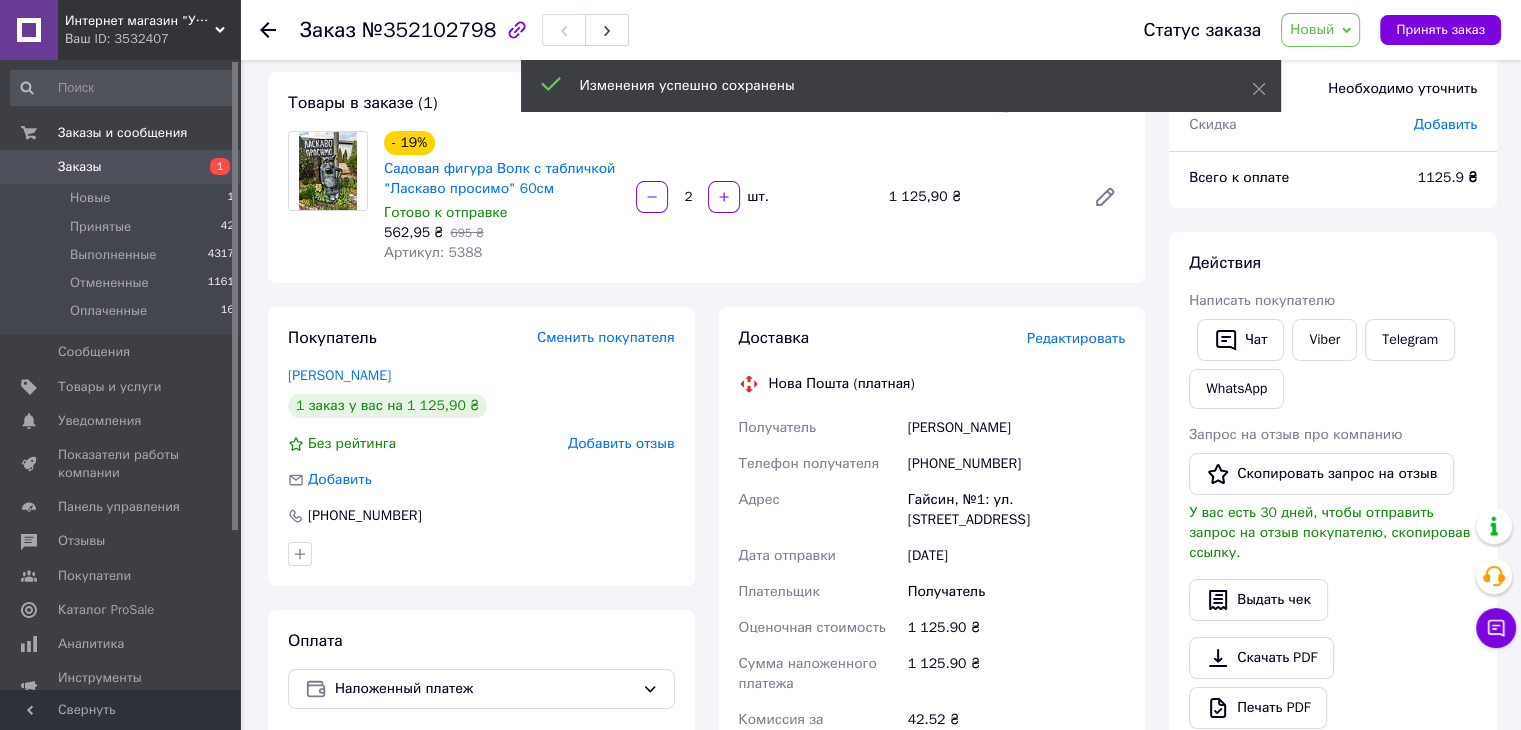 click on "Новый" at bounding box center [1312, 29] 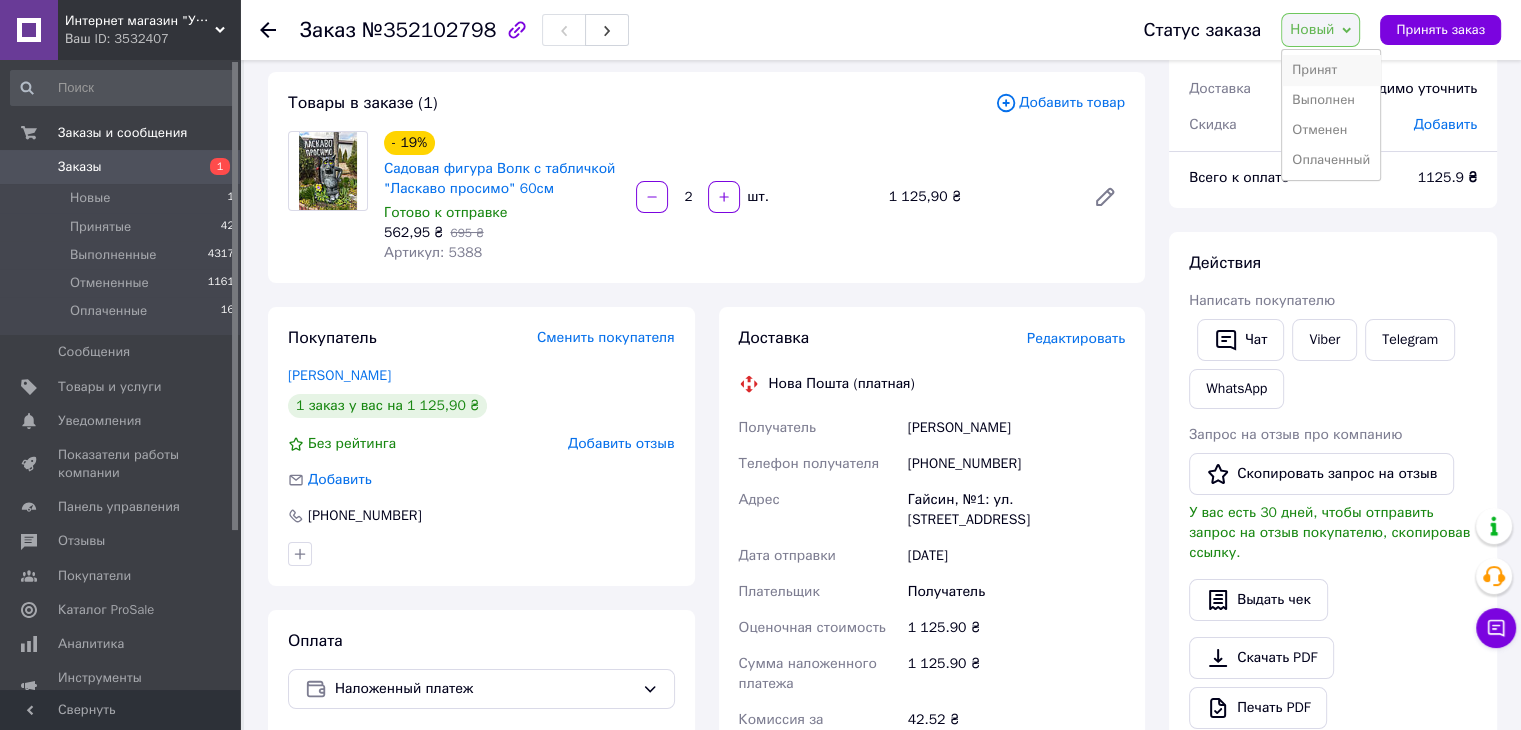 click on "Принят" at bounding box center [1331, 70] 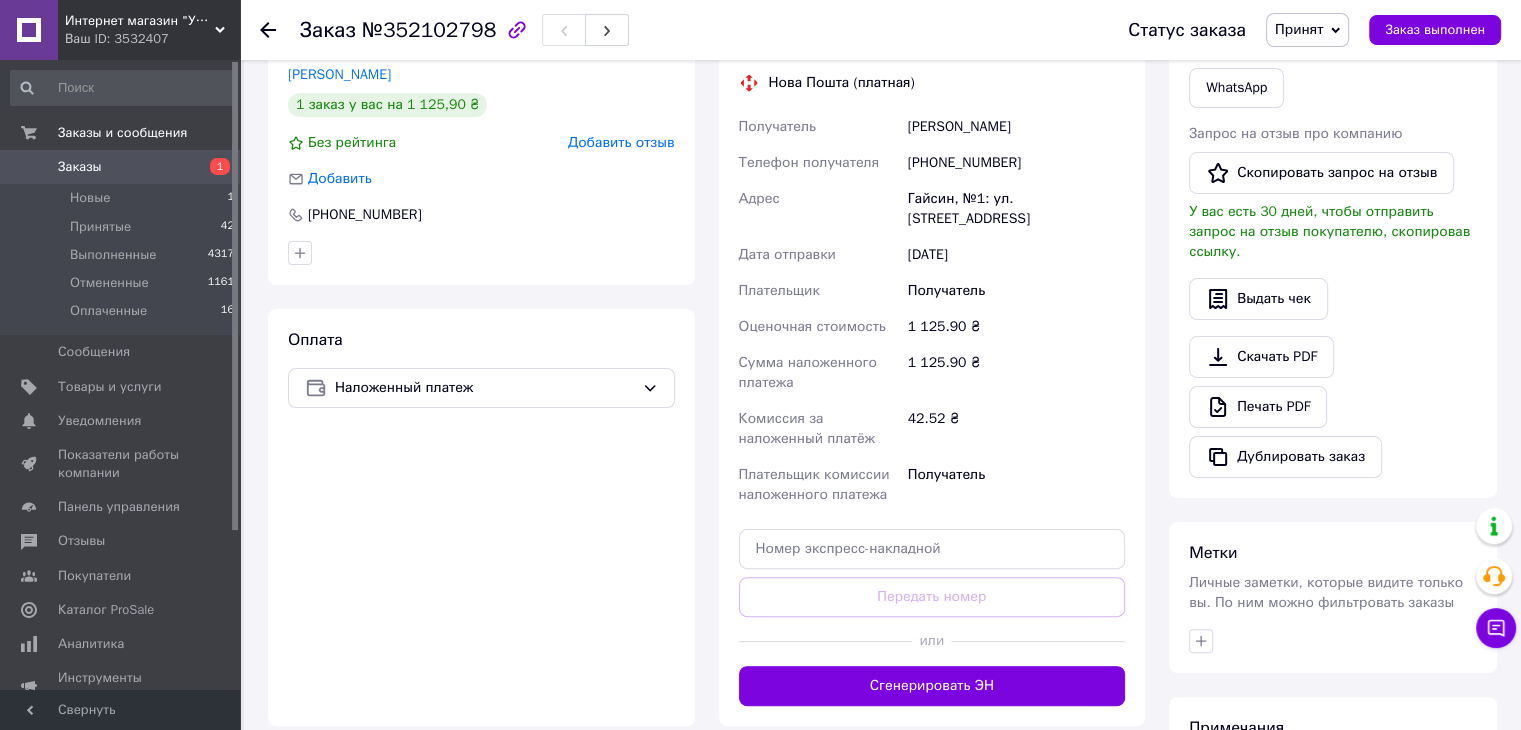 scroll, scrollTop: 500, scrollLeft: 0, axis: vertical 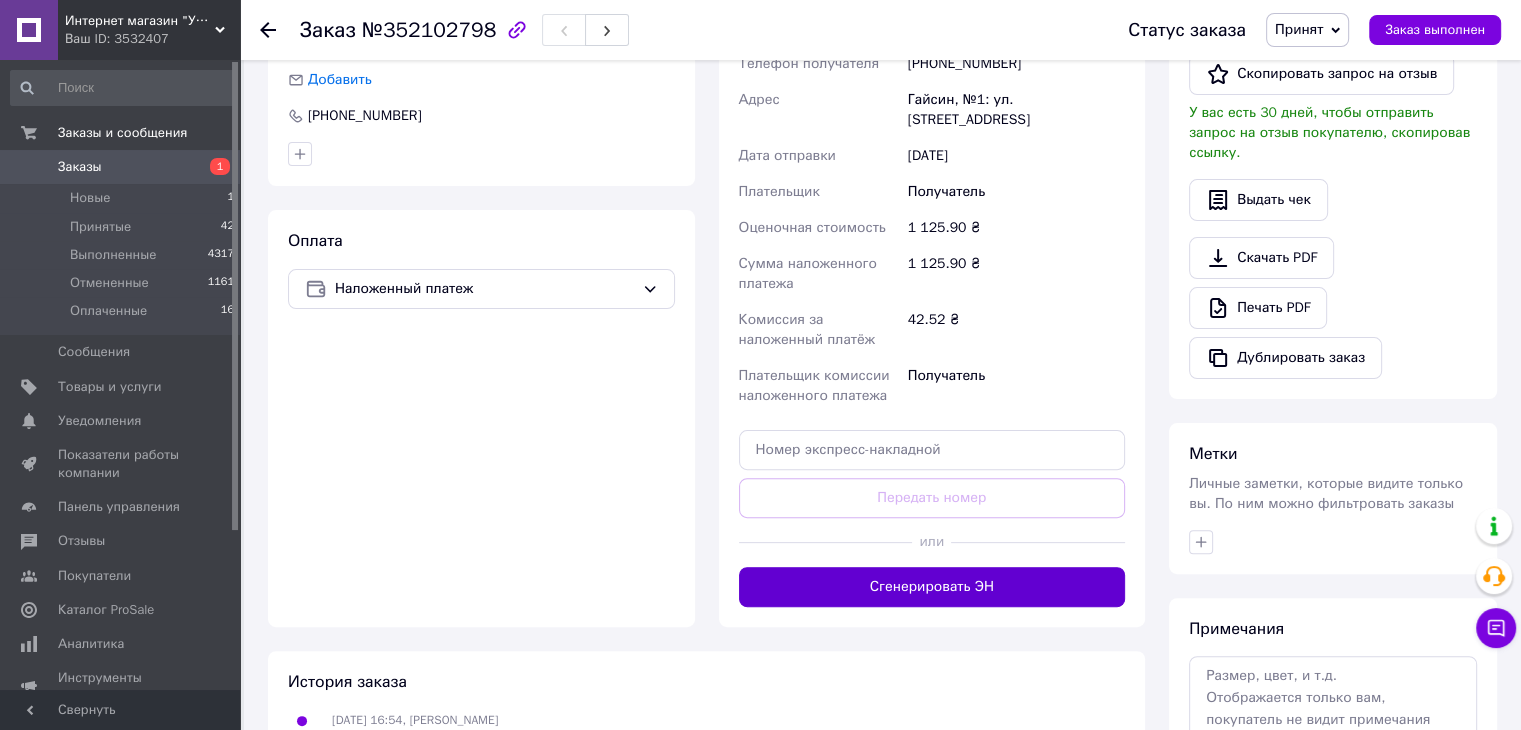 click on "Сгенерировать ЭН" at bounding box center (932, 587) 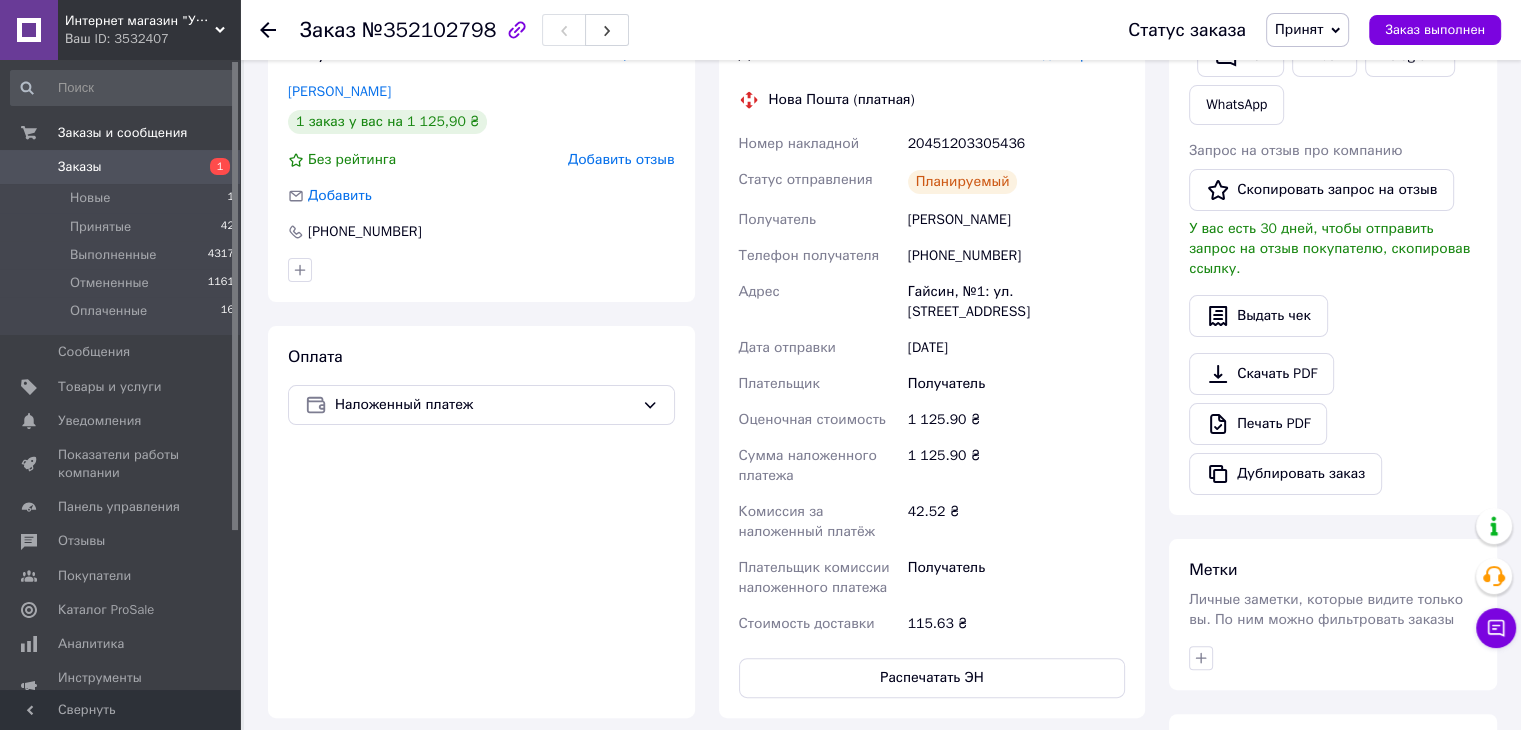 scroll, scrollTop: 200, scrollLeft: 0, axis: vertical 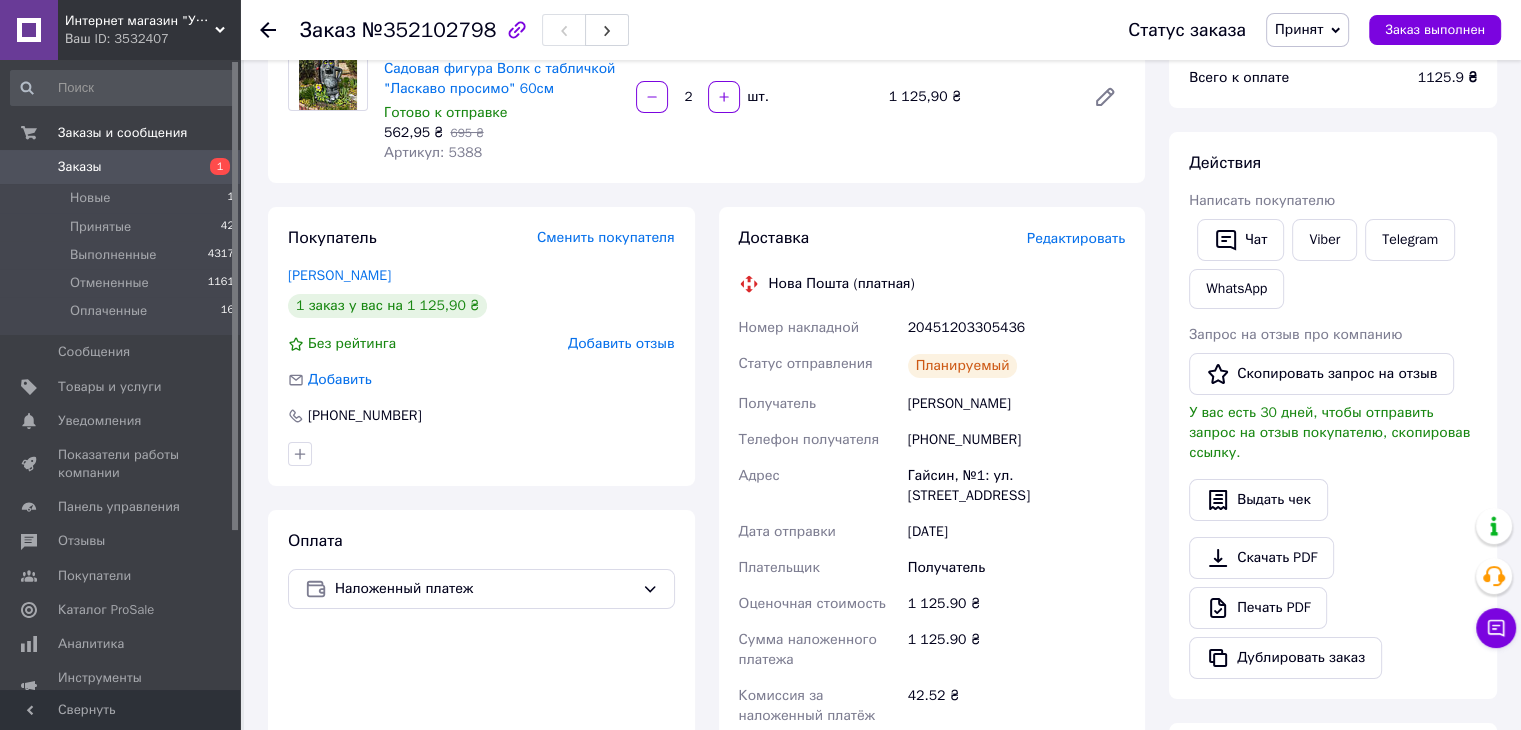 click on "20451203305436" at bounding box center (1016, 328) 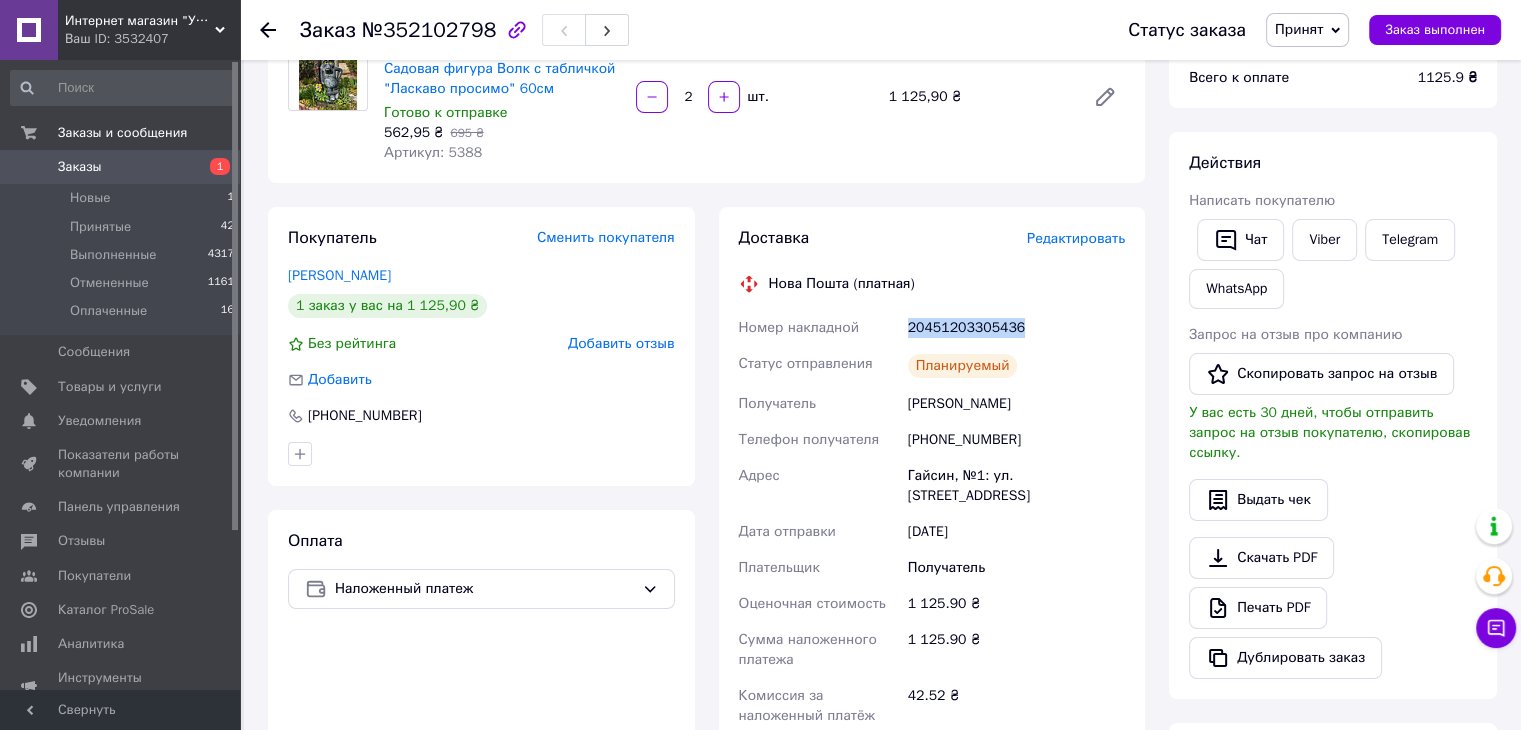 click on "20451203305436" at bounding box center (1016, 328) 